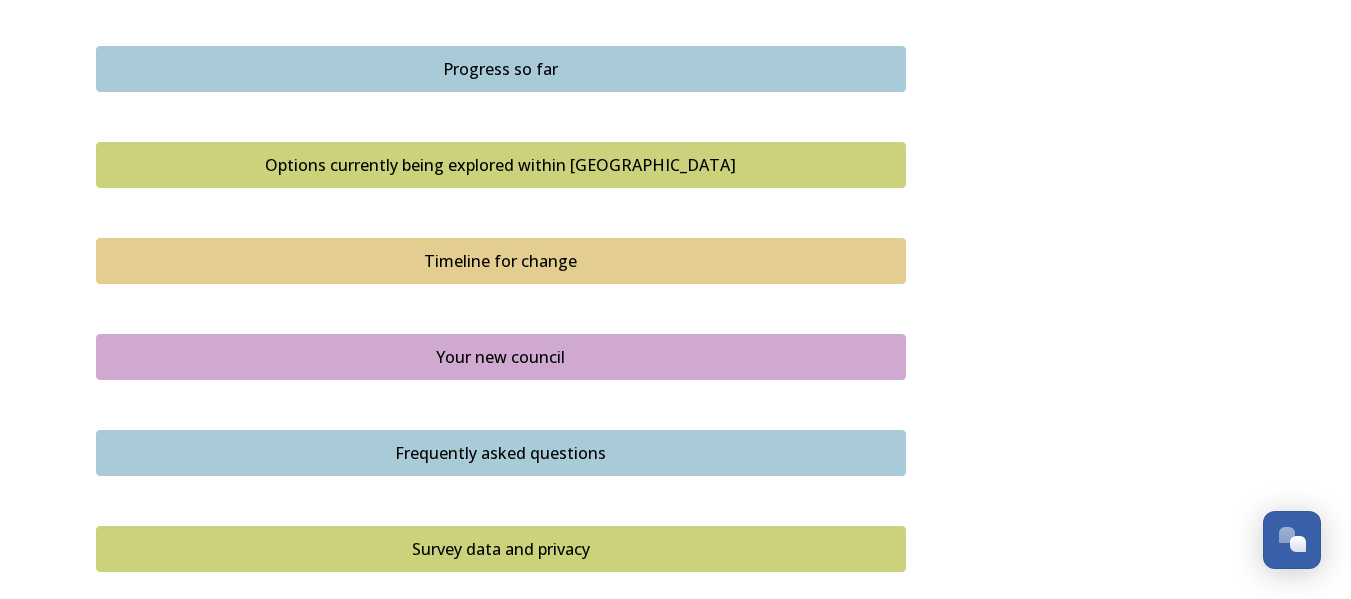 scroll, scrollTop: 1253, scrollLeft: 0, axis: vertical 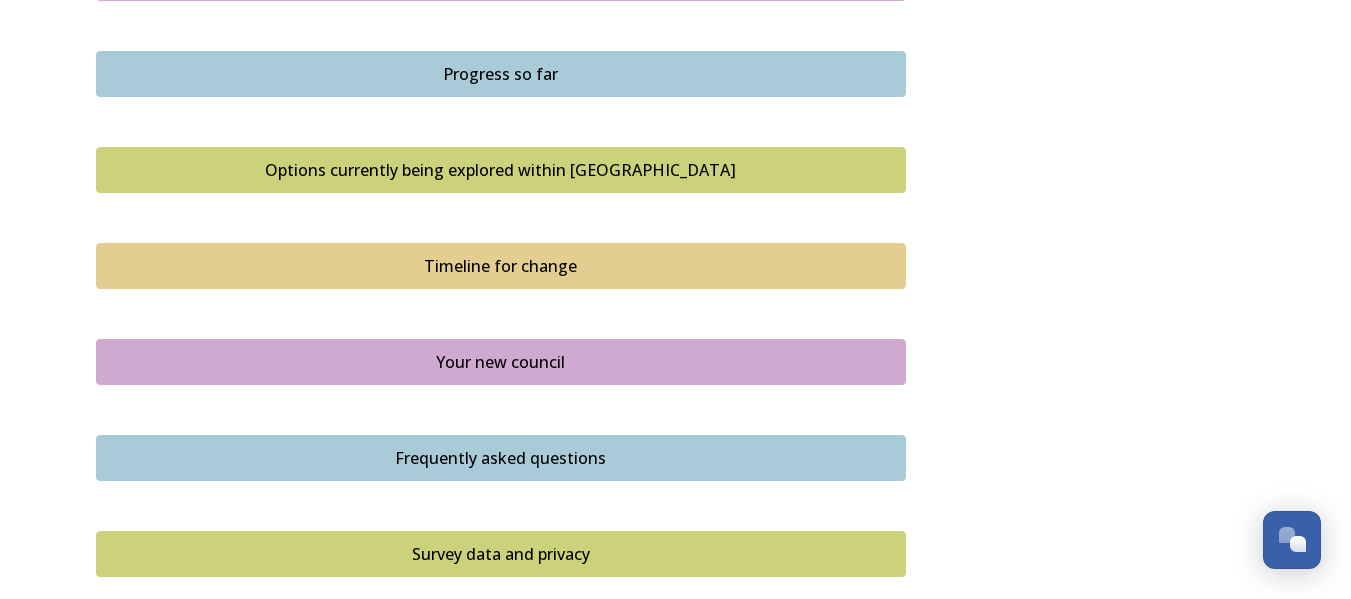 click on "Your new council" at bounding box center [501, 362] 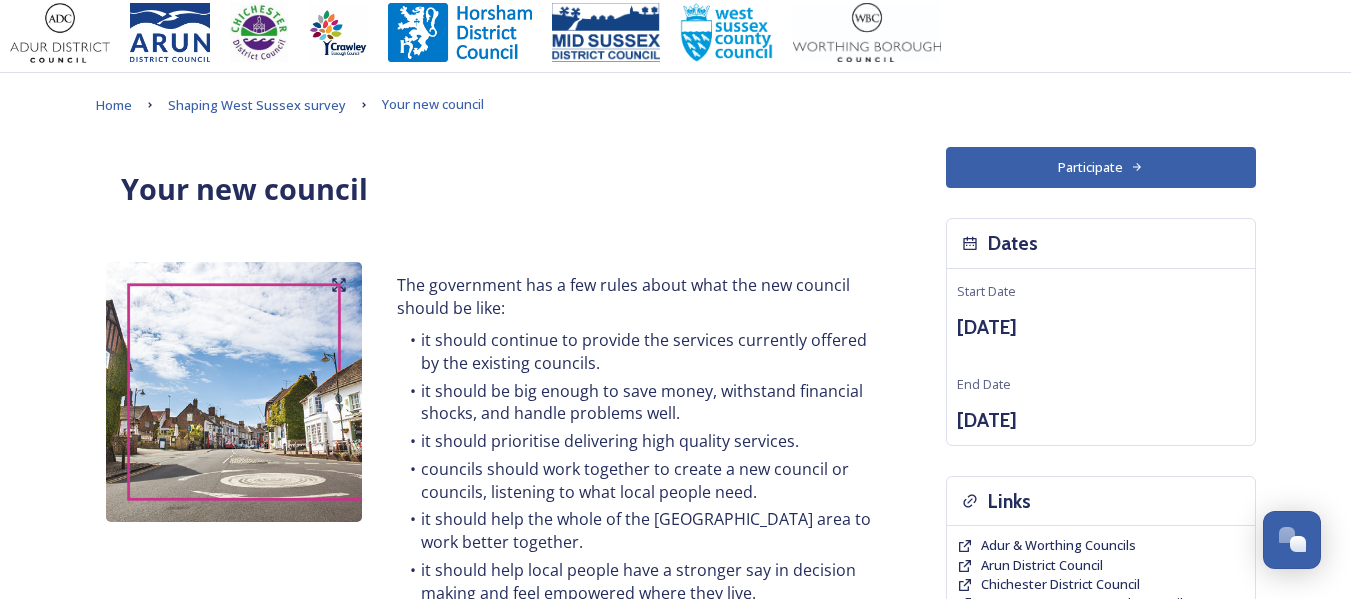 scroll, scrollTop: 0, scrollLeft: 0, axis: both 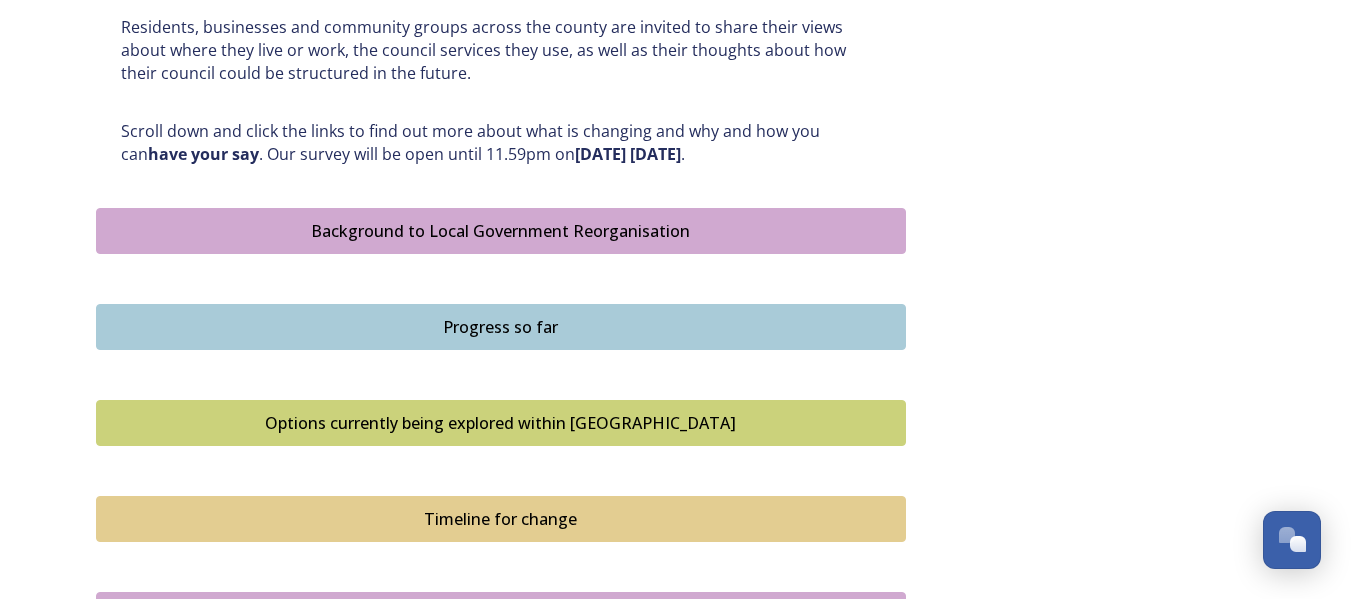 click on "Progress so far" at bounding box center (501, 327) 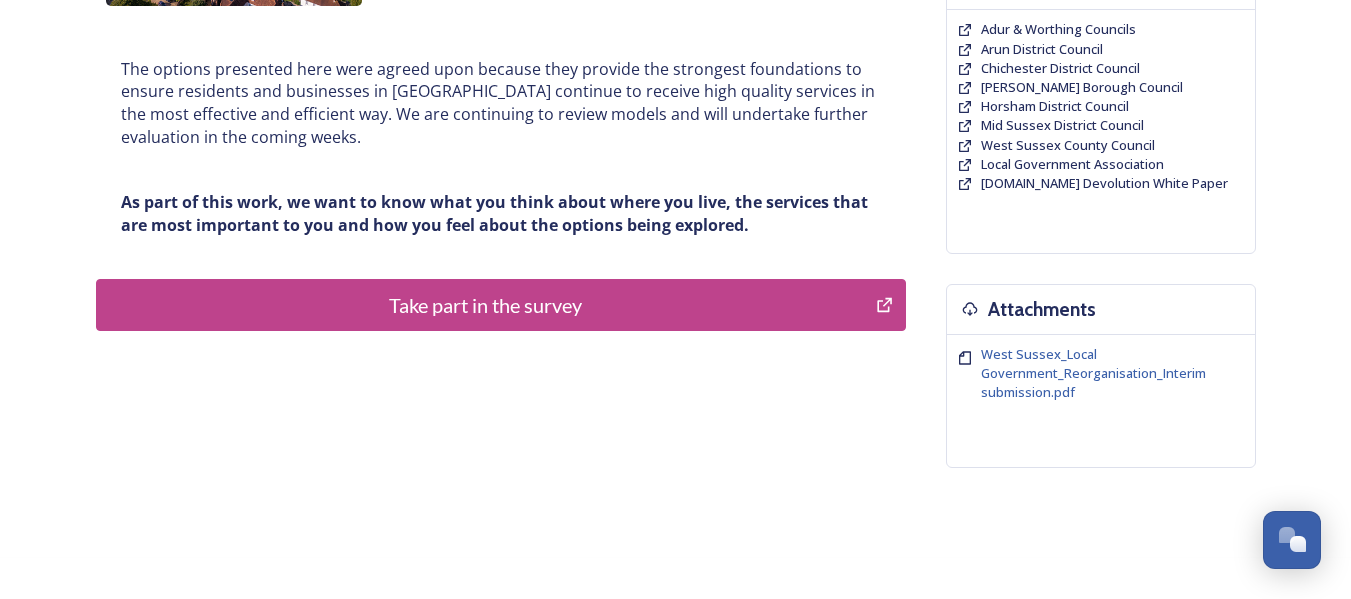 scroll, scrollTop: 582, scrollLeft: 0, axis: vertical 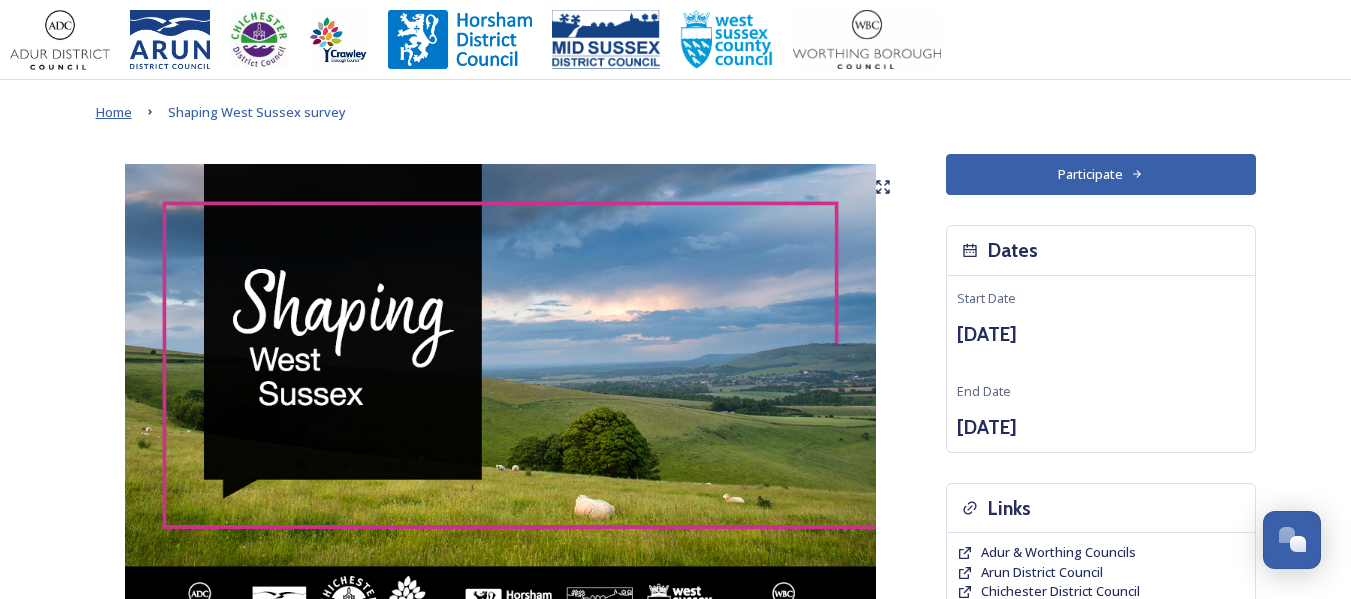 click on "Home" at bounding box center [114, 112] 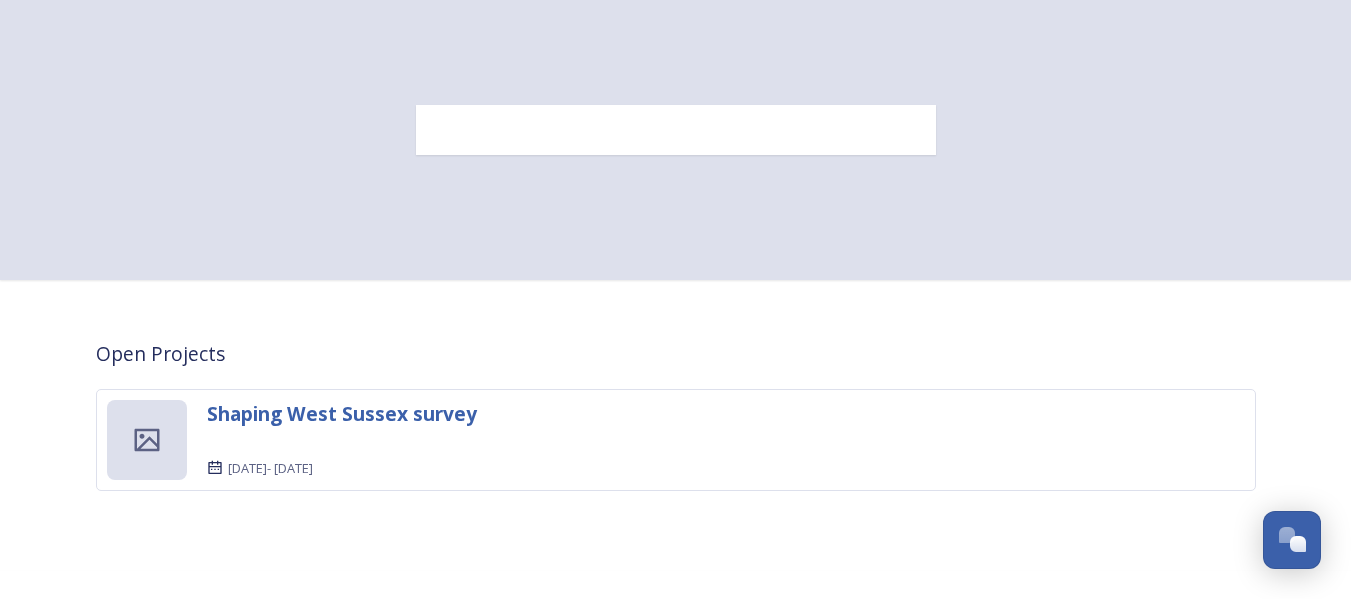 scroll, scrollTop: 172, scrollLeft: 0, axis: vertical 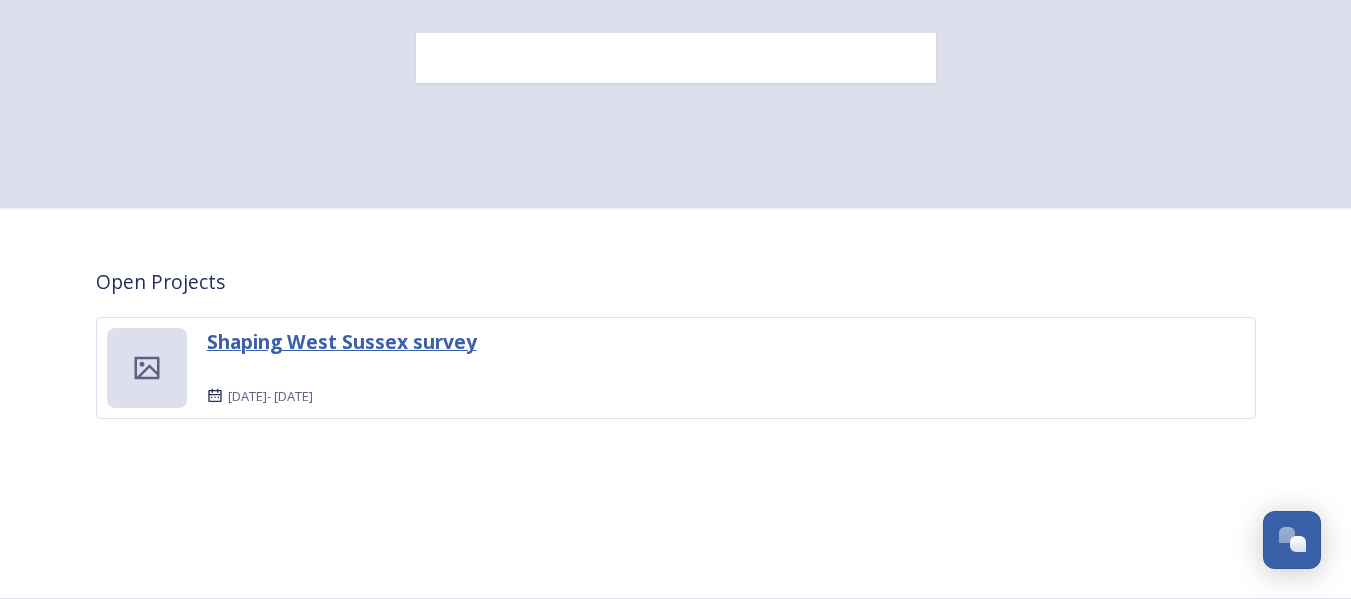 click on "Shaping West Sussex survey" at bounding box center [342, 341] 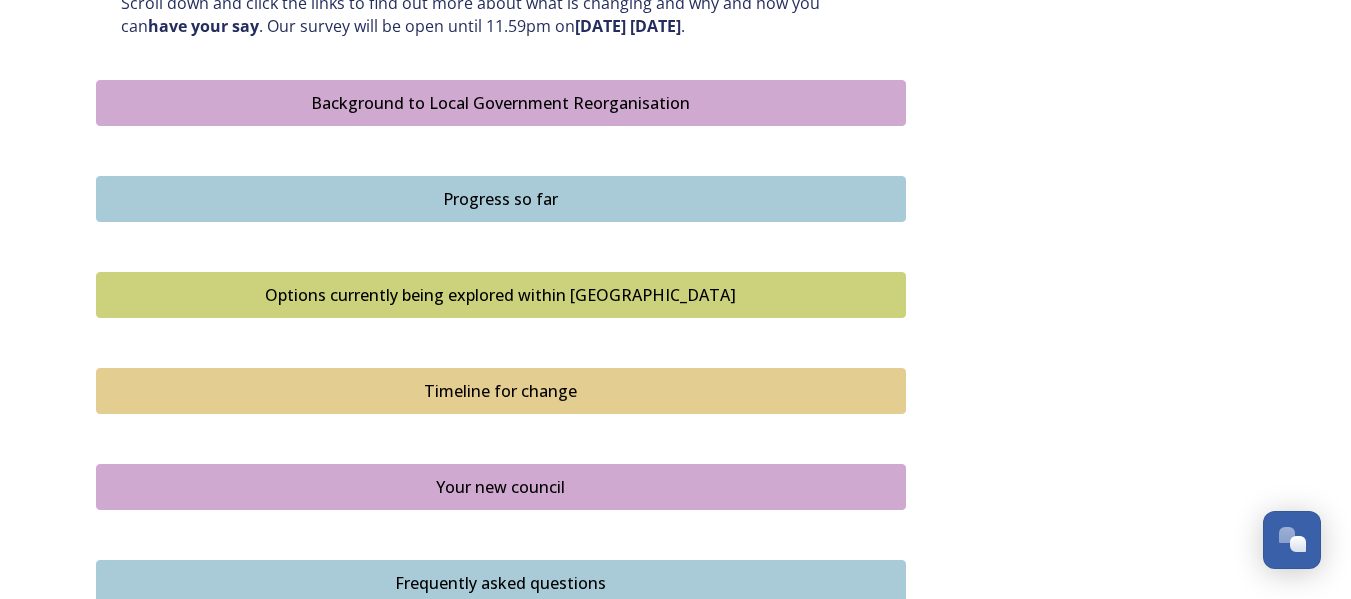 scroll, scrollTop: 1175, scrollLeft: 0, axis: vertical 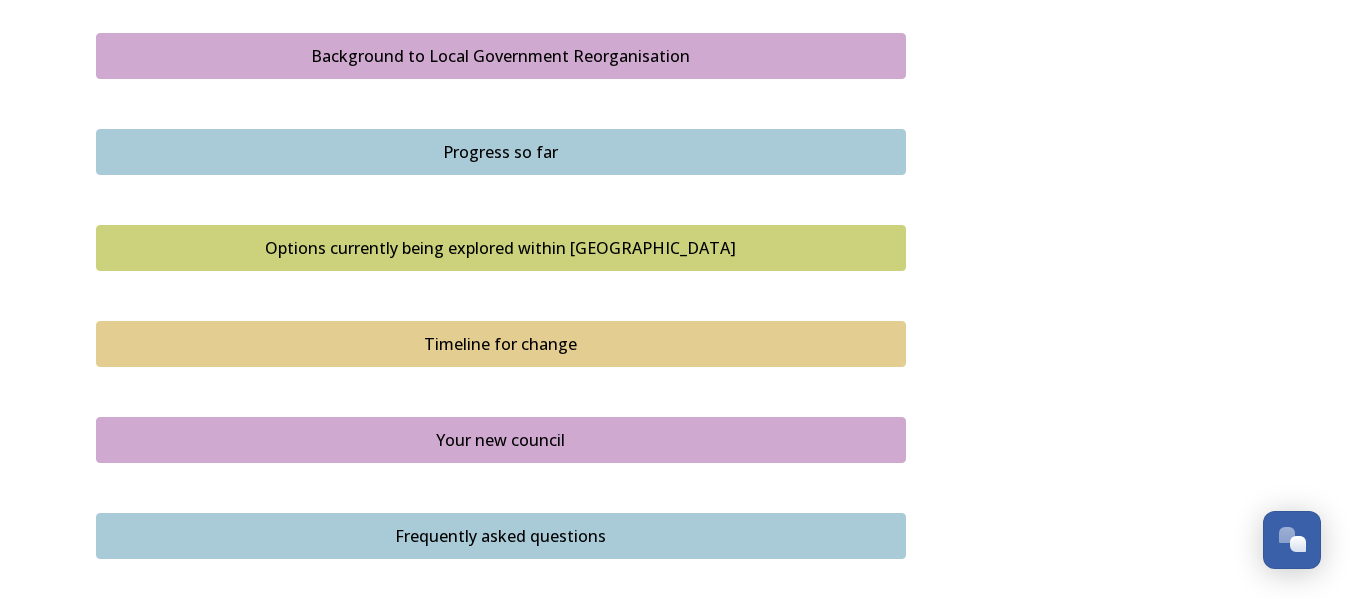 click on "Options currently being explored within West Sussex" at bounding box center [501, 248] 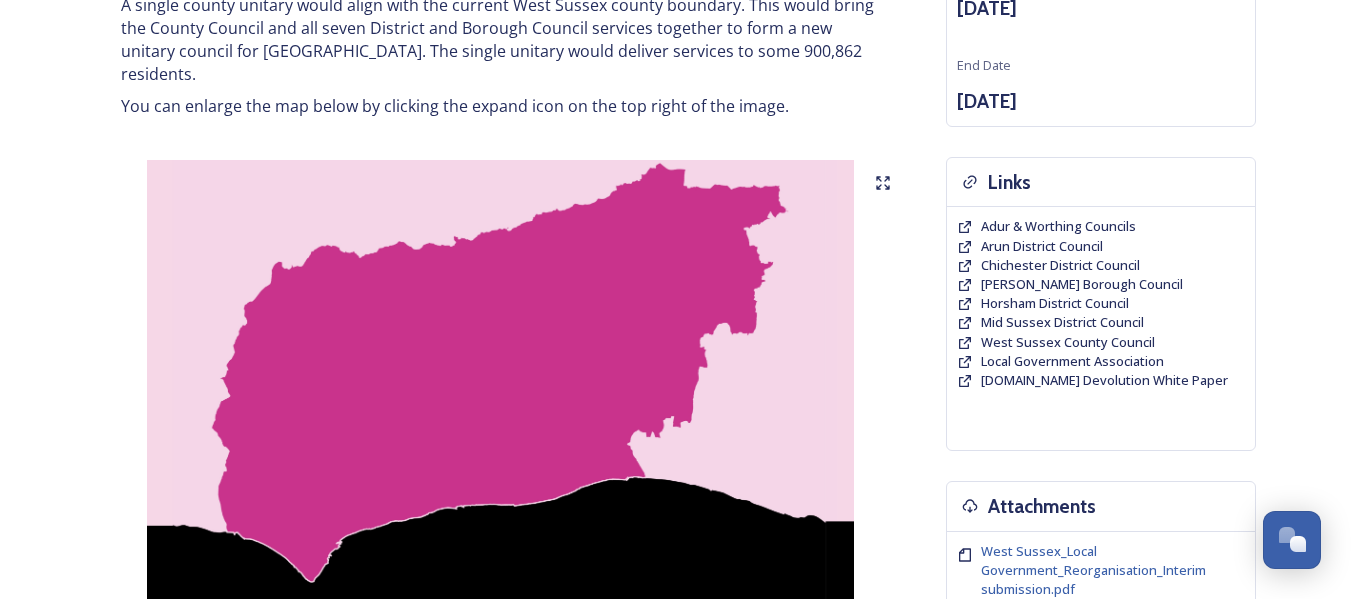 scroll, scrollTop: 350, scrollLeft: 0, axis: vertical 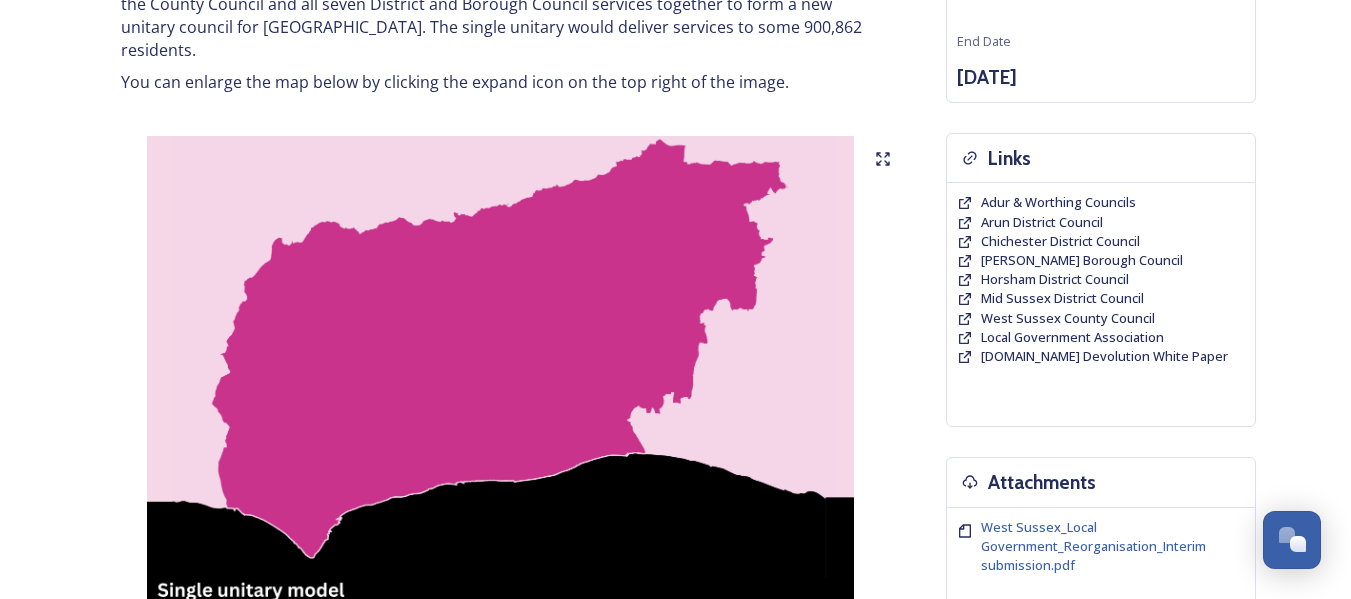click 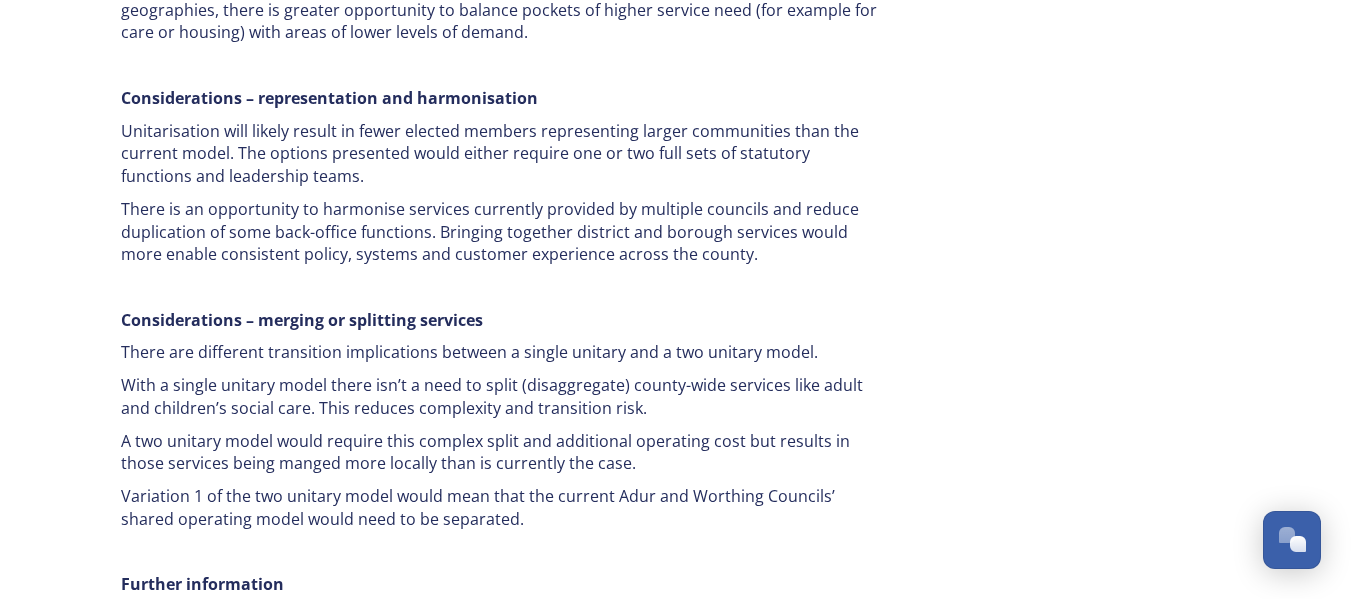 scroll, scrollTop: 3850, scrollLeft: 0, axis: vertical 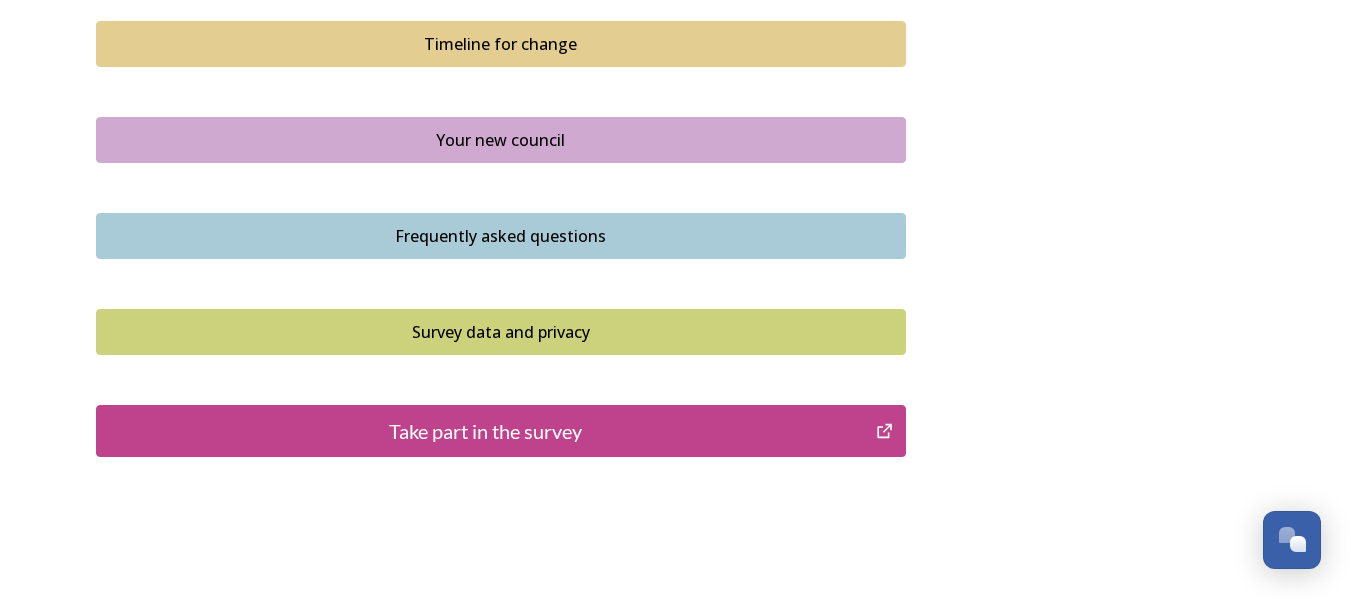 click on "Take part in the survey" at bounding box center (486, 431) 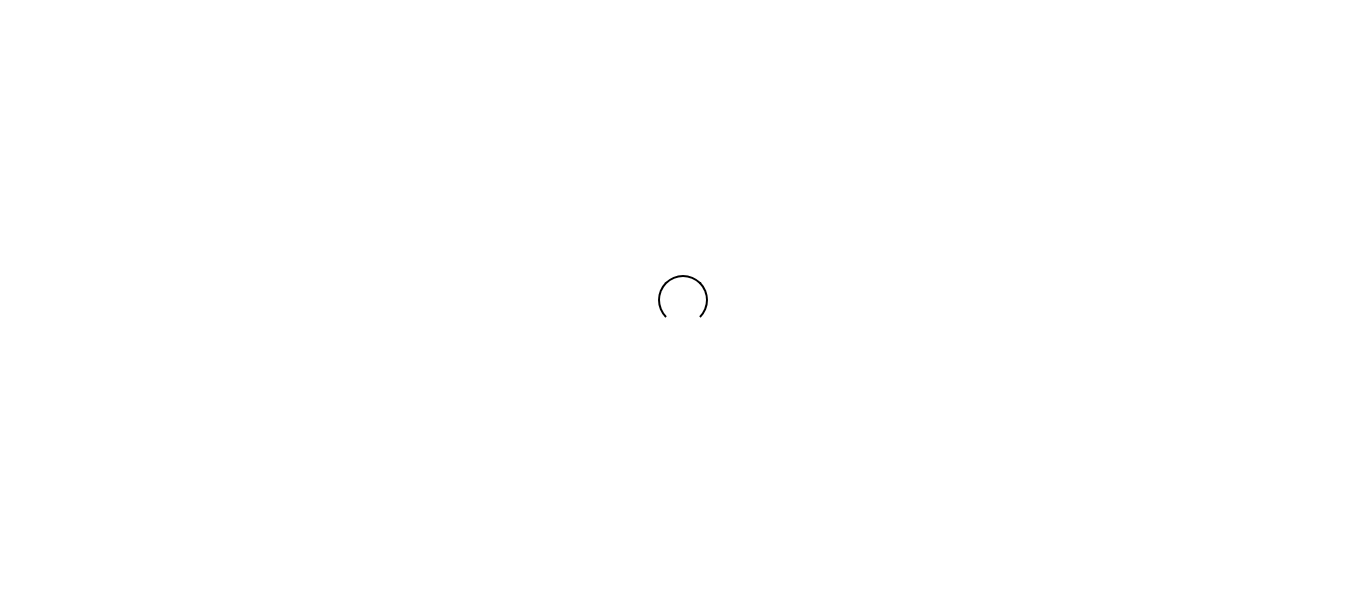 scroll, scrollTop: 0, scrollLeft: 0, axis: both 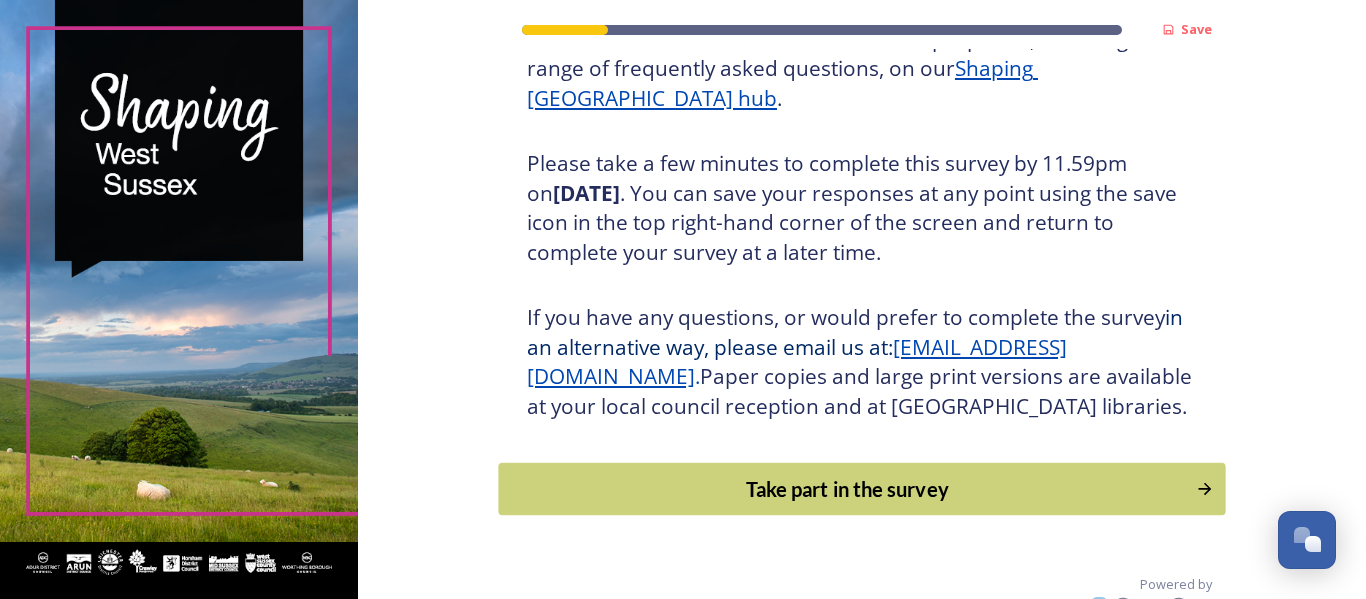 click on "Take part in the survey" at bounding box center [847, 489] 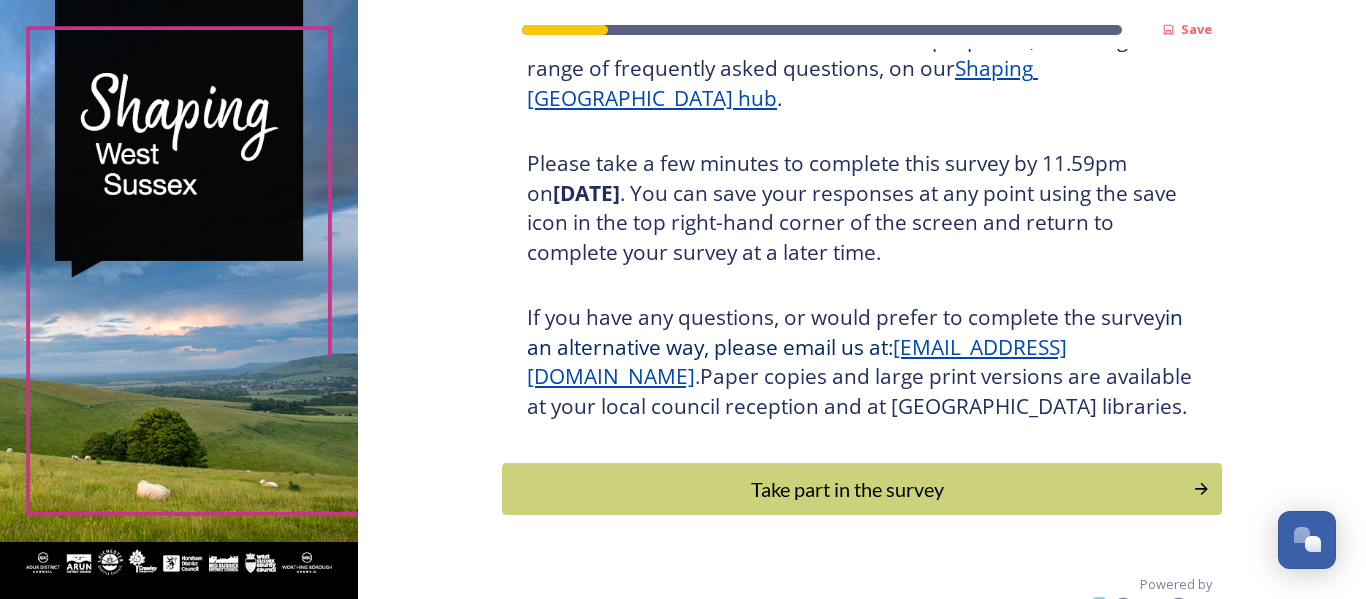 scroll, scrollTop: 0, scrollLeft: 0, axis: both 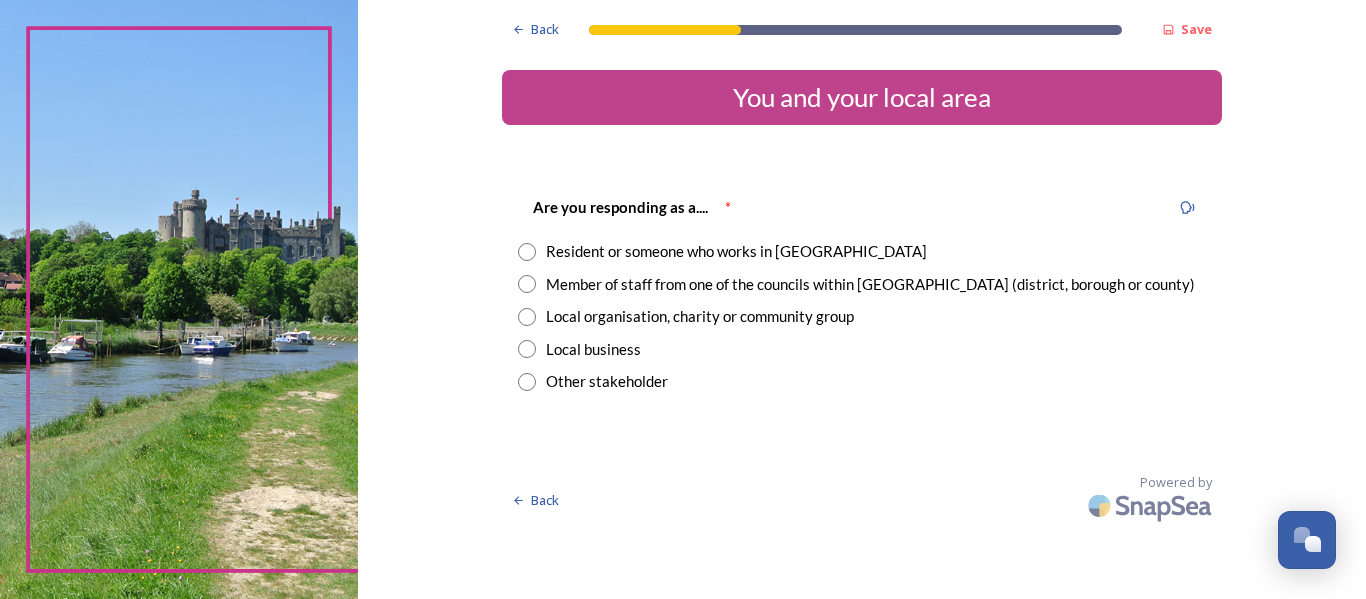 click at bounding box center [527, 252] 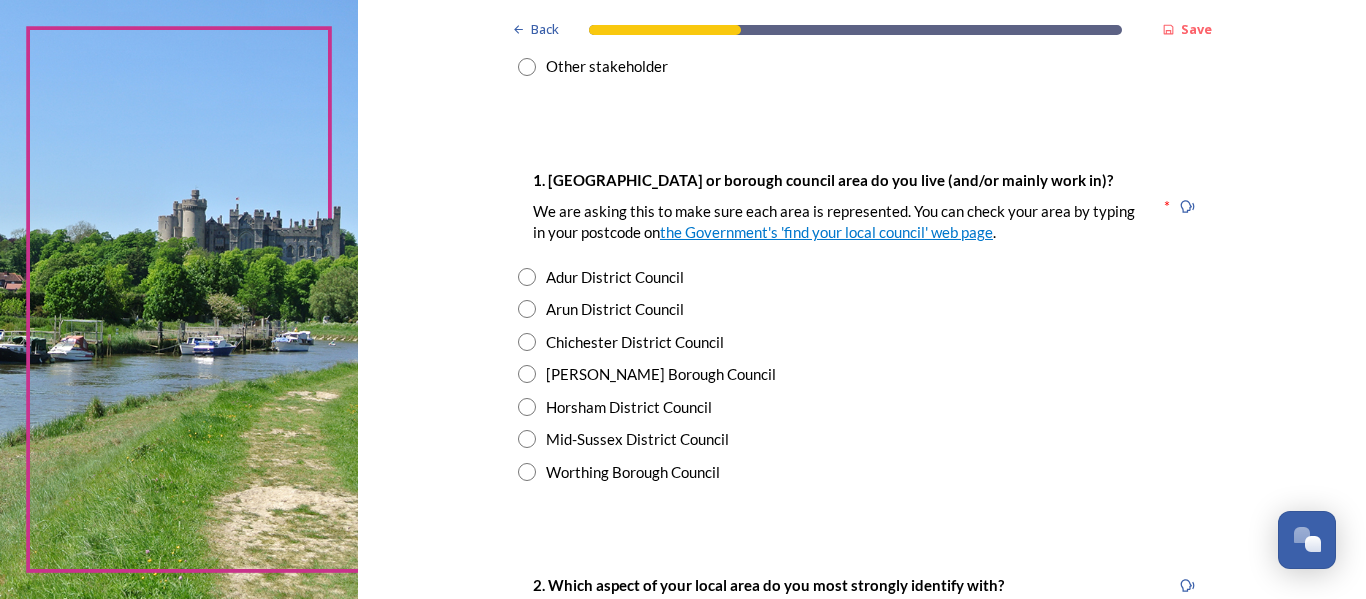 scroll, scrollTop: 325, scrollLeft: 0, axis: vertical 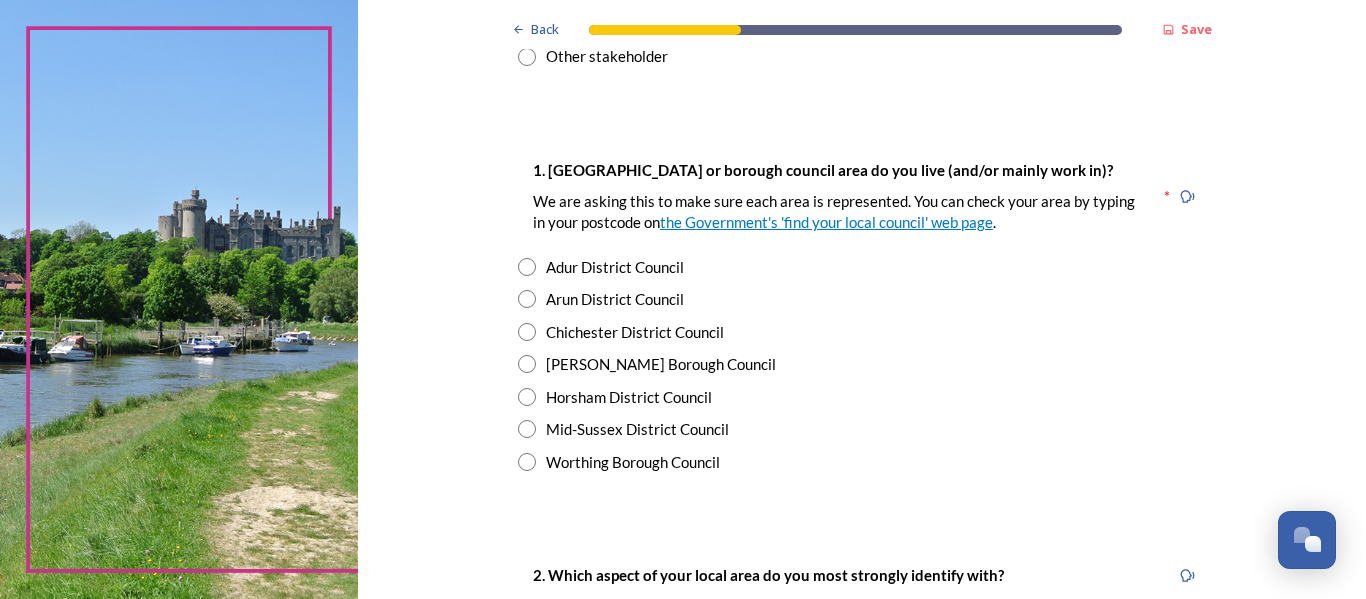 click on "Mid-Sussex District Council" at bounding box center (637, 429) 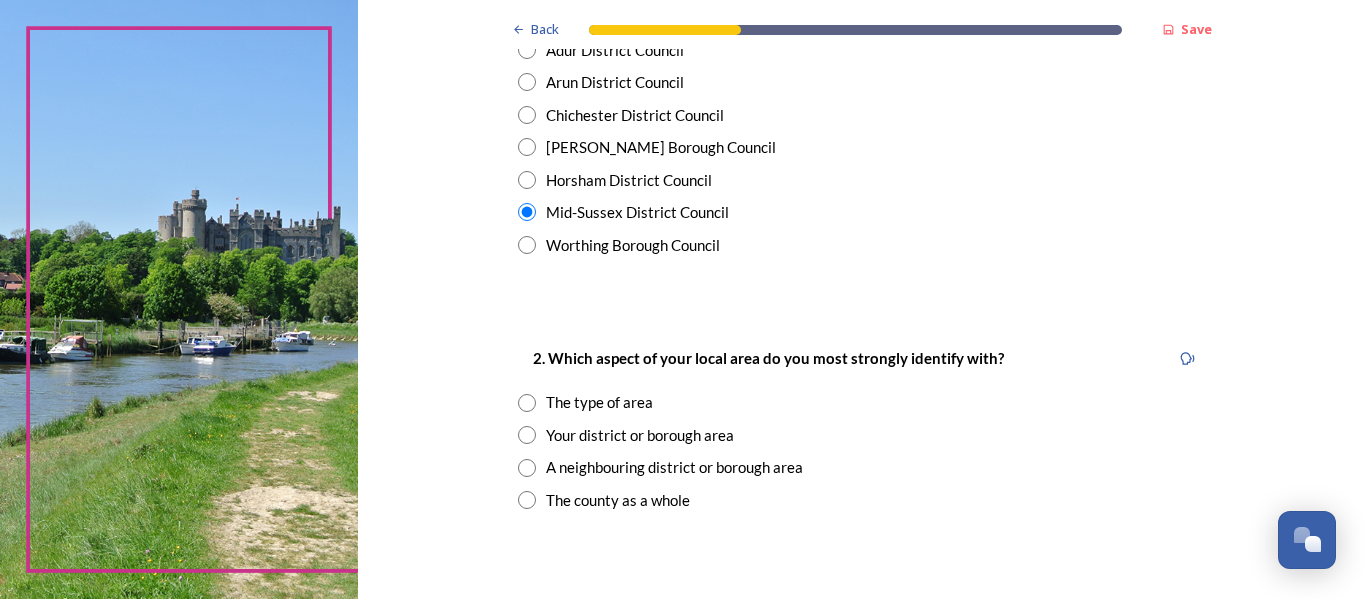 scroll, scrollTop: 550, scrollLeft: 0, axis: vertical 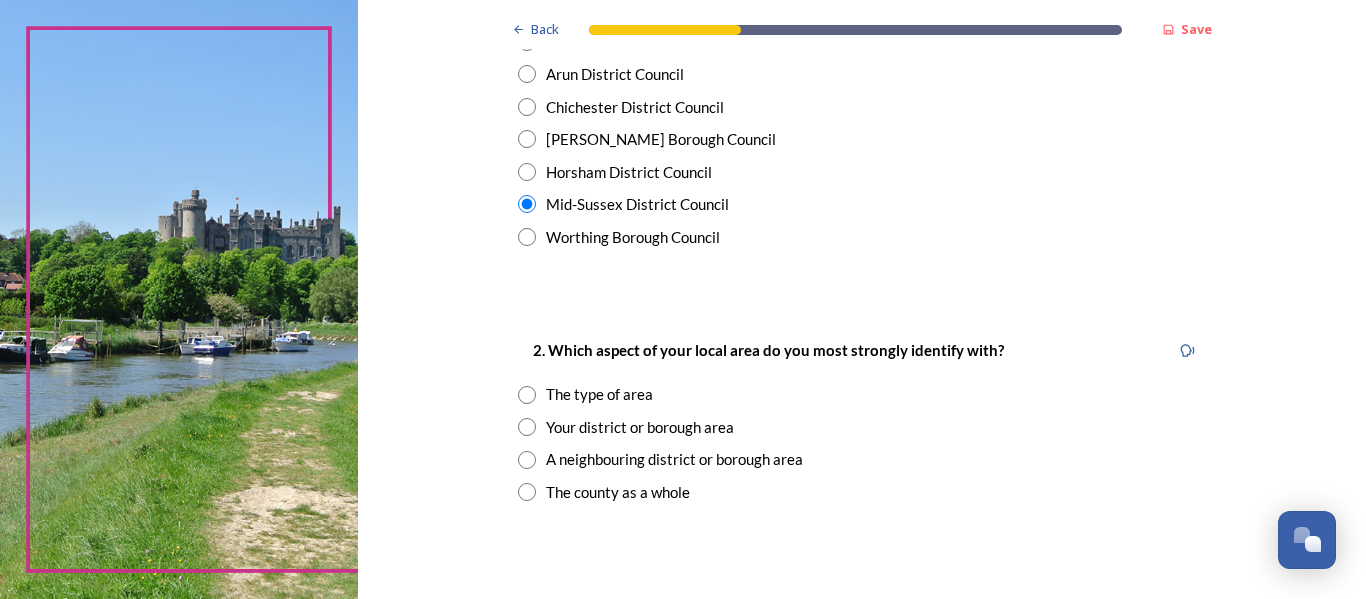 click on "The county as a whole" at bounding box center [618, 492] 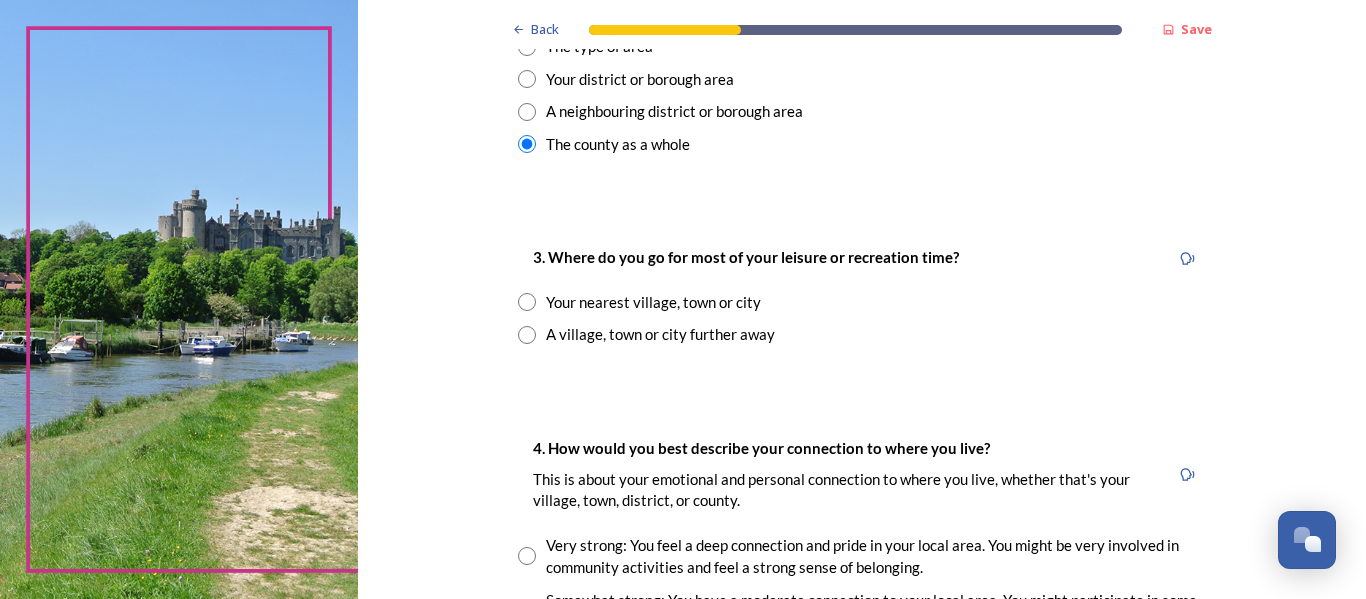 scroll, scrollTop: 775, scrollLeft: 0, axis: vertical 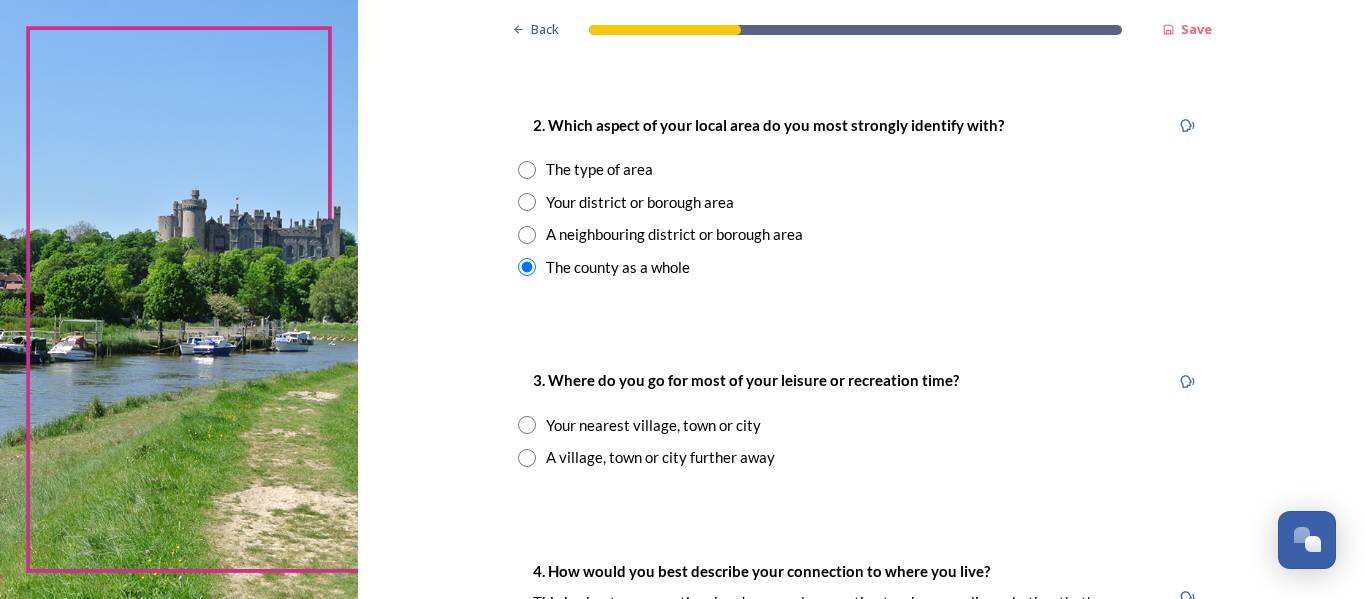 click on "Your nearest village, town or city" at bounding box center [653, 425] 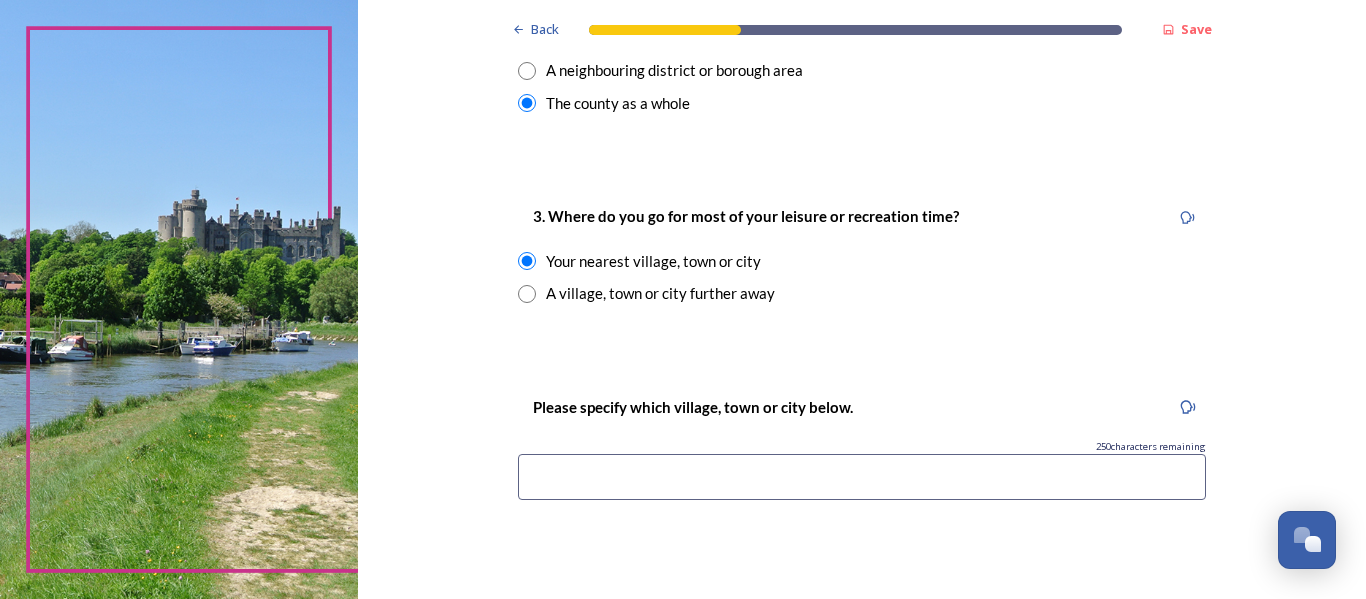 scroll, scrollTop: 950, scrollLeft: 0, axis: vertical 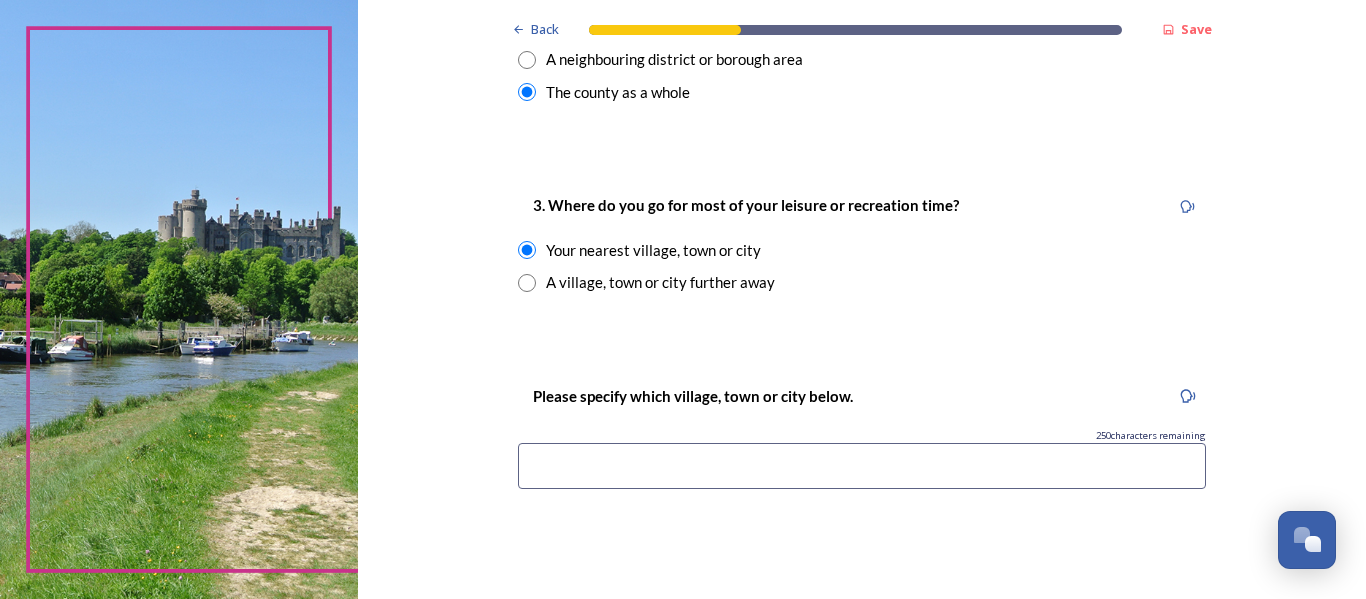 click at bounding box center [862, 466] 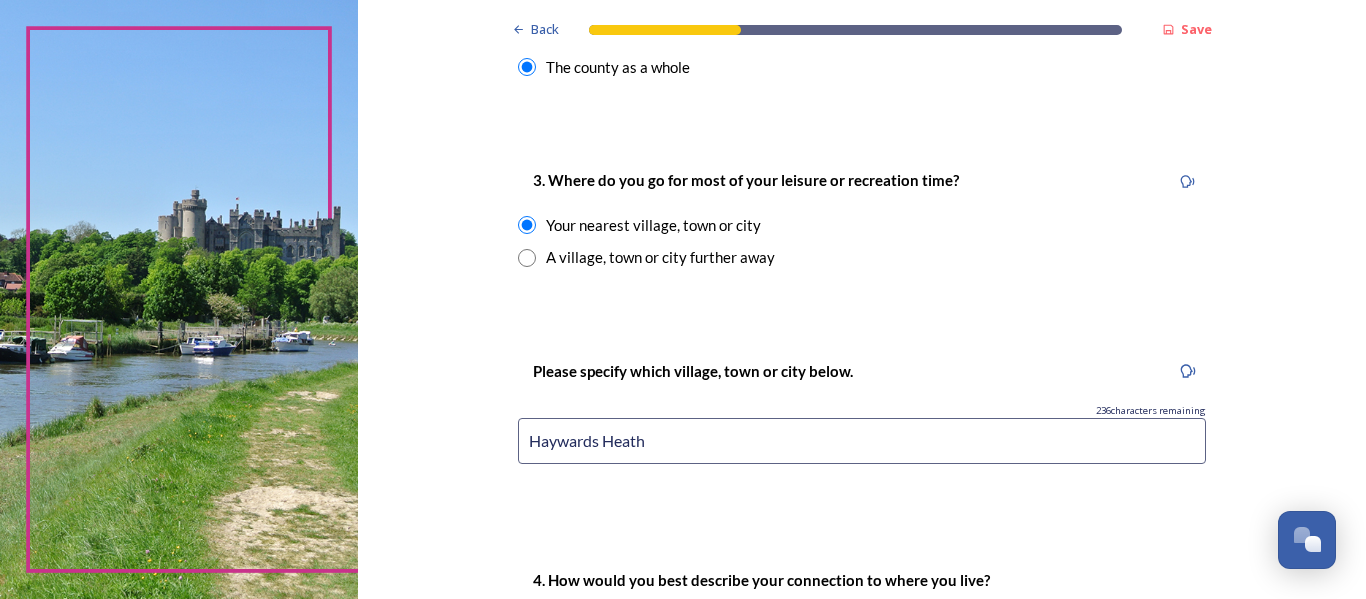 type on "Haywards Heath" 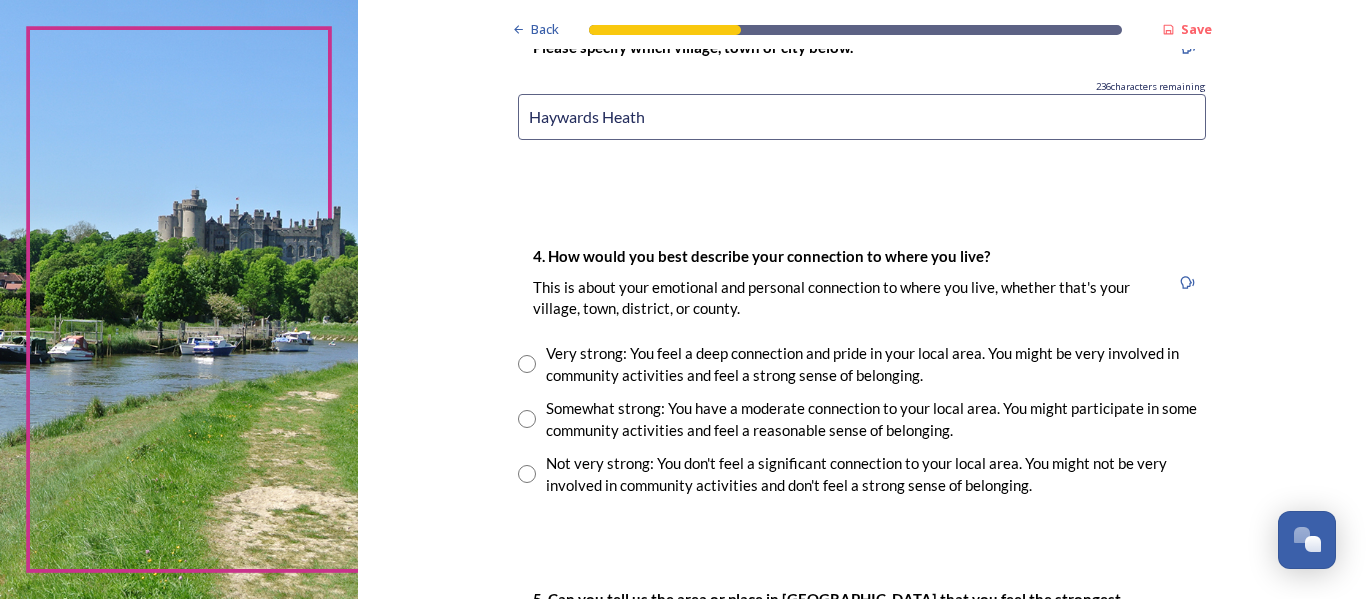scroll, scrollTop: 1300, scrollLeft: 0, axis: vertical 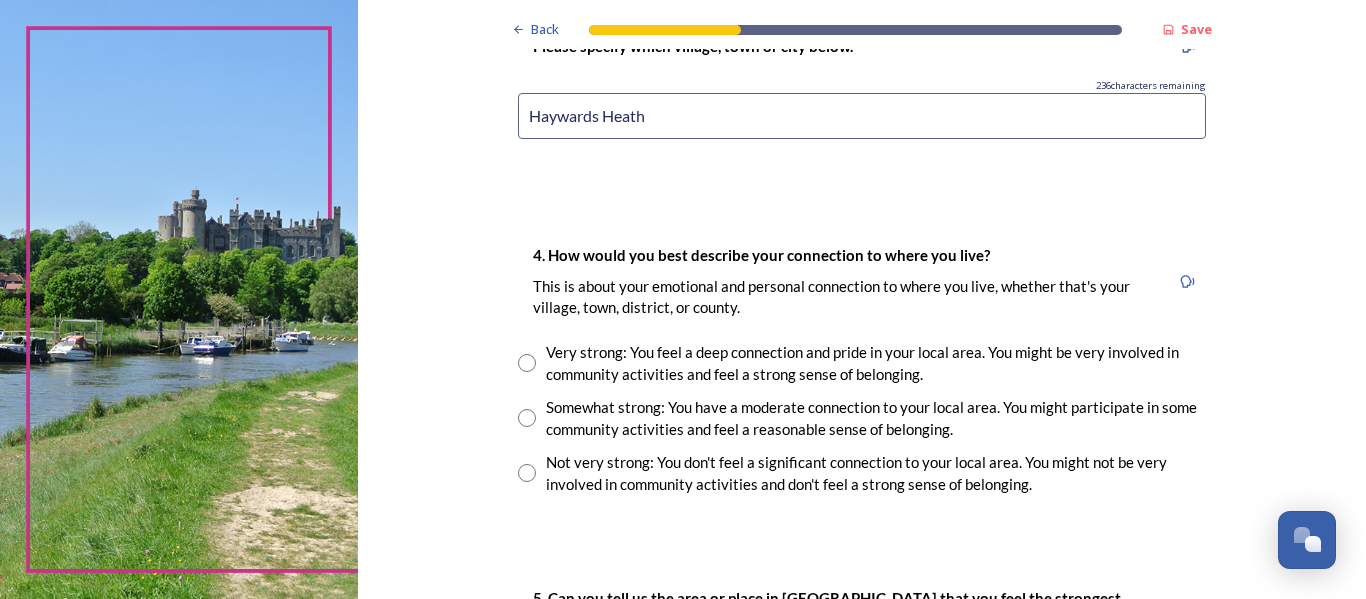 click on "Very strong: You feel a deep connection and pride in your local area. You might be very involved in community activities and feel a strong sense of belonging." at bounding box center [876, 363] 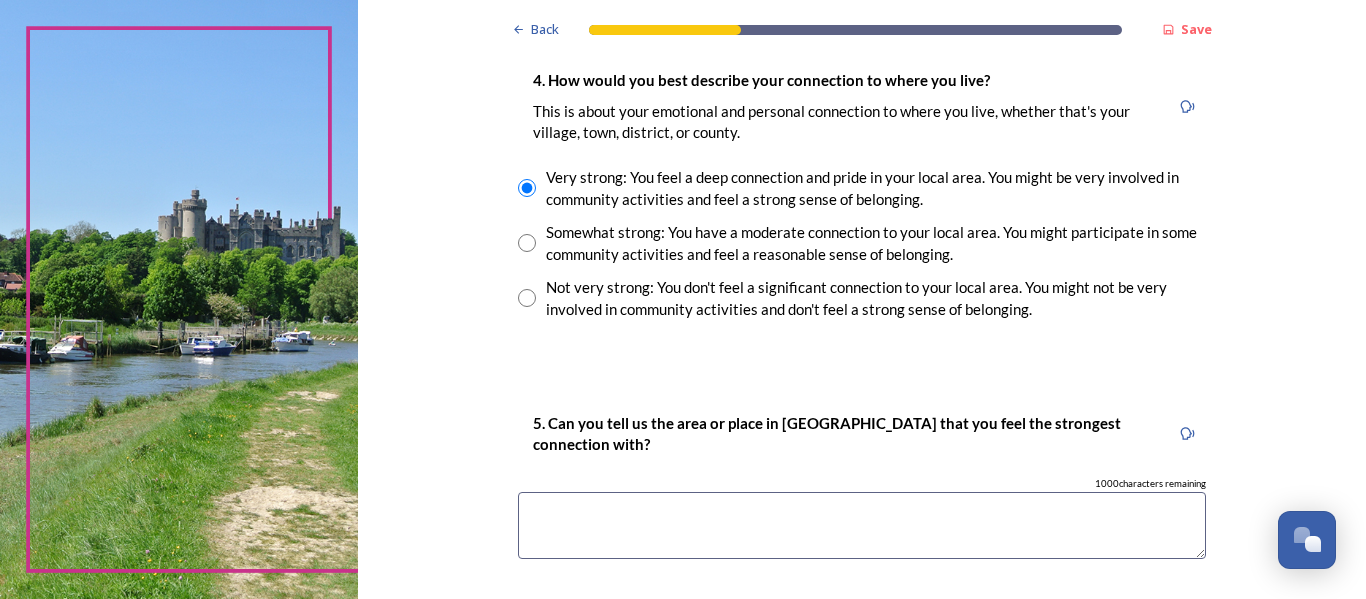 scroll, scrollTop: 1500, scrollLeft: 0, axis: vertical 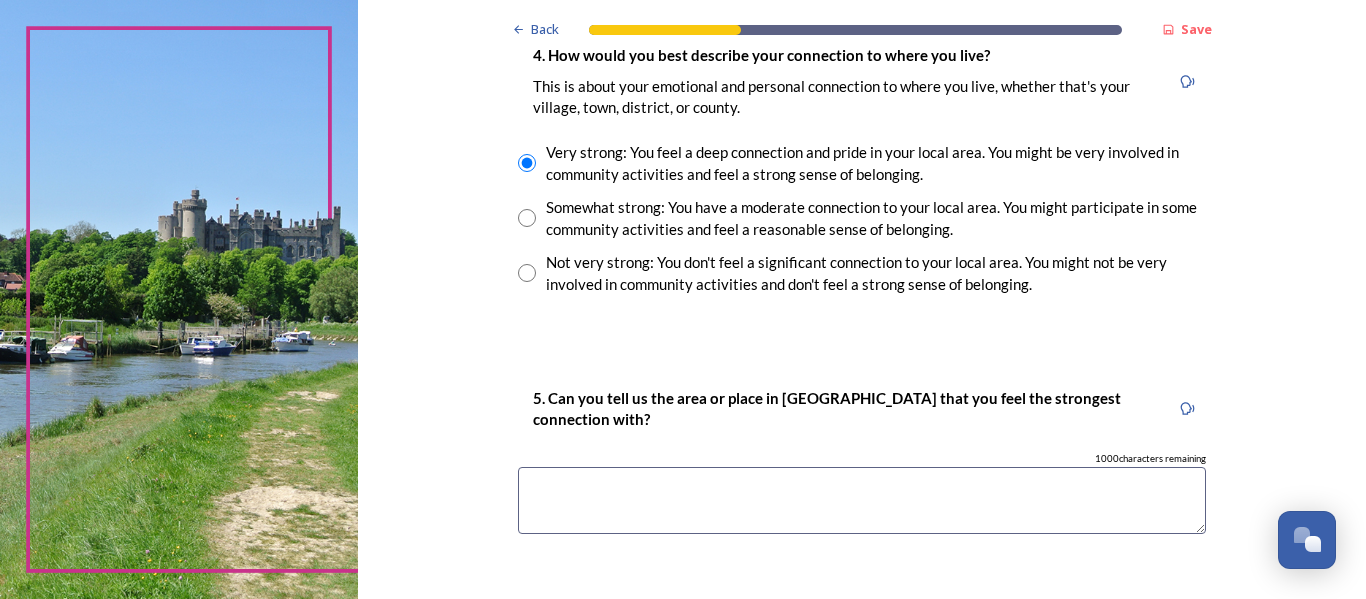 click at bounding box center (862, 500) 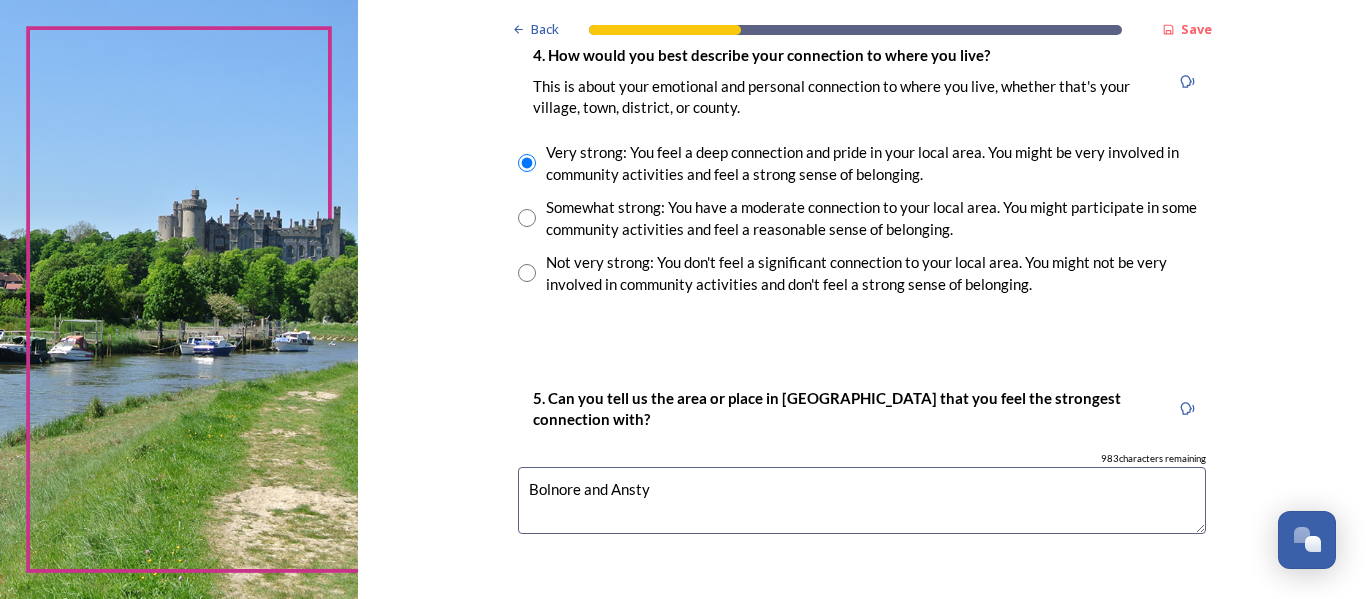 type on "Bolnore and Ansty" 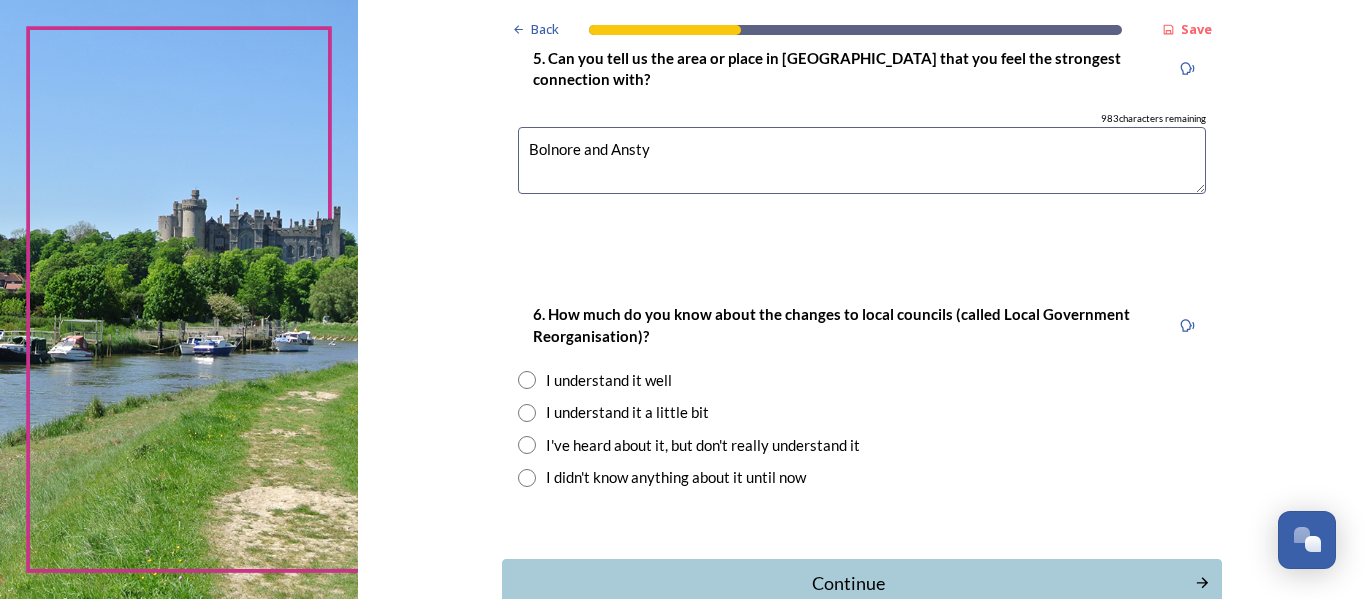 scroll, scrollTop: 1950, scrollLeft: 0, axis: vertical 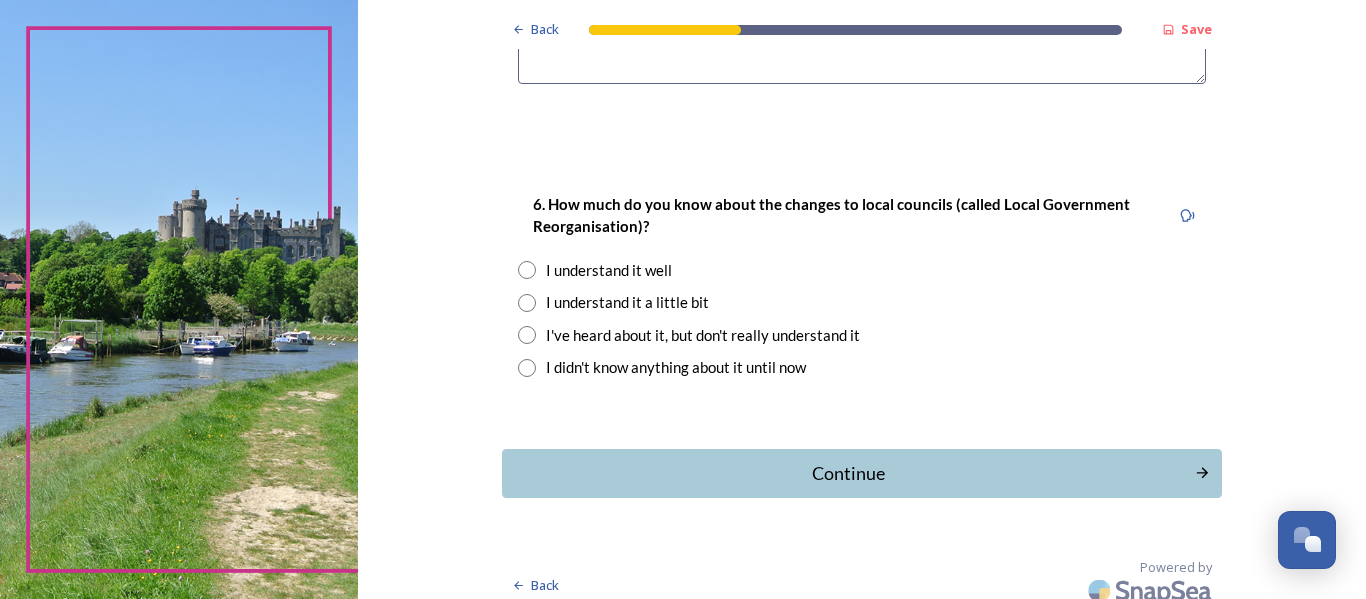 click on "I understand it a little bit" at bounding box center [627, 302] 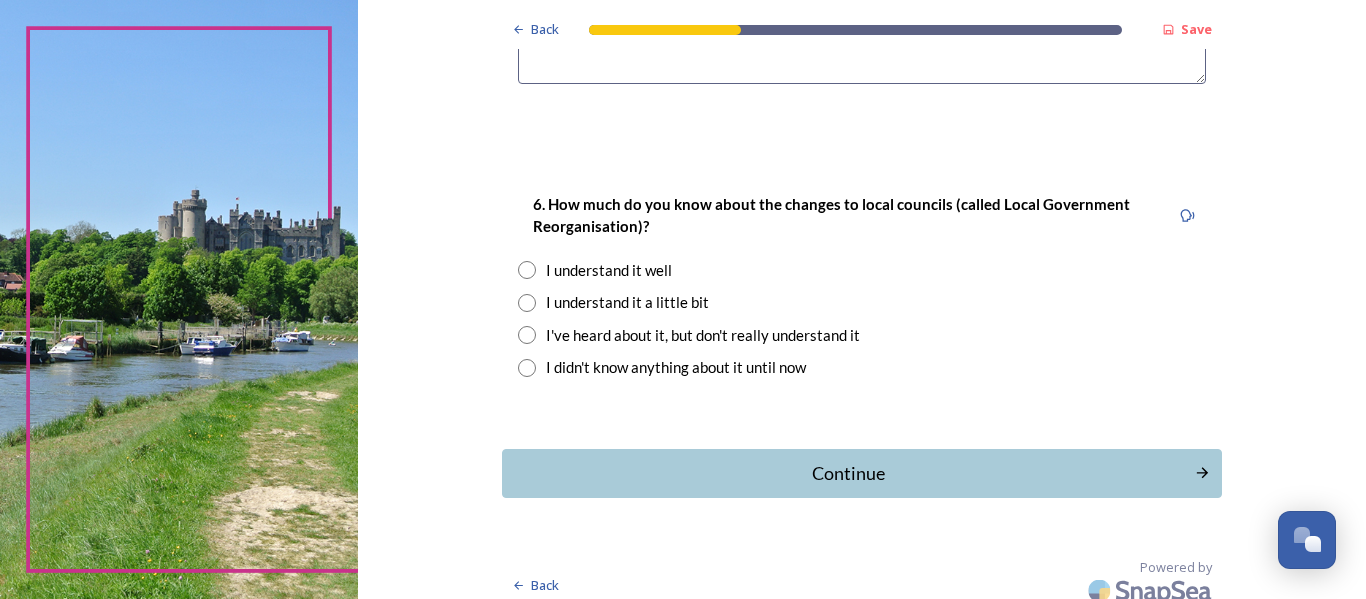 radio on "true" 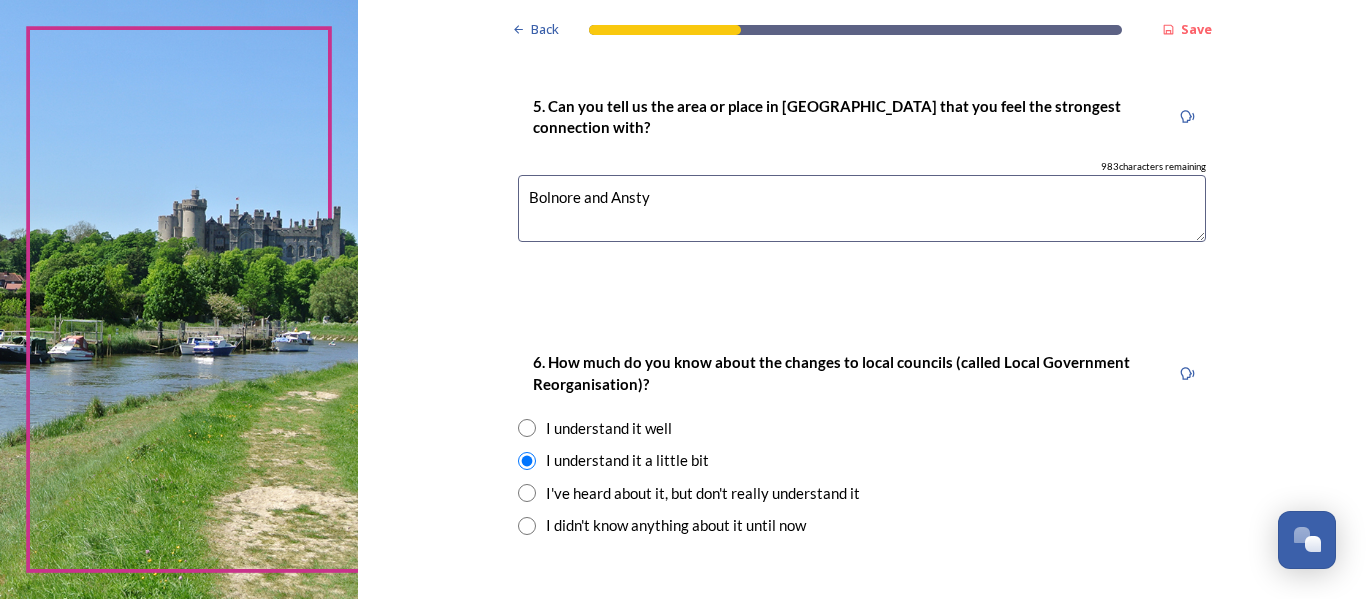 scroll, scrollTop: 1940, scrollLeft: 0, axis: vertical 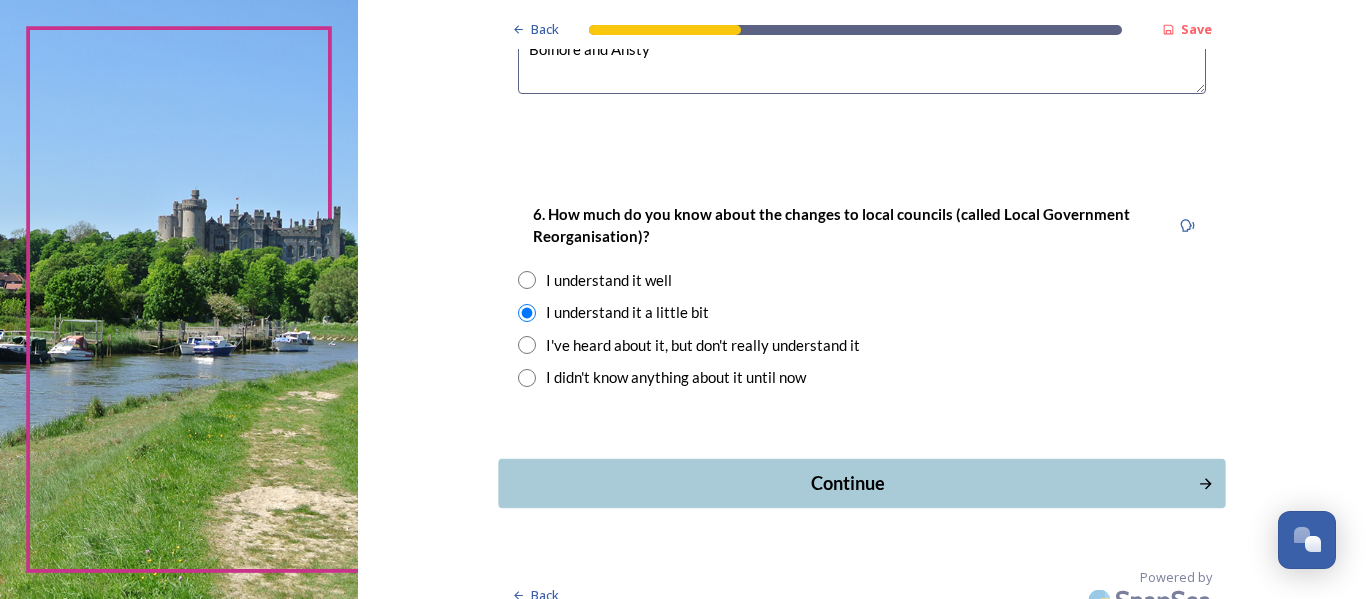 click on "Continue" at bounding box center (861, 483) 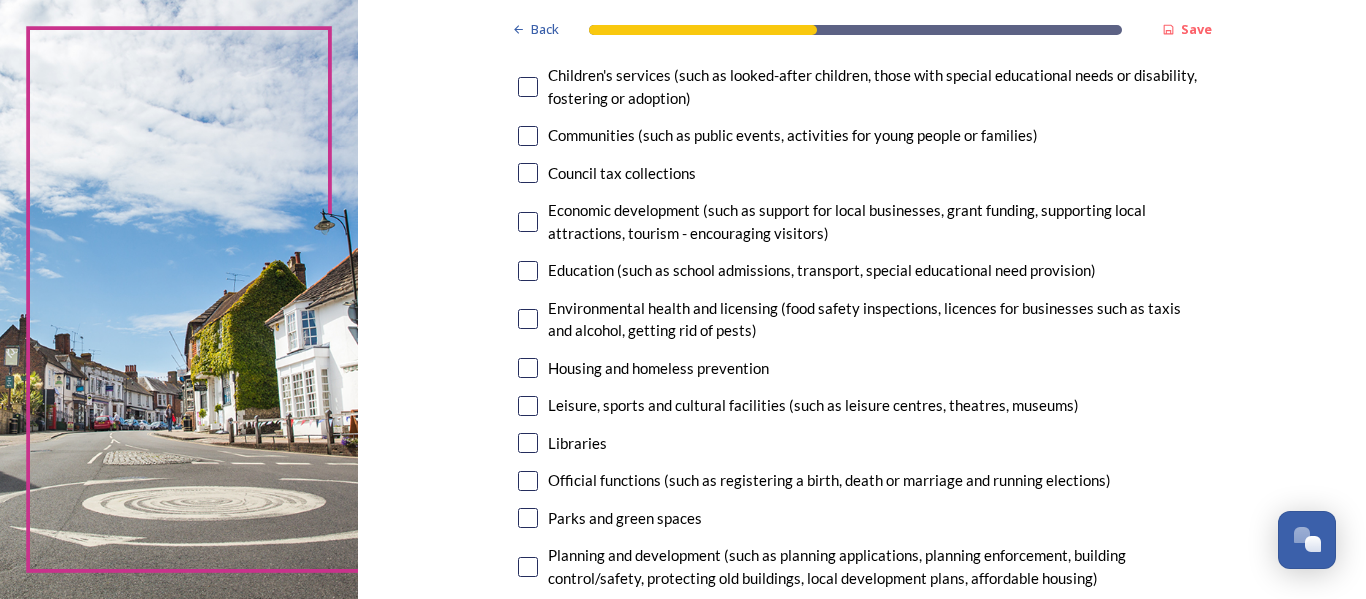 scroll, scrollTop: 275, scrollLeft: 0, axis: vertical 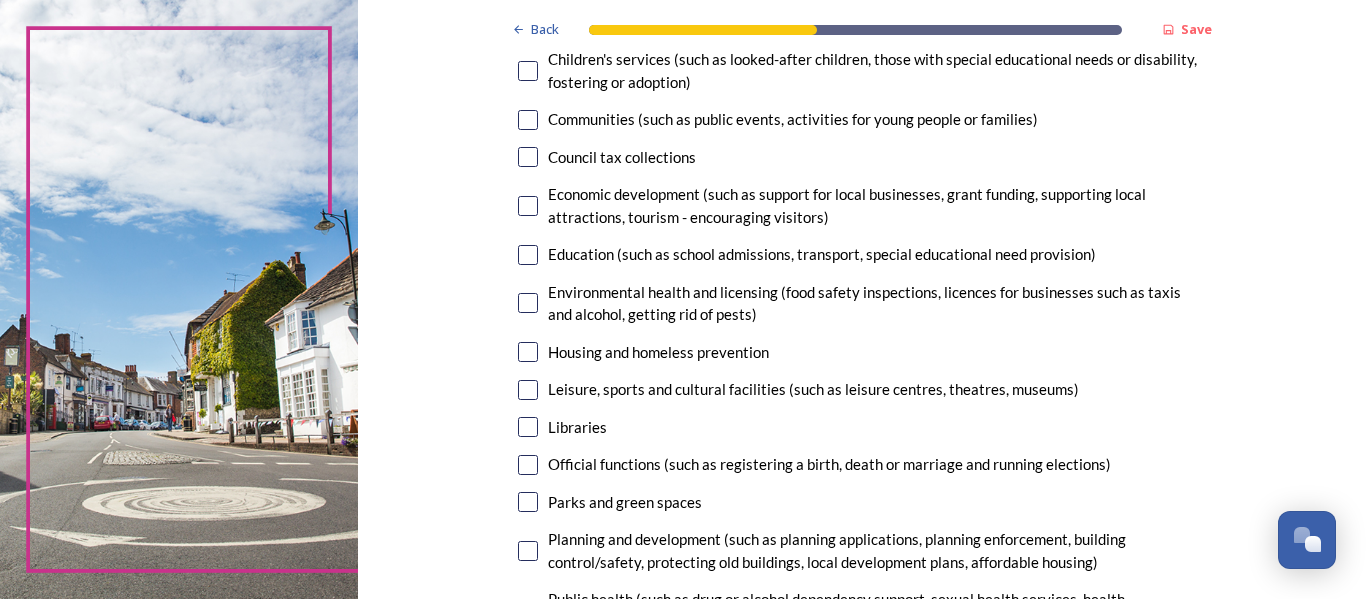 click on "Education (such as school admissions, transport, special educational need provision)" at bounding box center (822, 254) 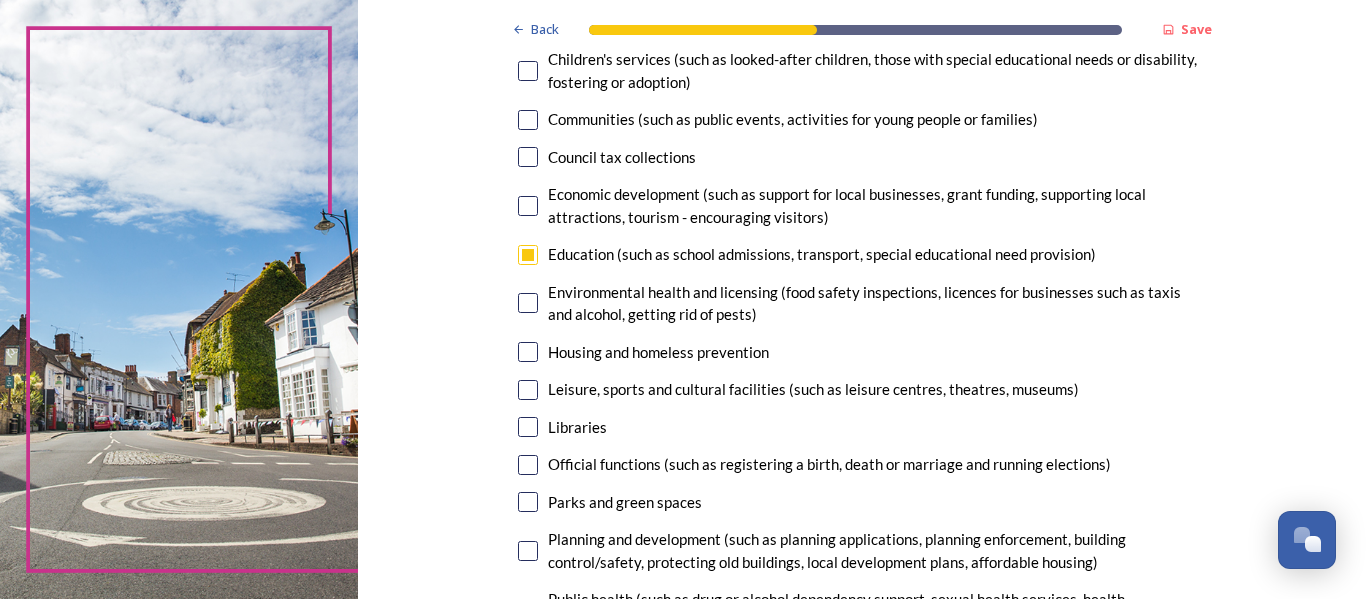 checkbox on "true" 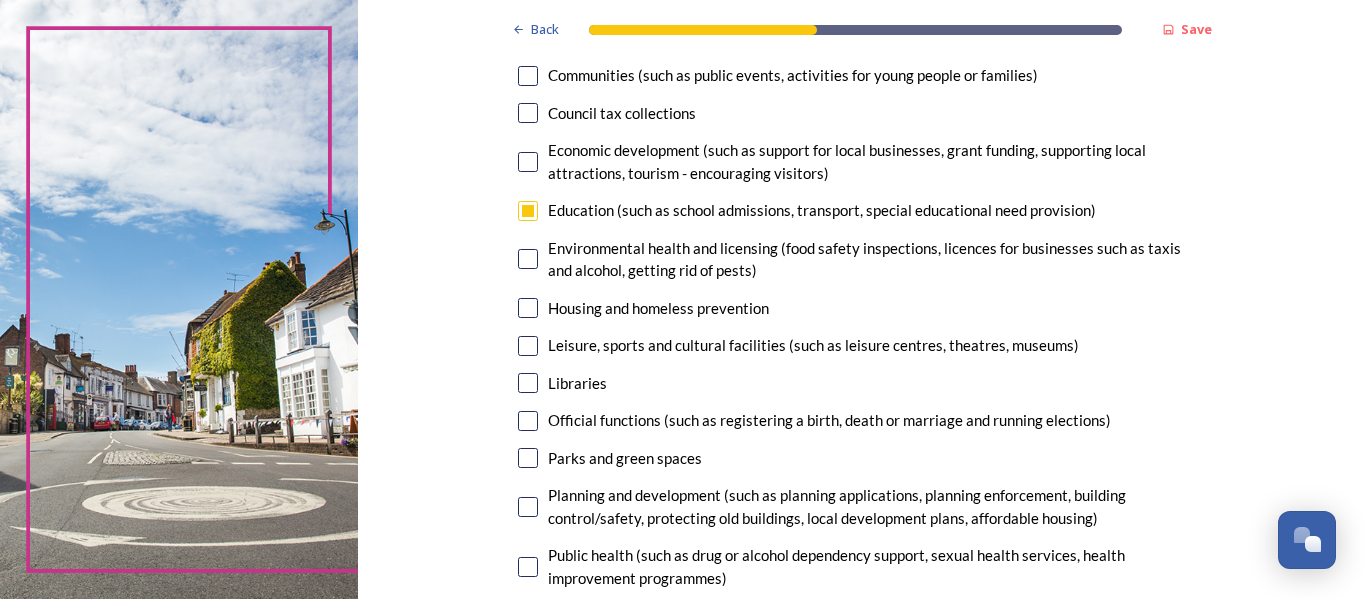scroll, scrollTop: 425, scrollLeft: 0, axis: vertical 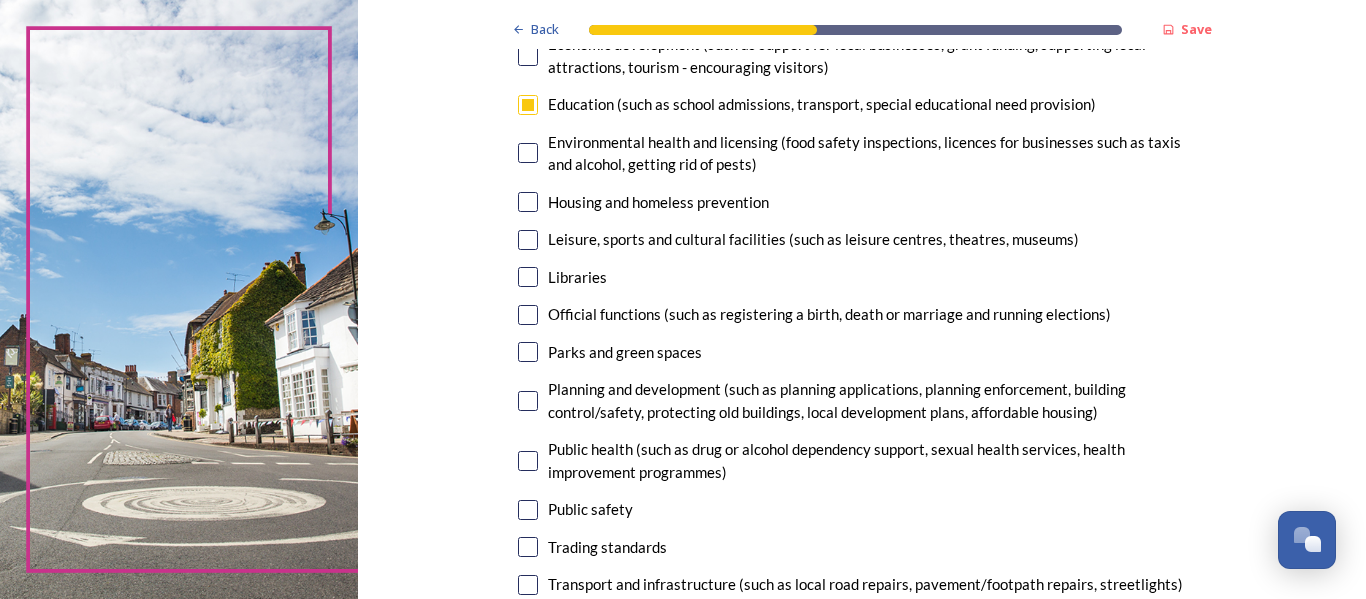 click on "Leisure, sports and cultural facilities (such as leisure centres, theatres, museums)" at bounding box center [813, 239] 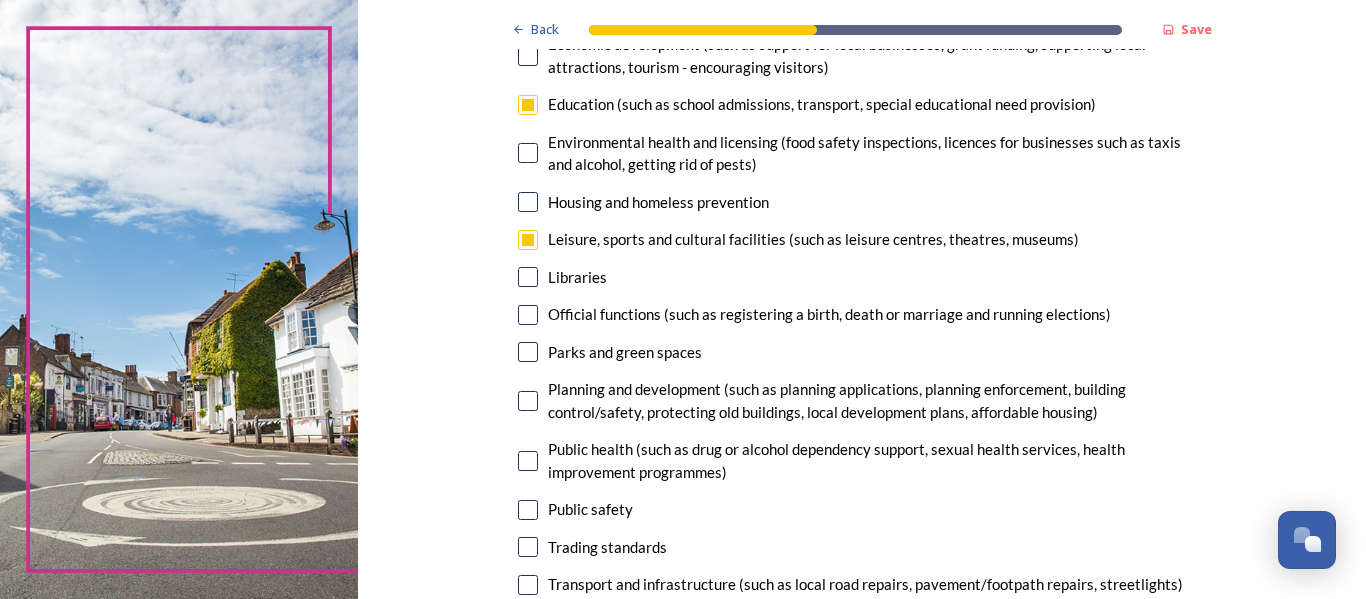 checkbox on "true" 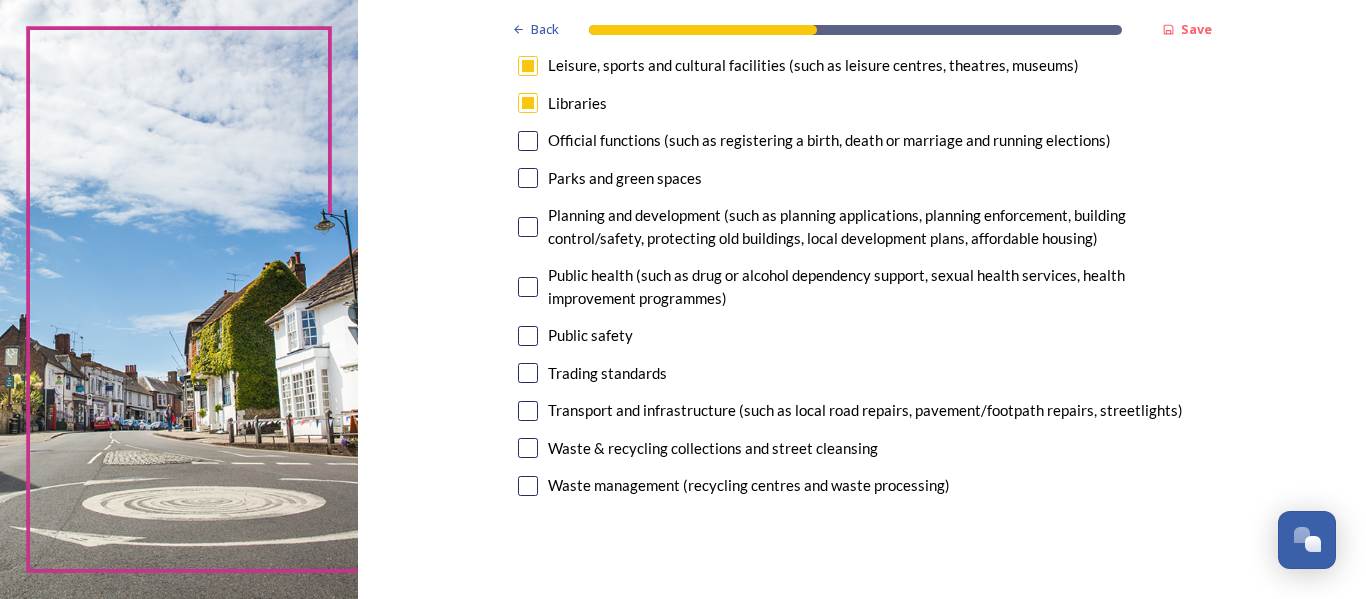 scroll, scrollTop: 600, scrollLeft: 0, axis: vertical 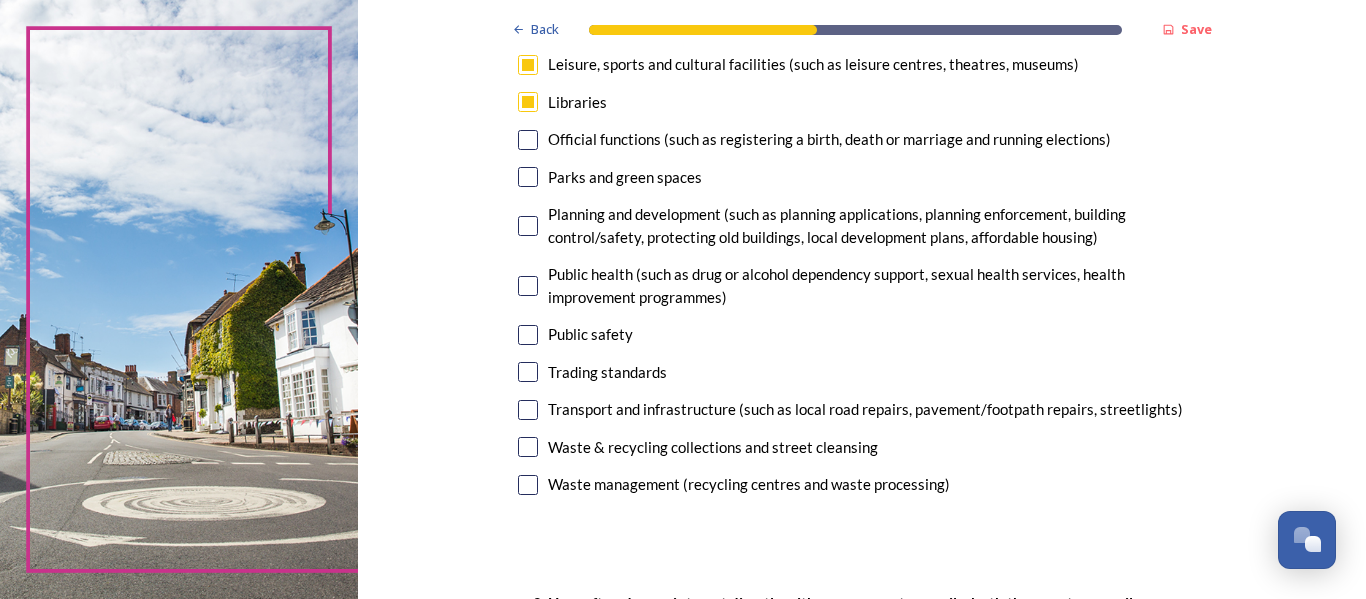 click on "Parks and green spaces" at bounding box center (625, 177) 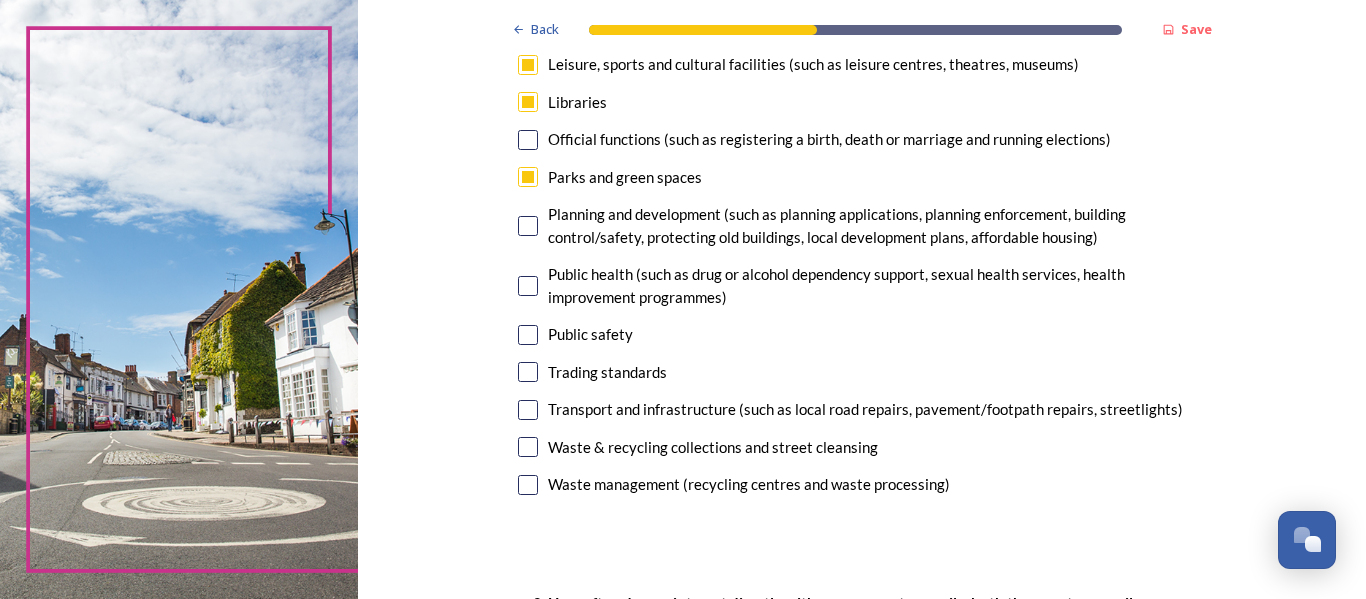 checkbox on "true" 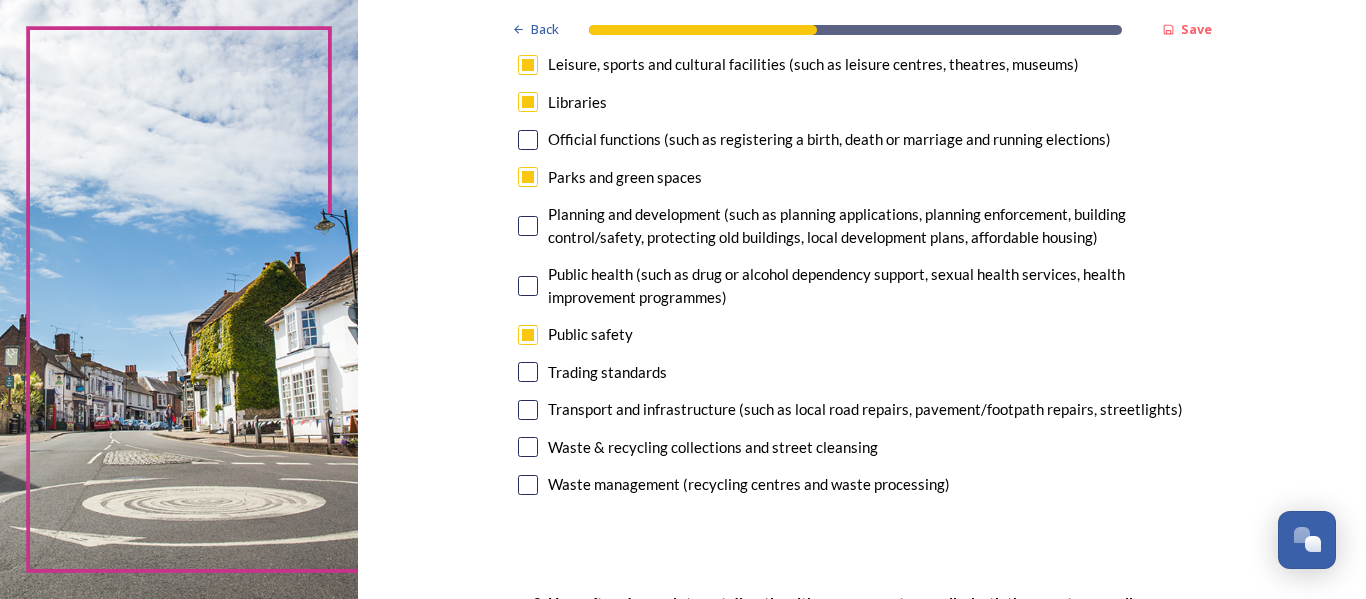checkbox on "true" 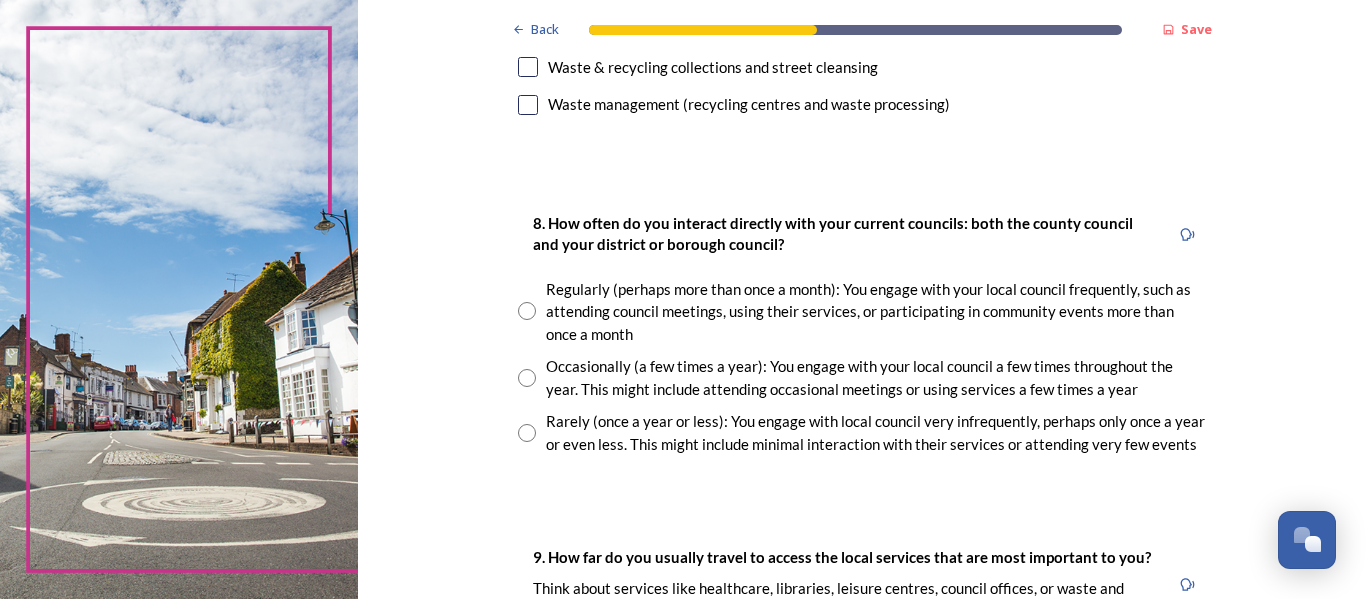 scroll, scrollTop: 1025, scrollLeft: 0, axis: vertical 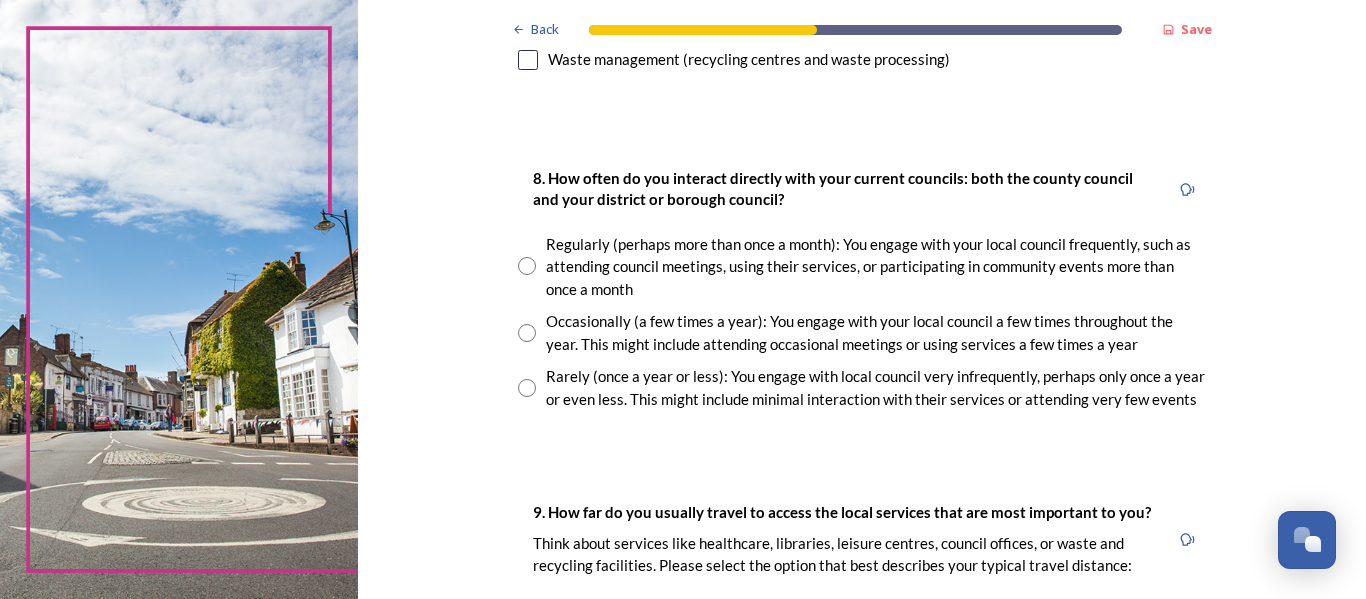 click on "Occasionally (a few times a year): You engage with your local council a few times throughout the year. This might include attending occasional meetings or using services a few times a year" at bounding box center (876, 332) 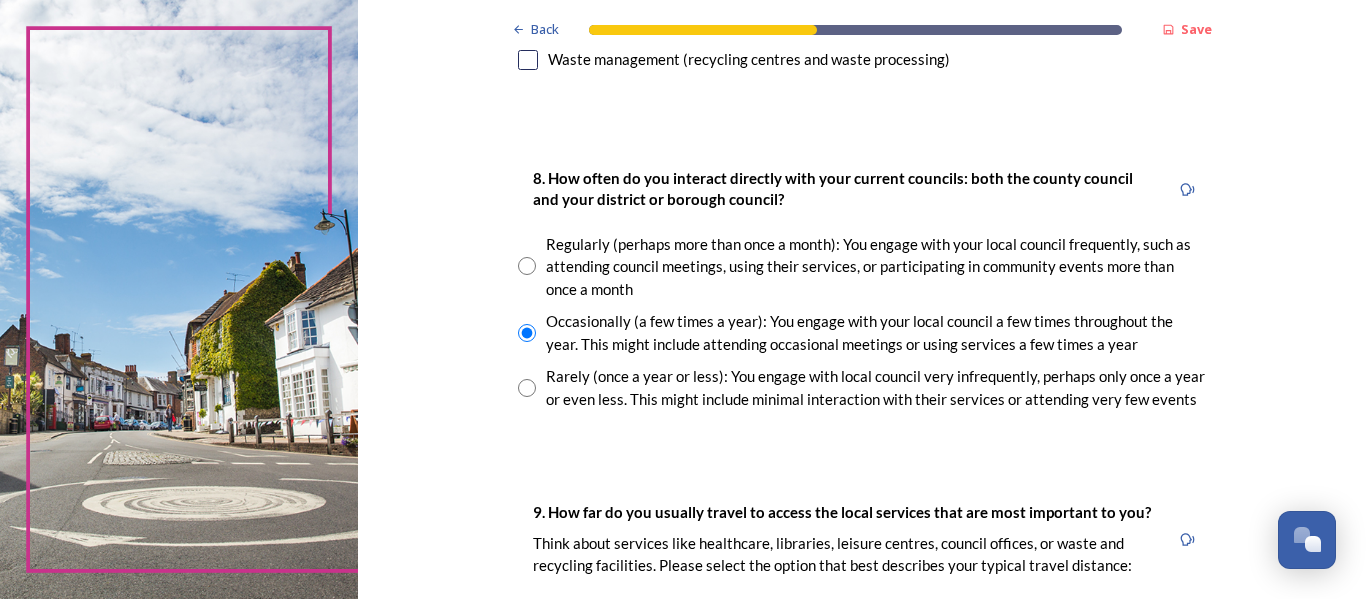 click on "Regularly (perhaps more than once a month): You engage with your local council frequently, such as attending council meetings, using their services, or participating in community events more than once a month" at bounding box center (876, 267) 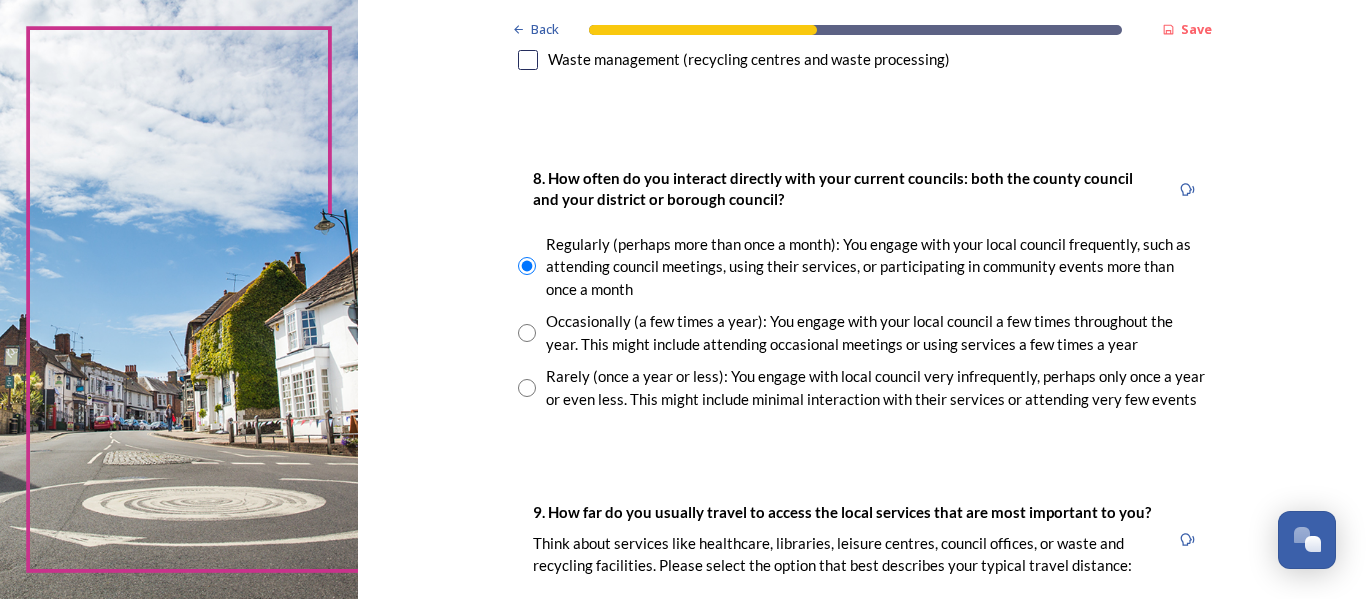 click on "Occasionally (a few times a year): You engage with your local council a few times throughout the year. This might include attending occasional meetings or using services a few times a year" at bounding box center (876, 332) 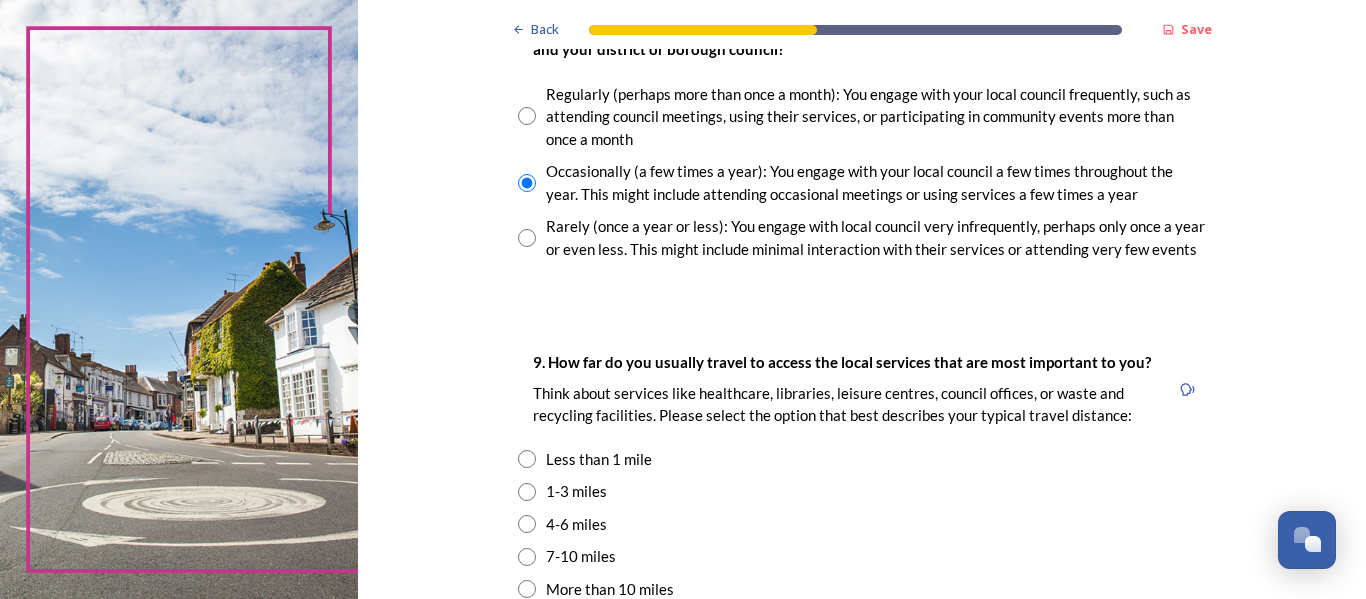 scroll, scrollTop: 1250, scrollLeft: 0, axis: vertical 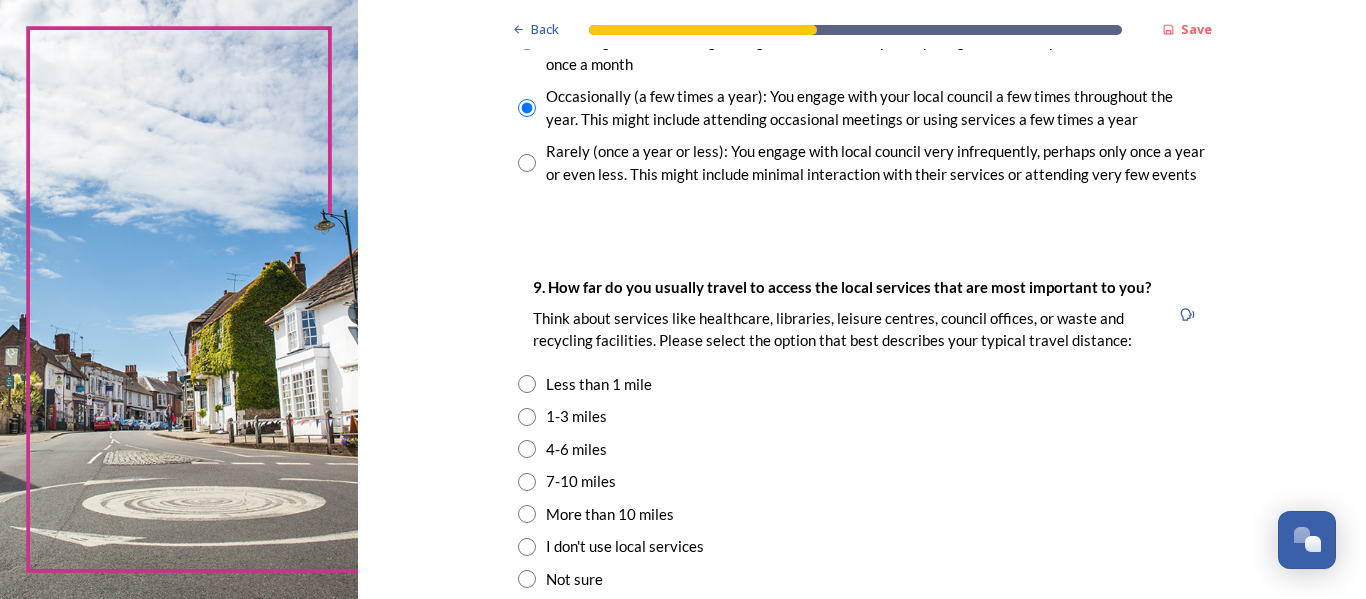 click on "1-3 miles" at bounding box center [576, 416] 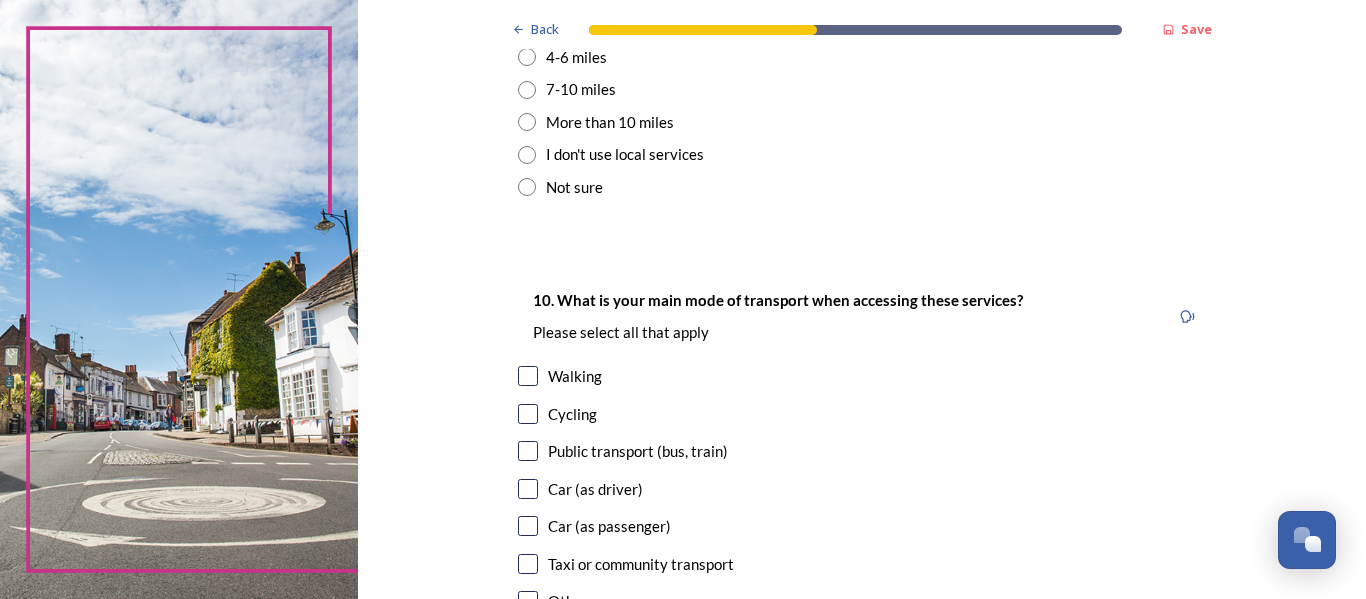 scroll, scrollTop: 1750, scrollLeft: 0, axis: vertical 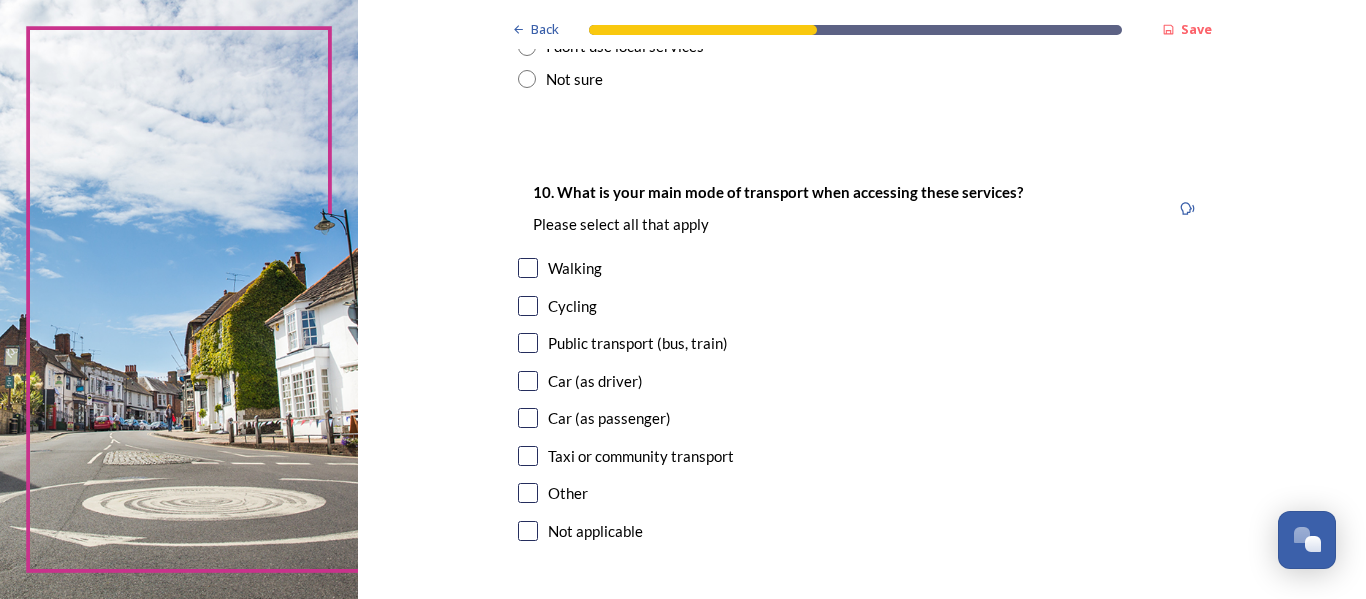 click at bounding box center (528, 418) 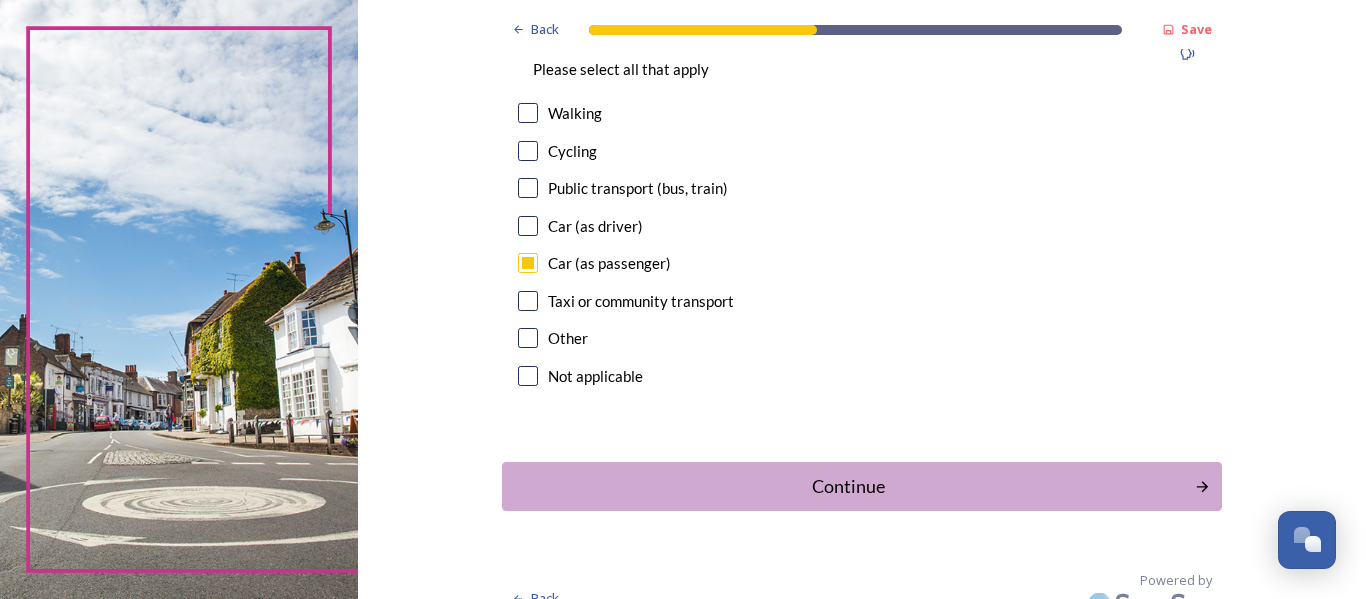 scroll, scrollTop: 1933, scrollLeft: 0, axis: vertical 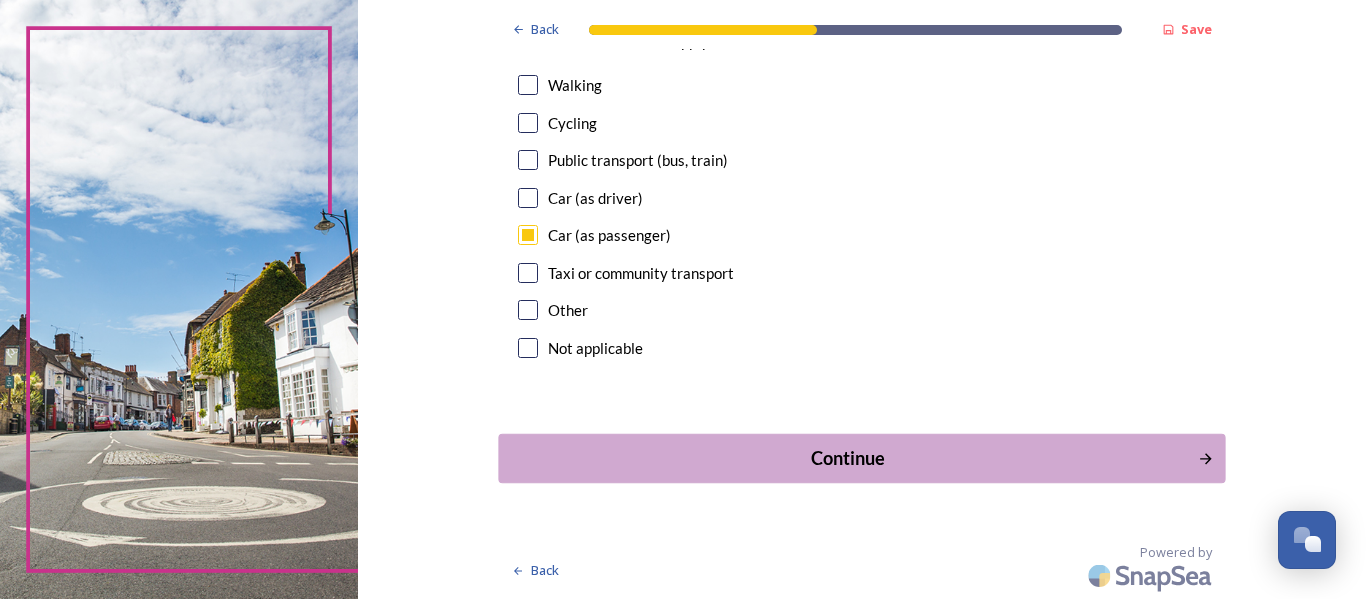 click on "Continue" at bounding box center [847, 458] 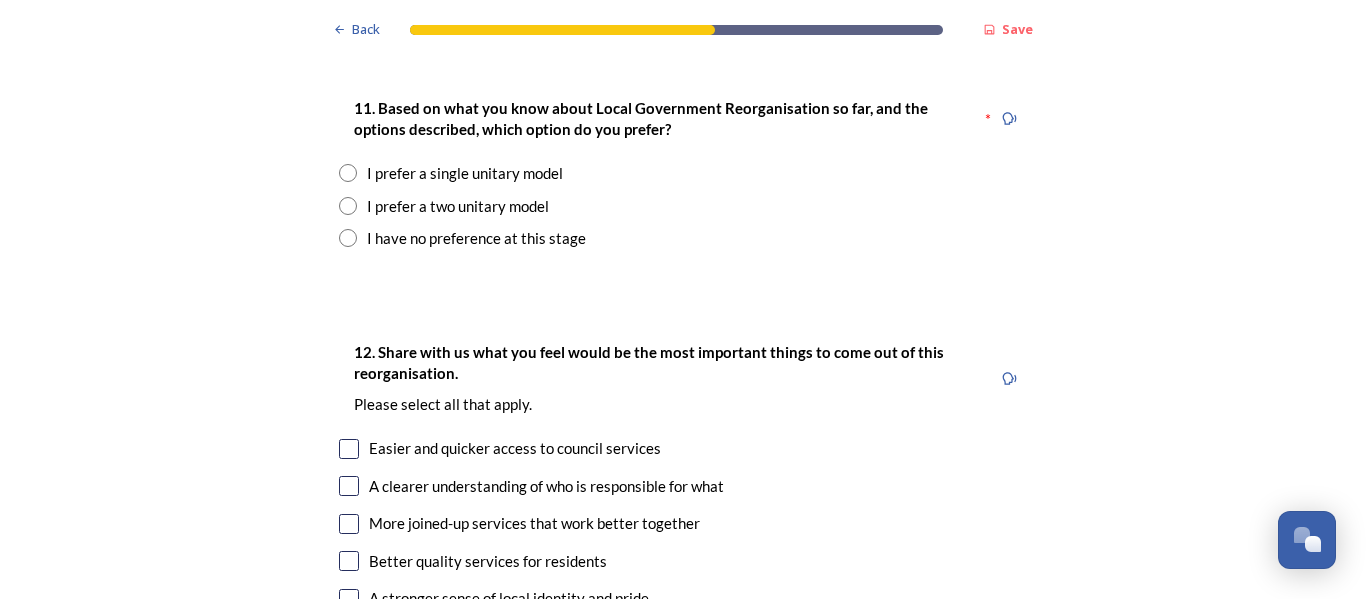 scroll, scrollTop: 2650, scrollLeft: 0, axis: vertical 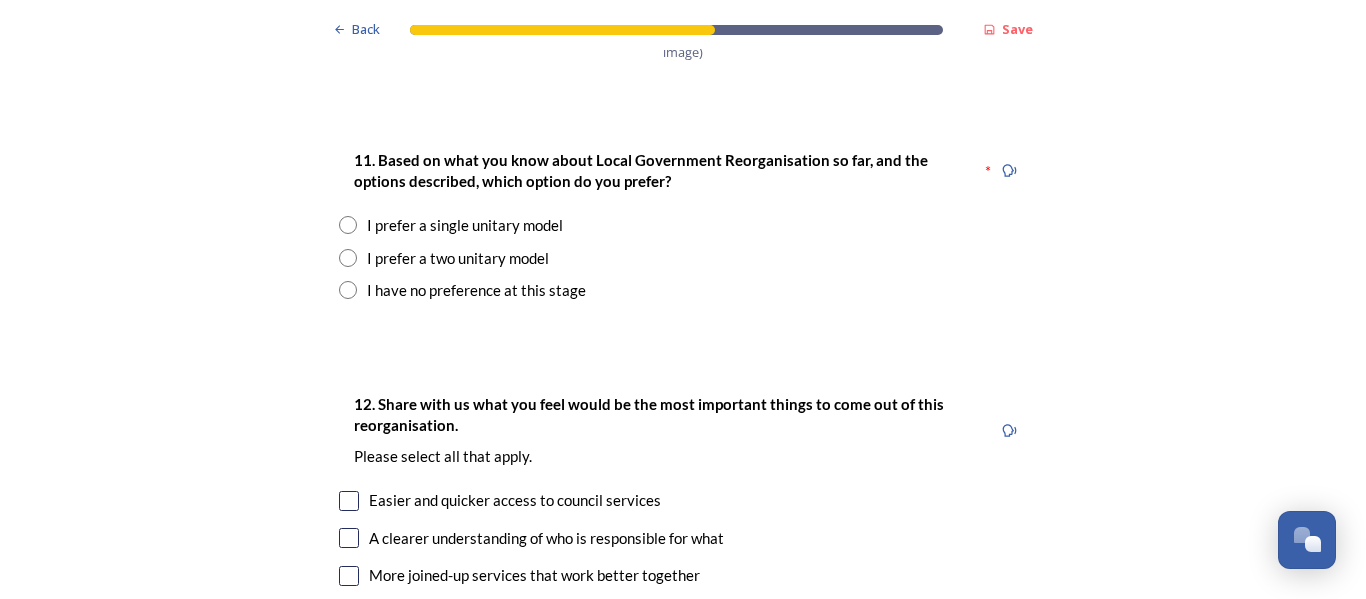 click at bounding box center [348, 225] 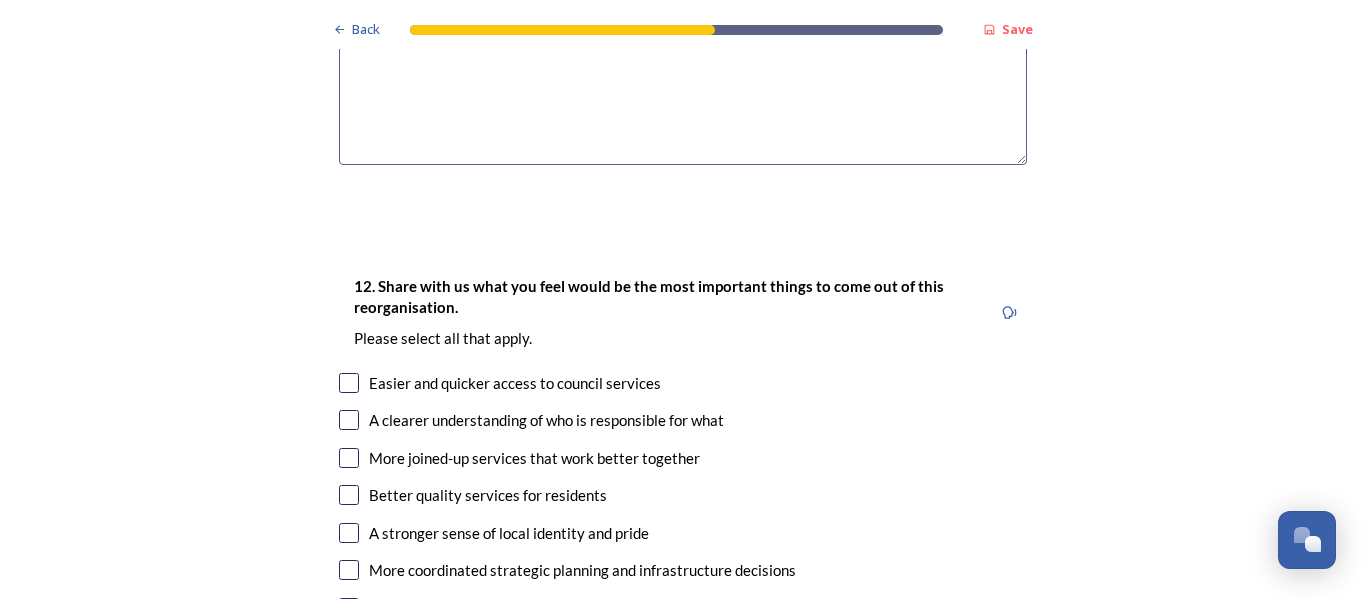 scroll, scrollTop: 3225, scrollLeft: 0, axis: vertical 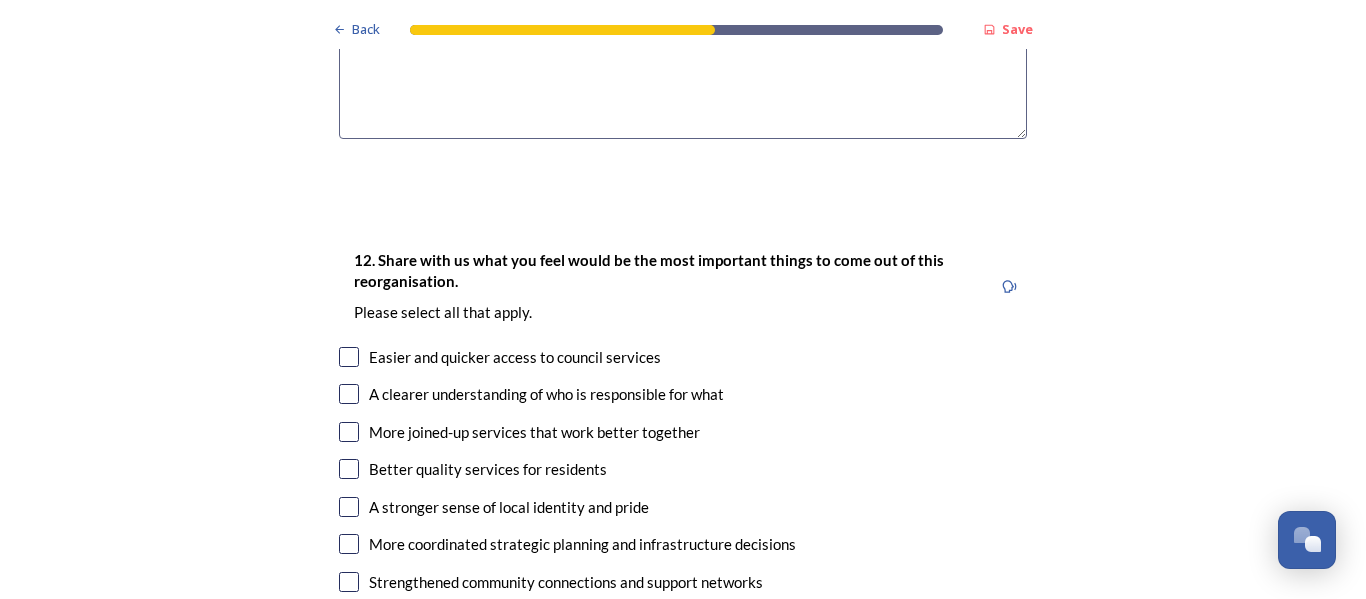 click at bounding box center (349, 357) 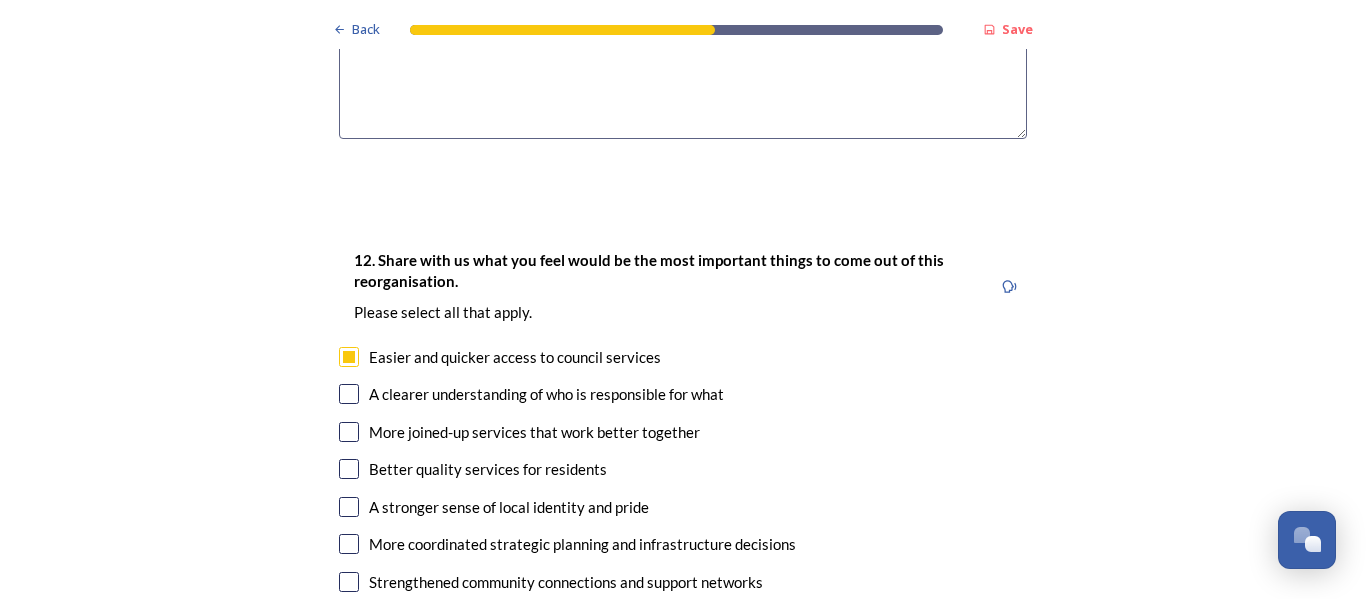 click at bounding box center [349, 394] 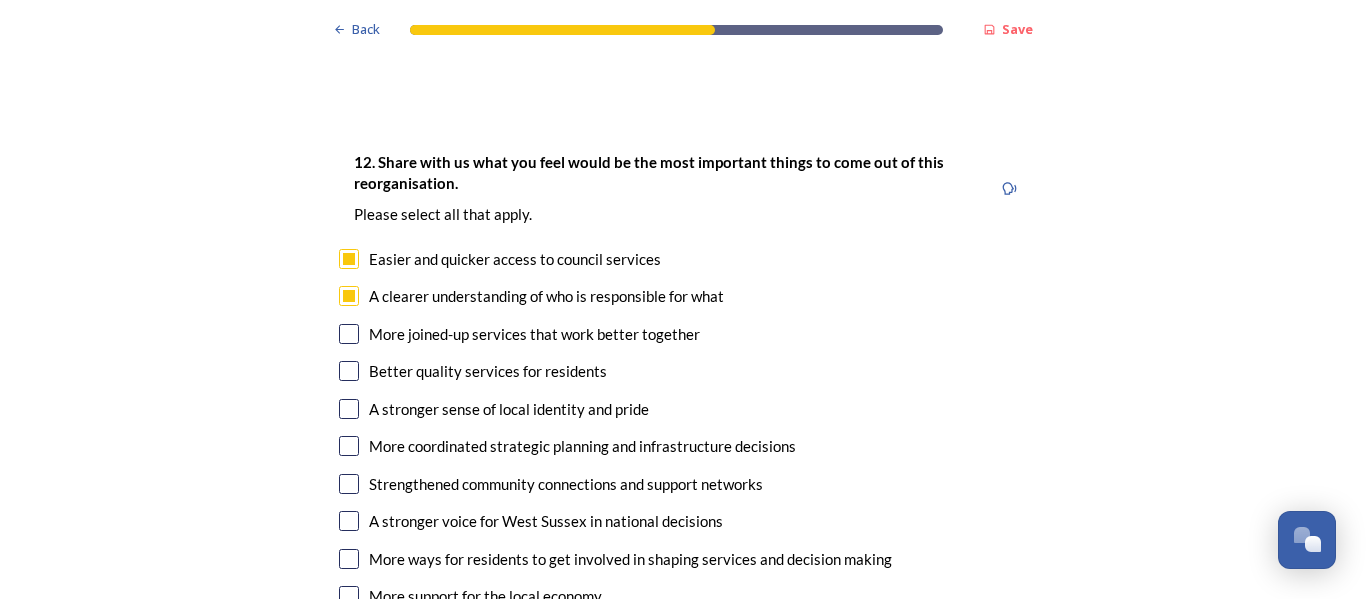 scroll, scrollTop: 3325, scrollLeft: 0, axis: vertical 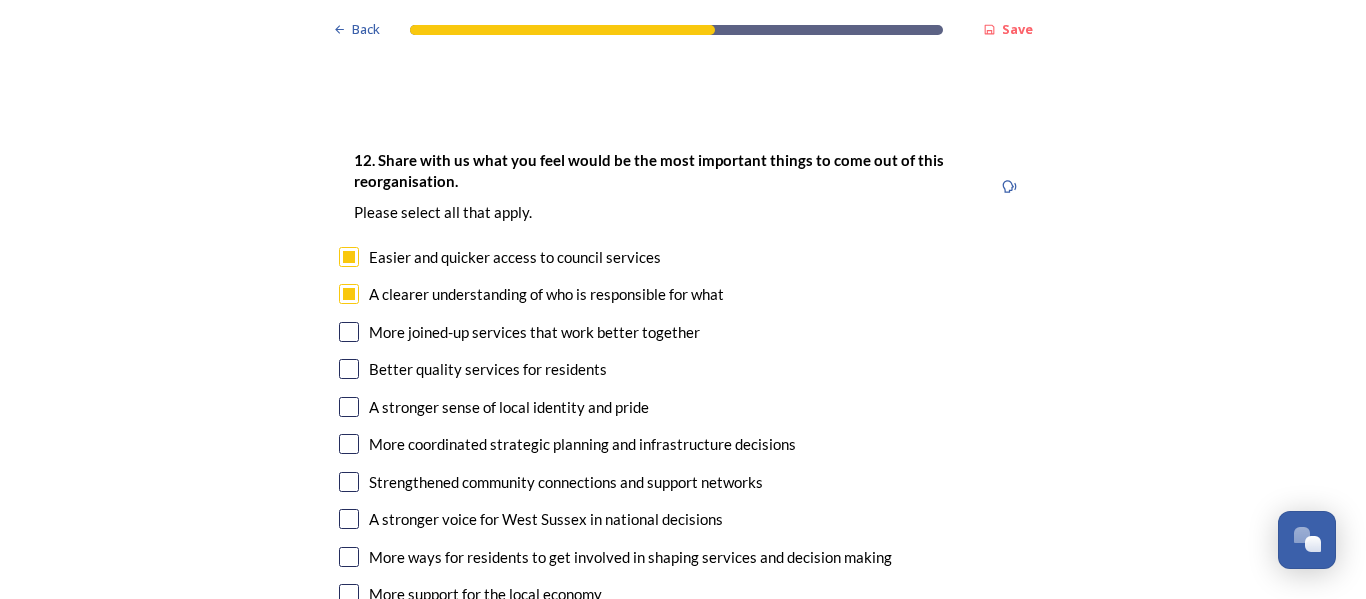 click on "A stronger sense of local identity and pride" at bounding box center (683, 407) 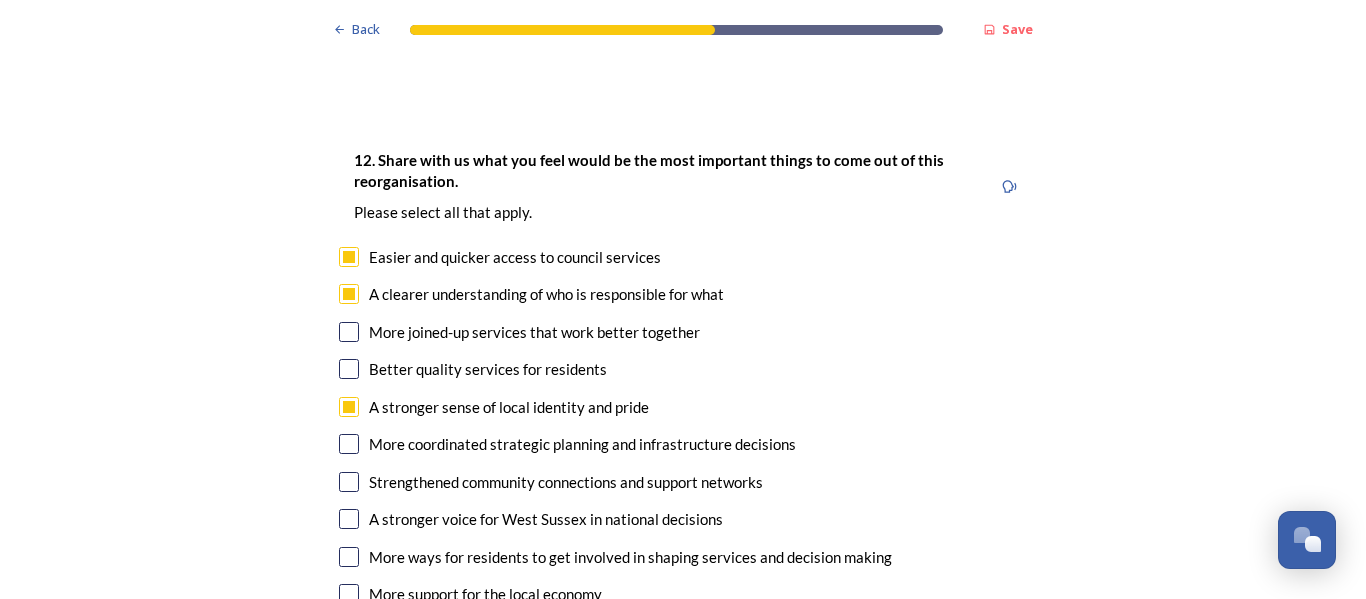 checkbox on "true" 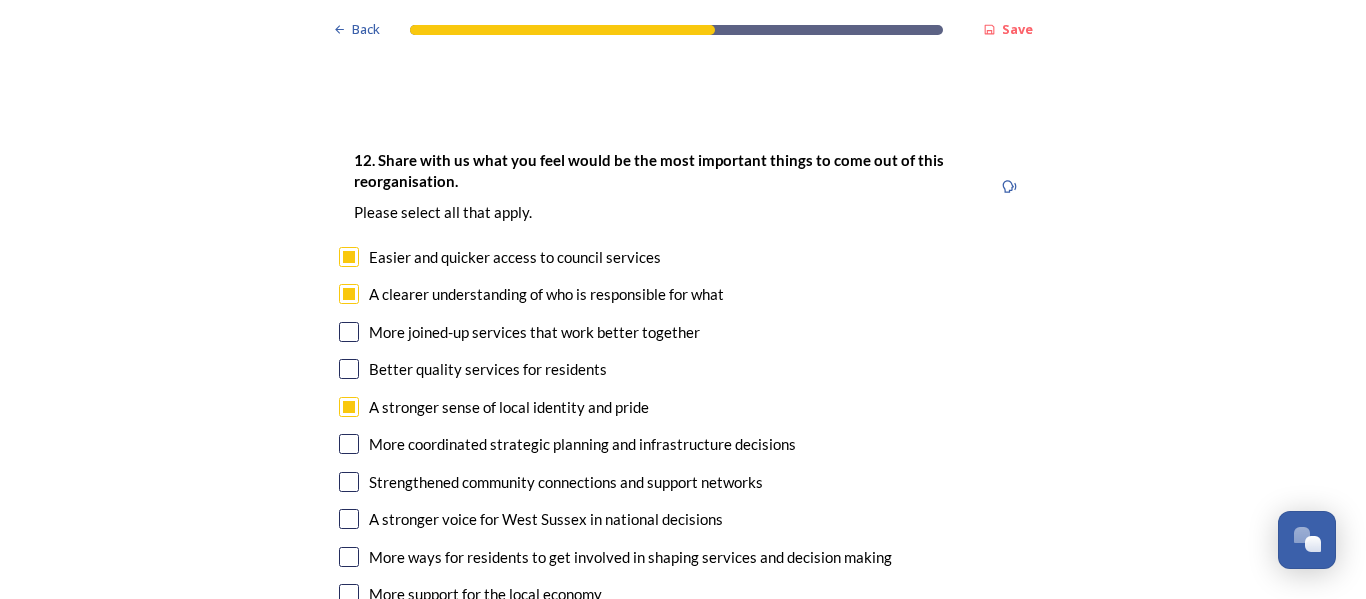 click on "More coordinated strategic planning and infrastructure decisions" at bounding box center (683, 444) 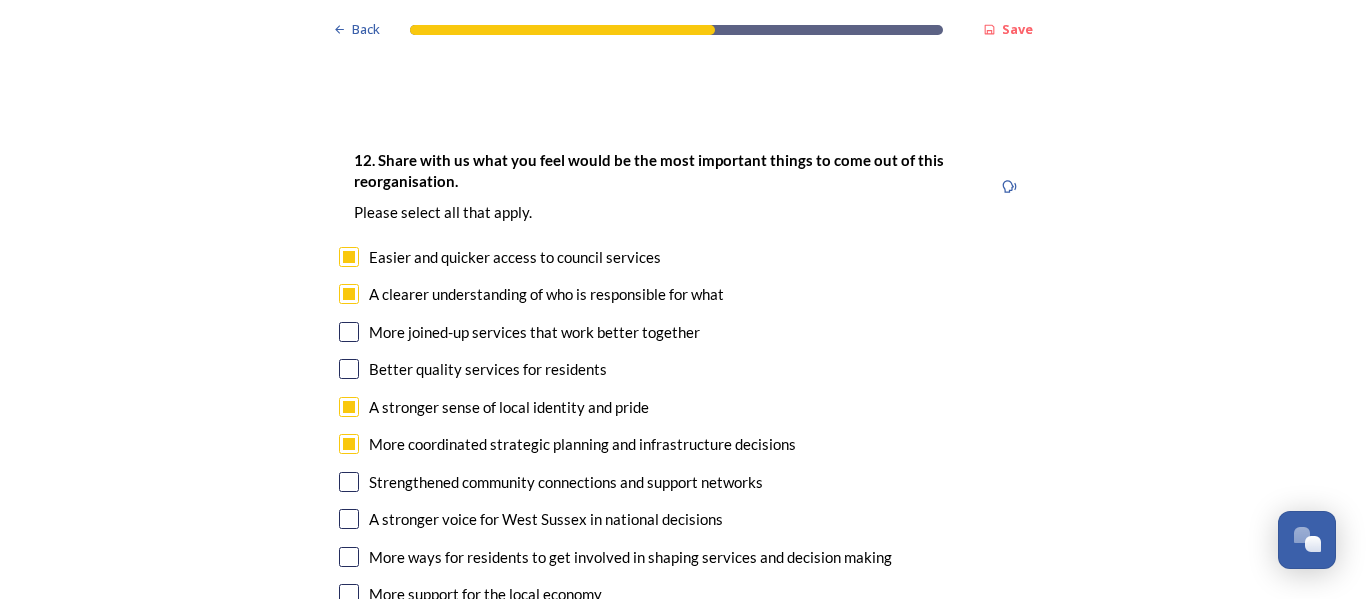 checkbox on "true" 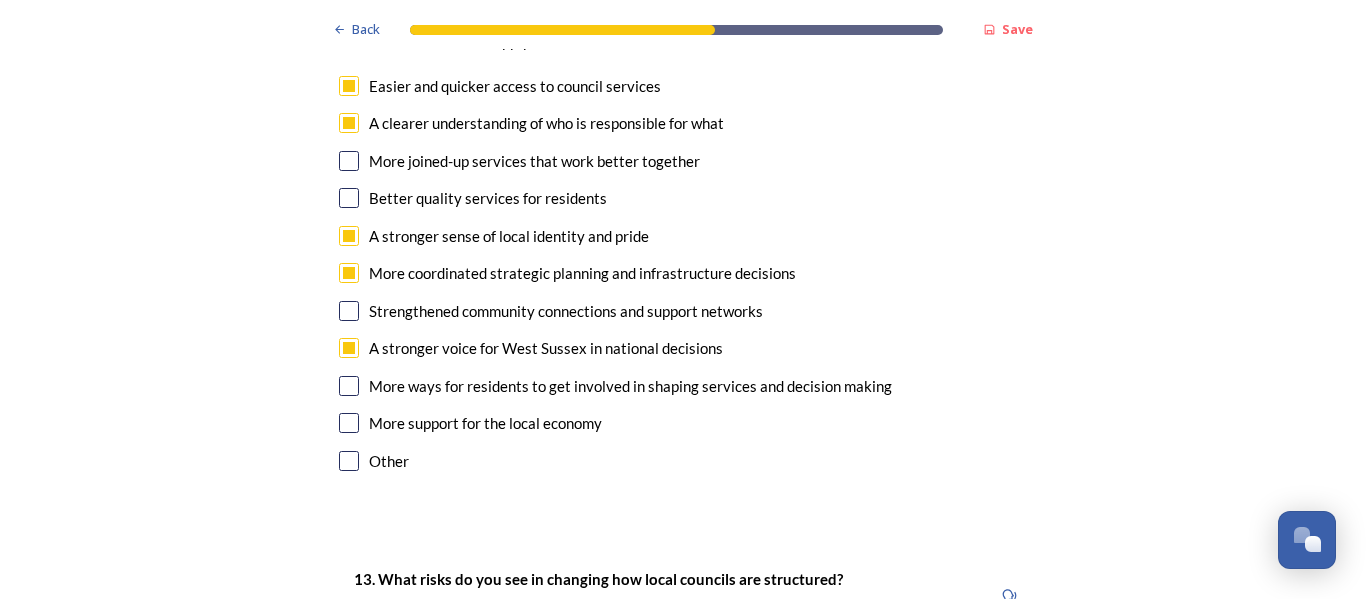 scroll, scrollTop: 3500, scrollLeft: 0, axis: vertical 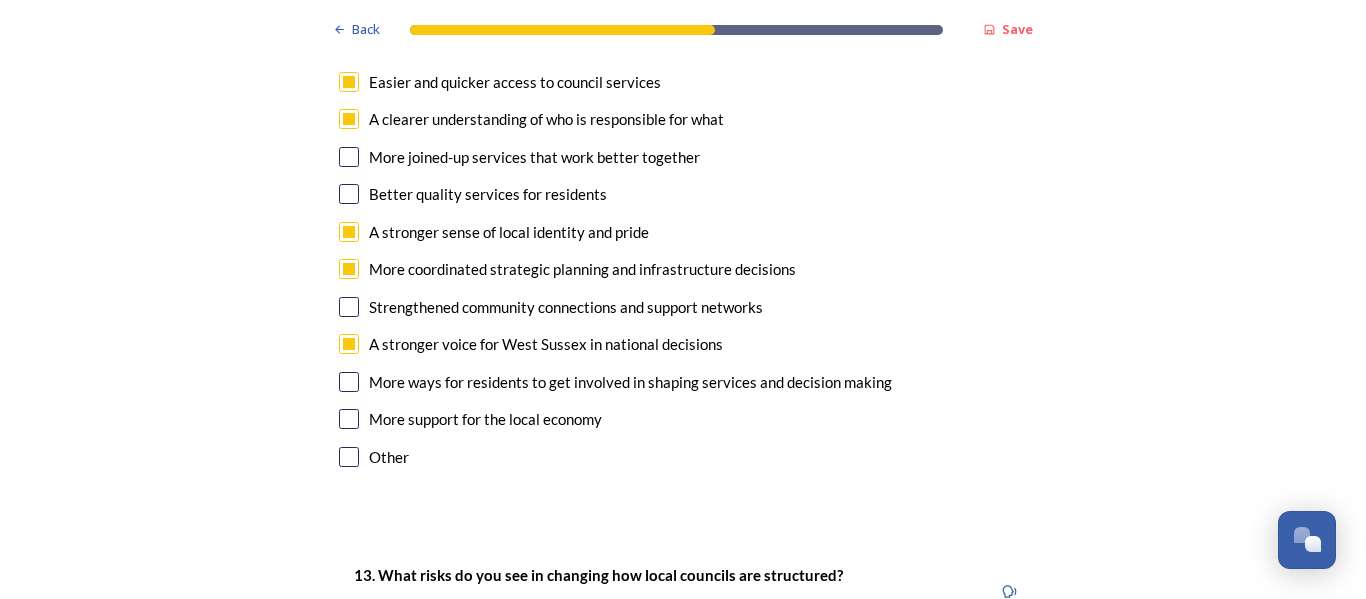 click at bounding box center (349, 382) 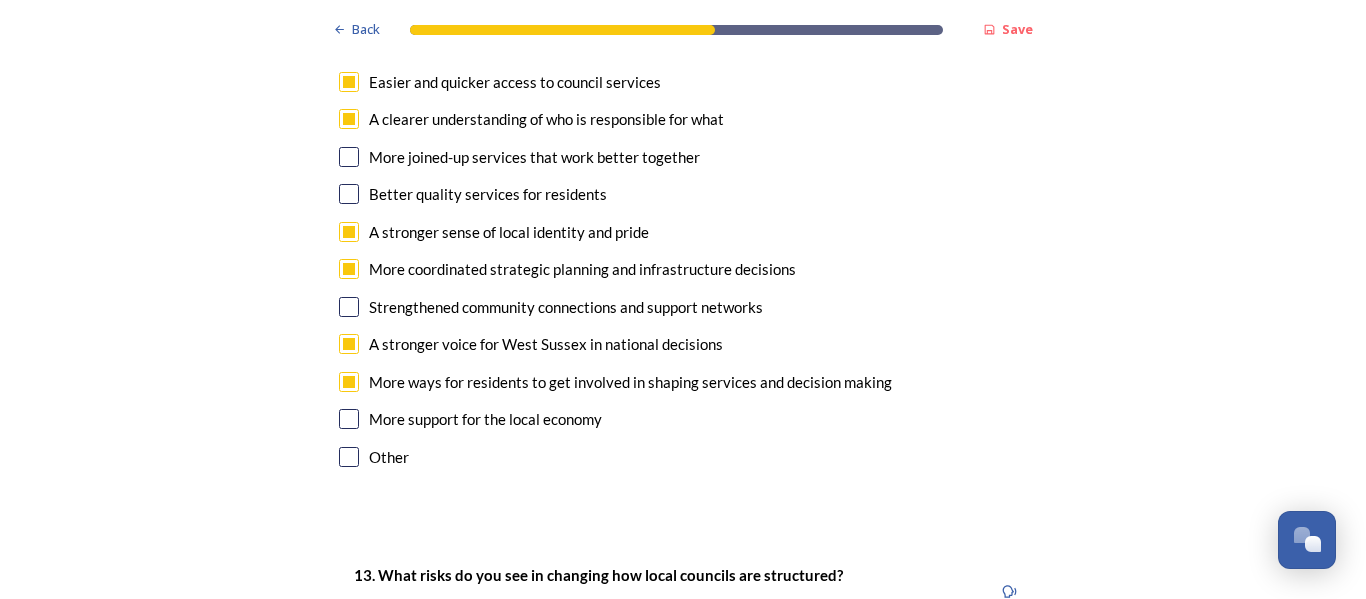 click at bounding box center (349, 419) 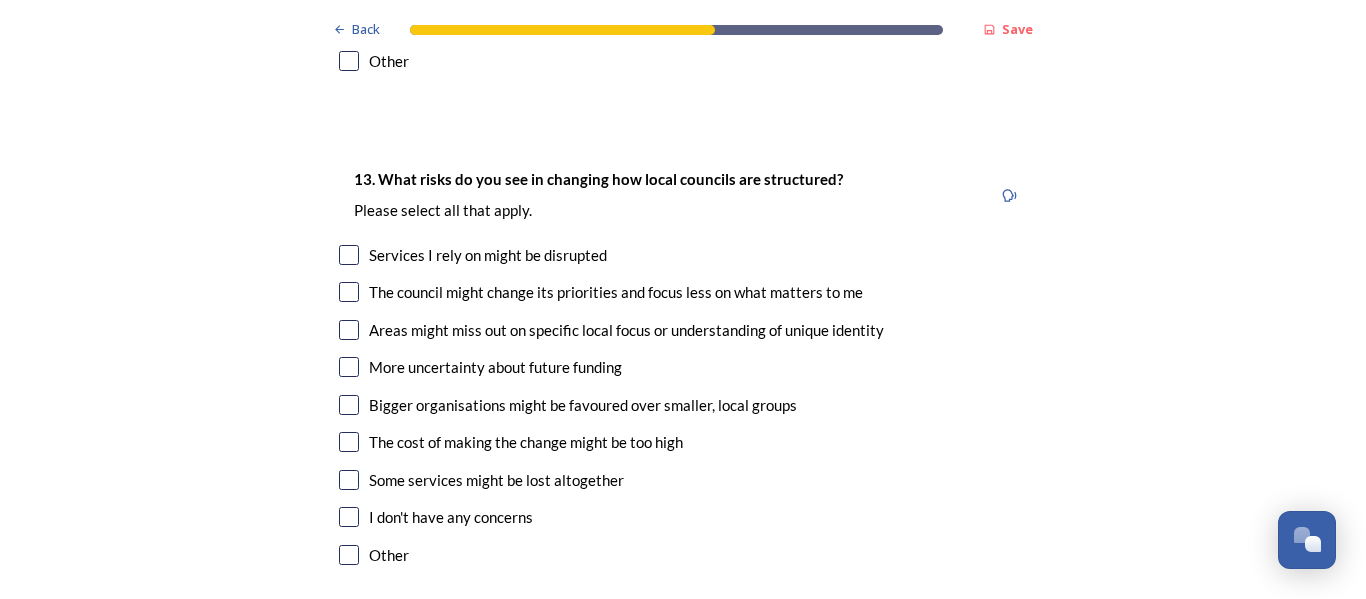 scroll, scrollTop: 3900, scrollLeft: 0, axis: vertical 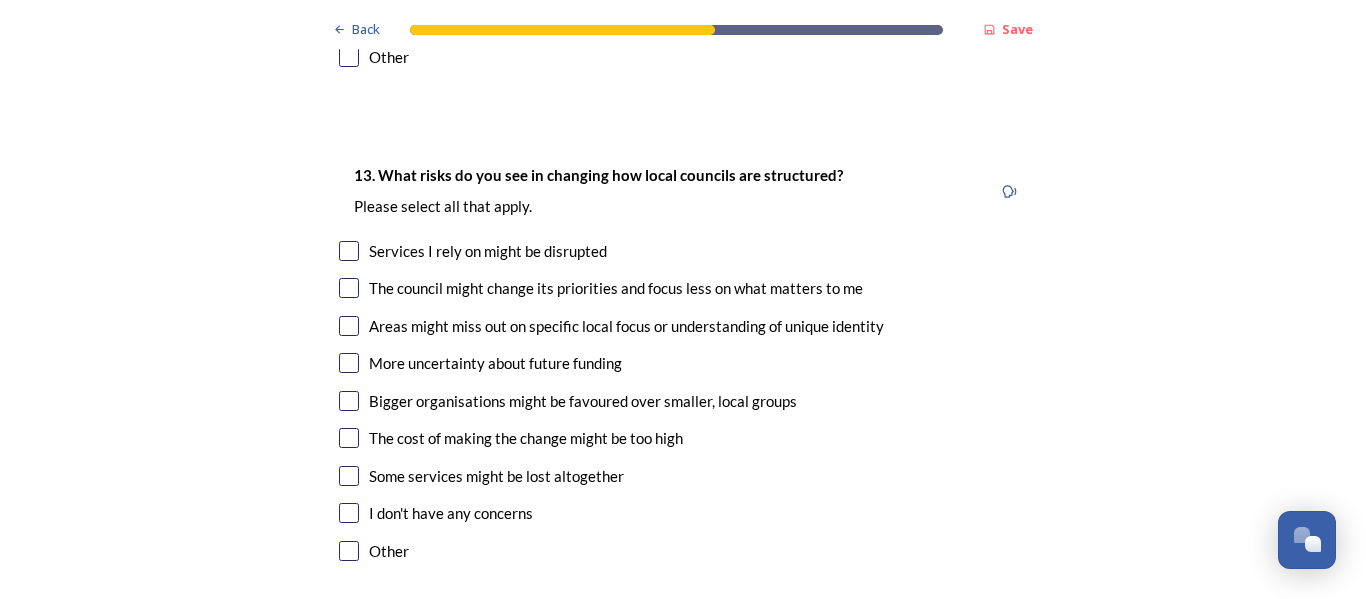 click on "Services I rely on might be disrupted" at bounding box center [488, 251] 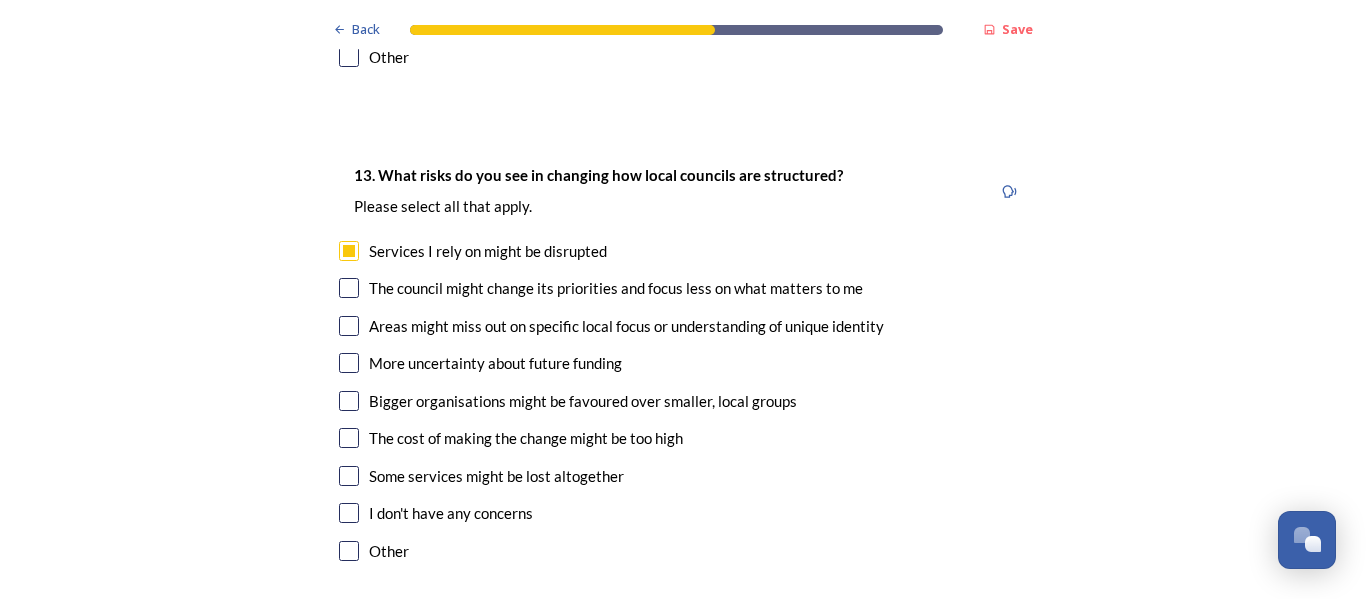 checkbox on "true" 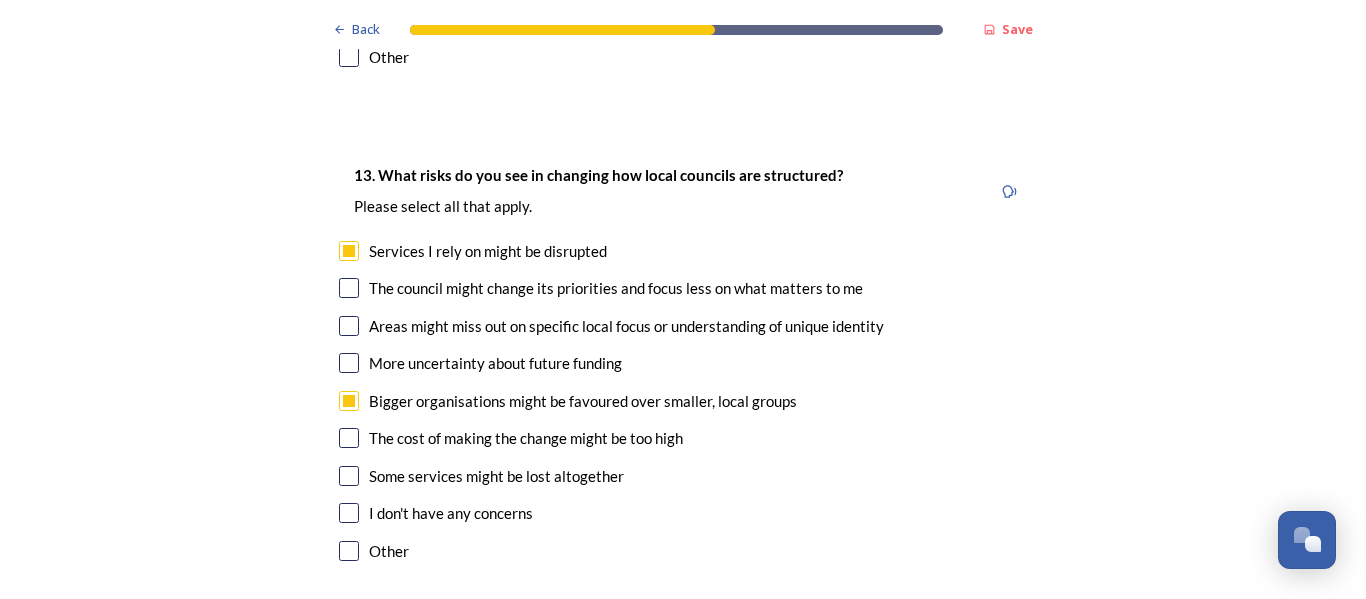 click on "Bigger organisations might be favoured over smaller, local groups" at bounding box center [583, 401] 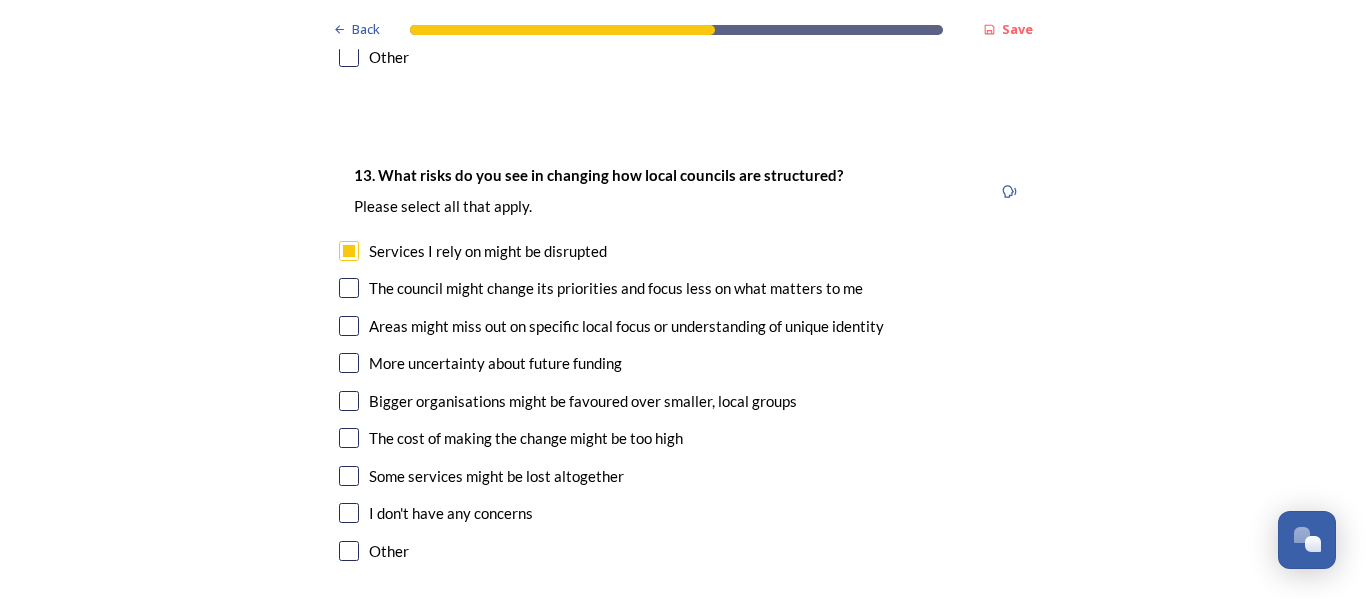 checkbox on "false" 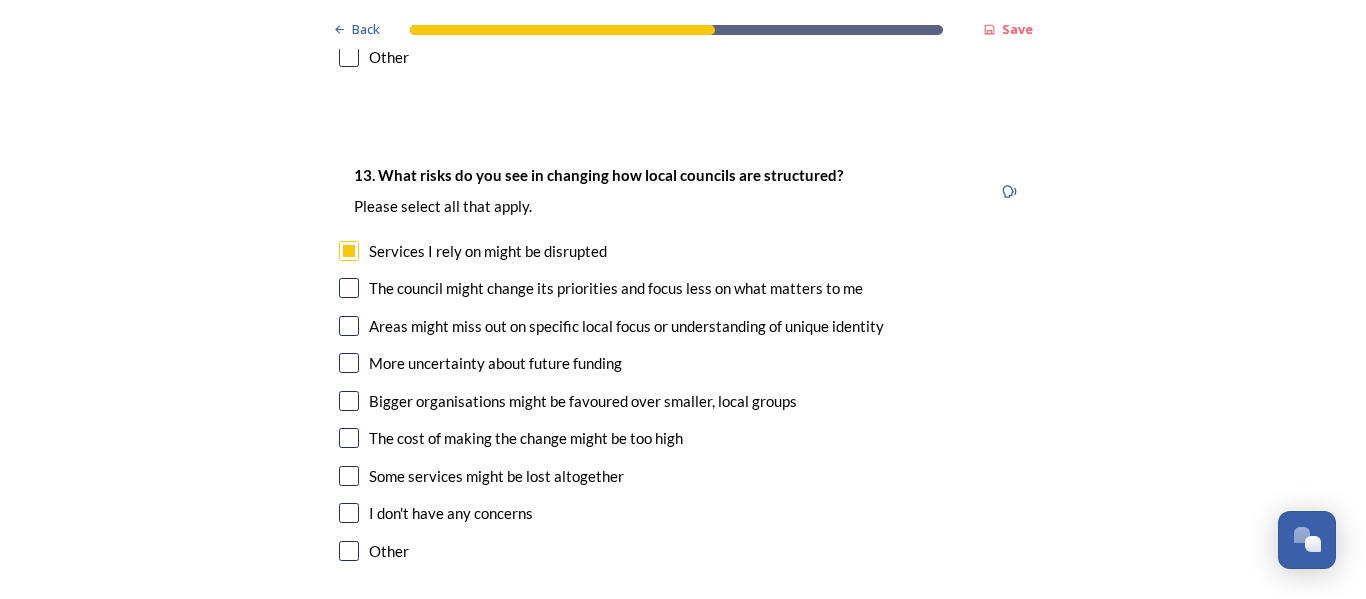 click on "The cost of making the change might be too high" at bounding box center [683, 438] 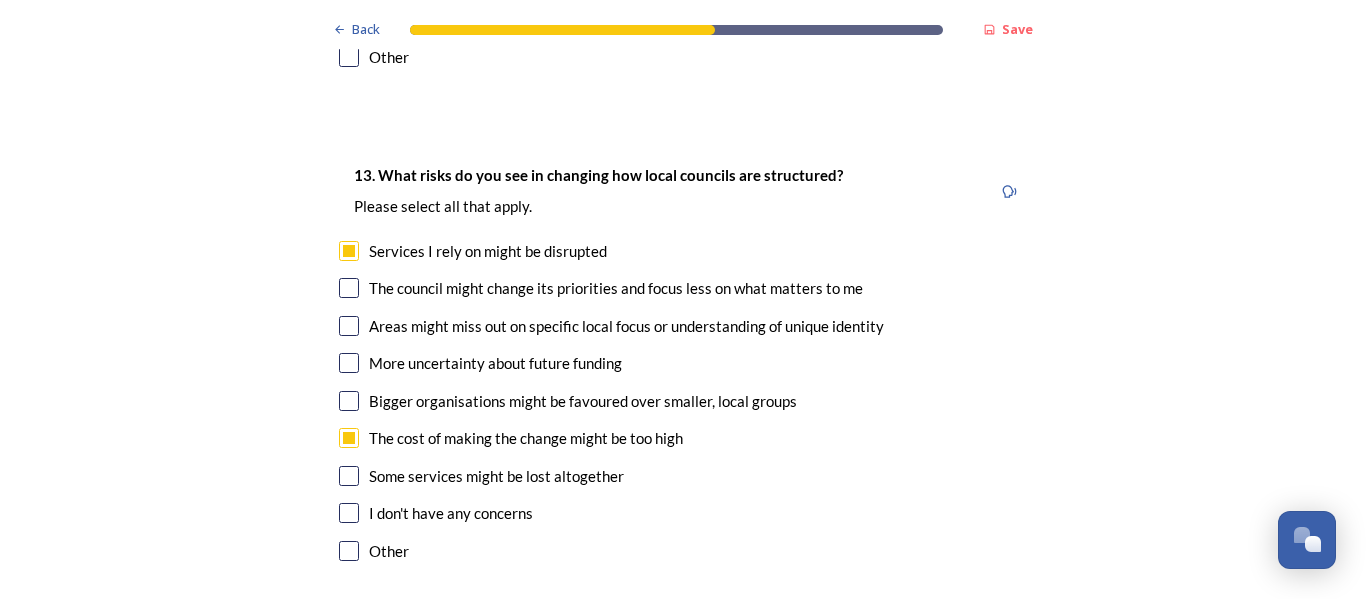 checkbox on "true" 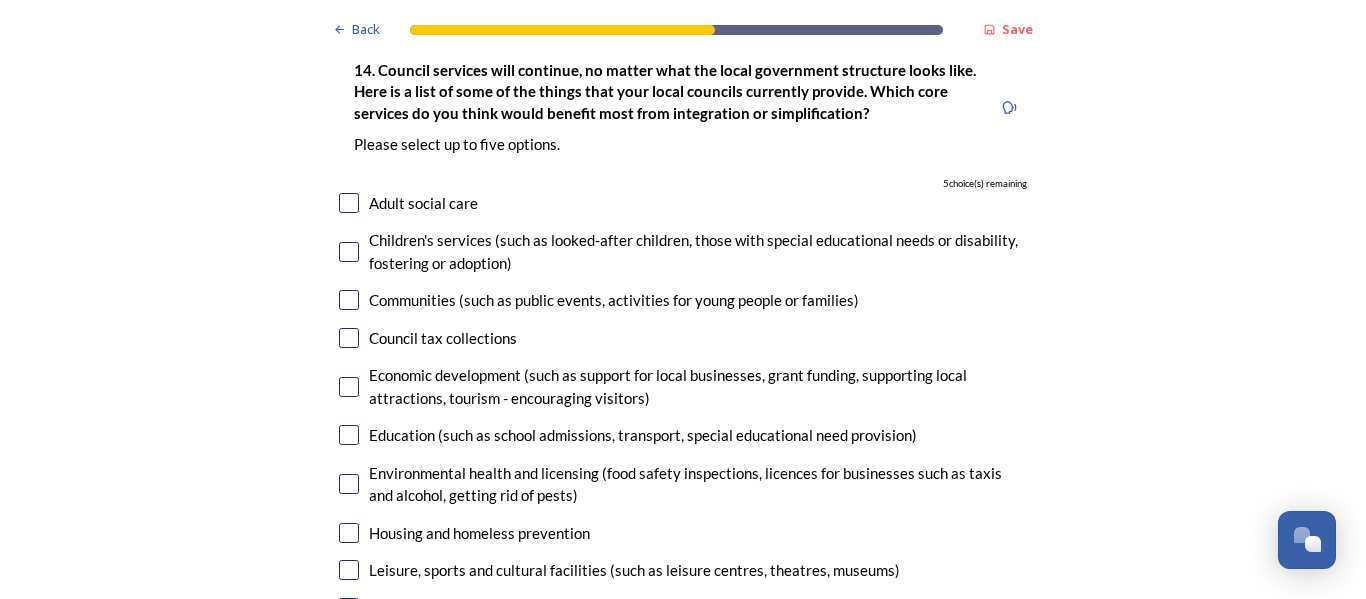 scroll, scrollTop: 4500, scrollLeft: 0, axis: vertical 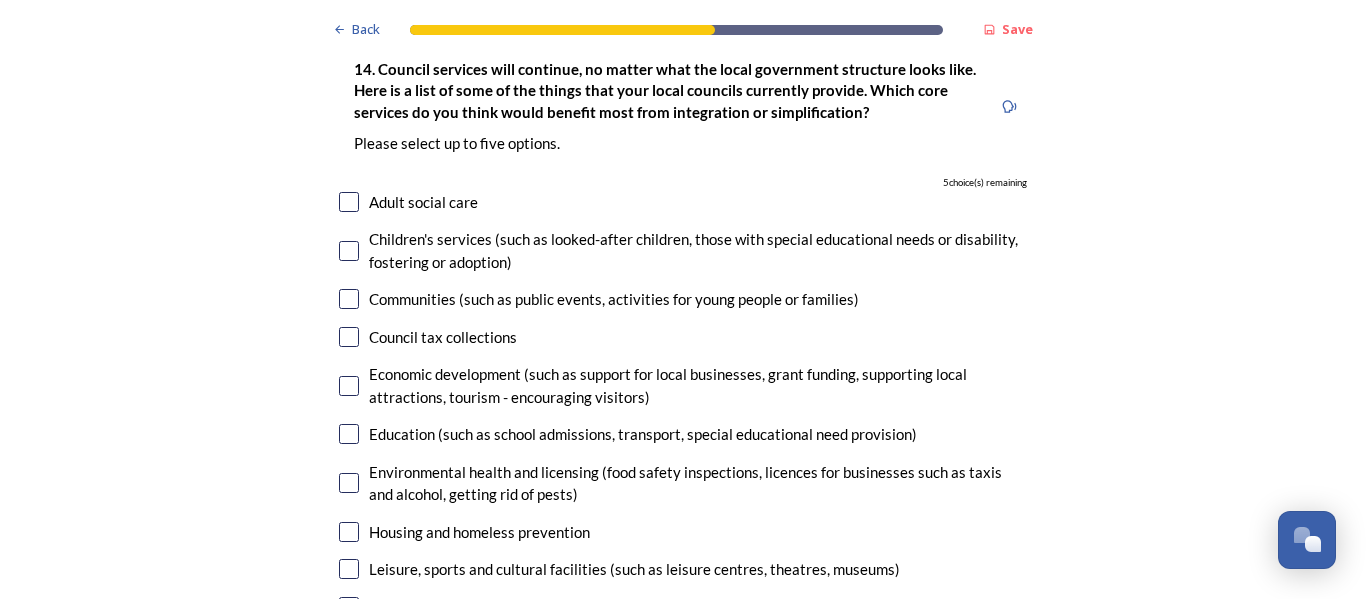 click at bounding box center (349, 337) 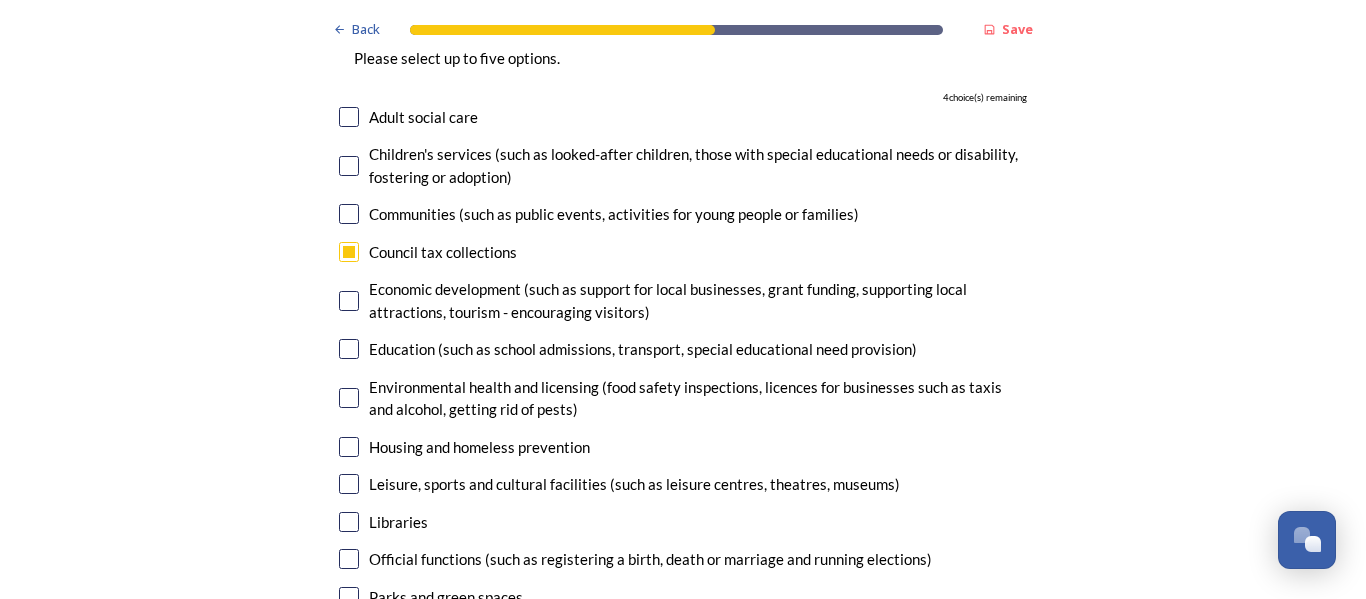 scroll, scrollTop: 4625, scrollLeft: 0, axis: vertical 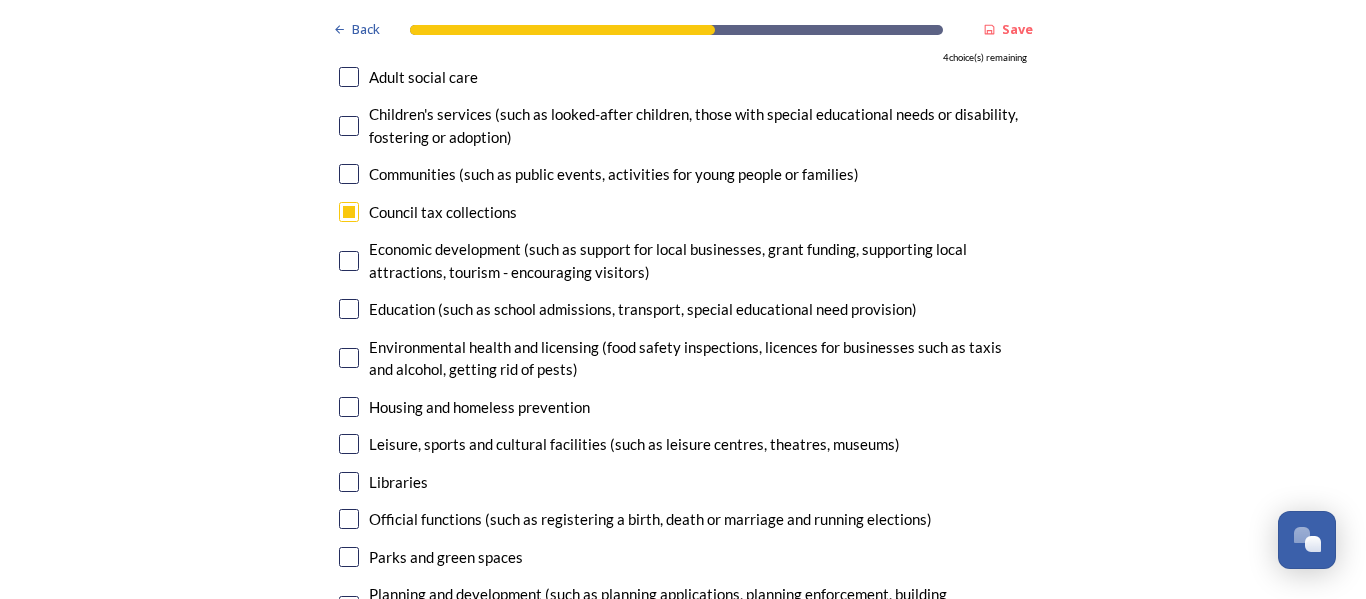 click at bounding box center [349, 309] 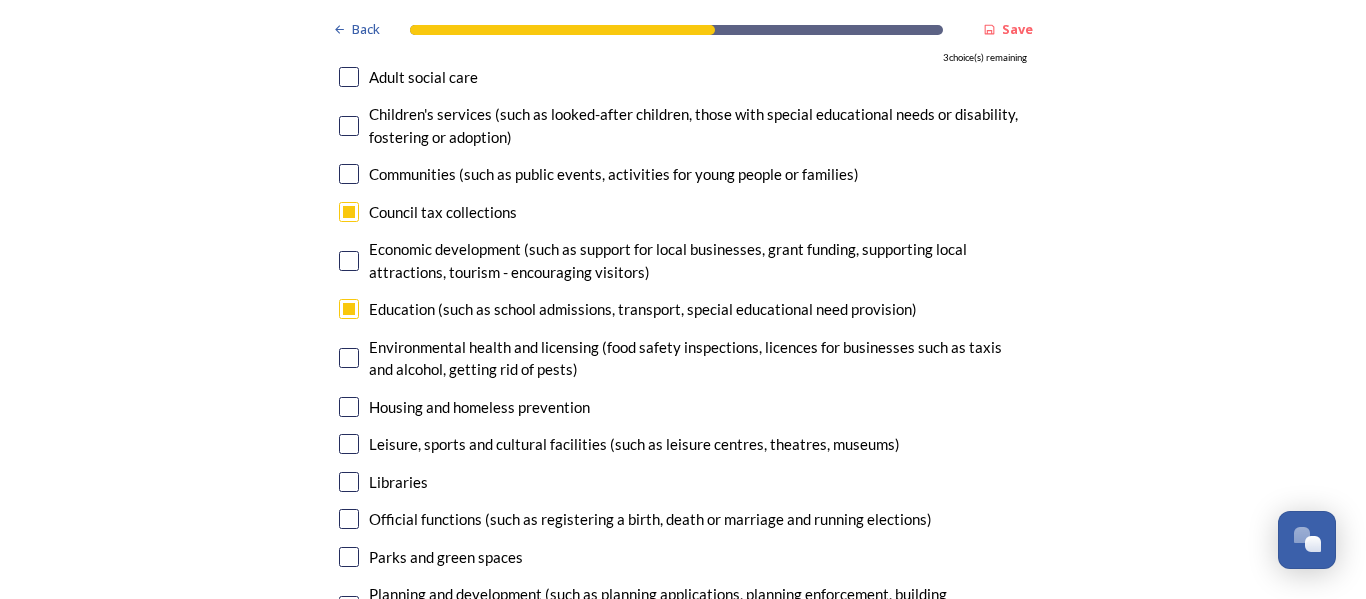 click at bounding box center (349, 407) 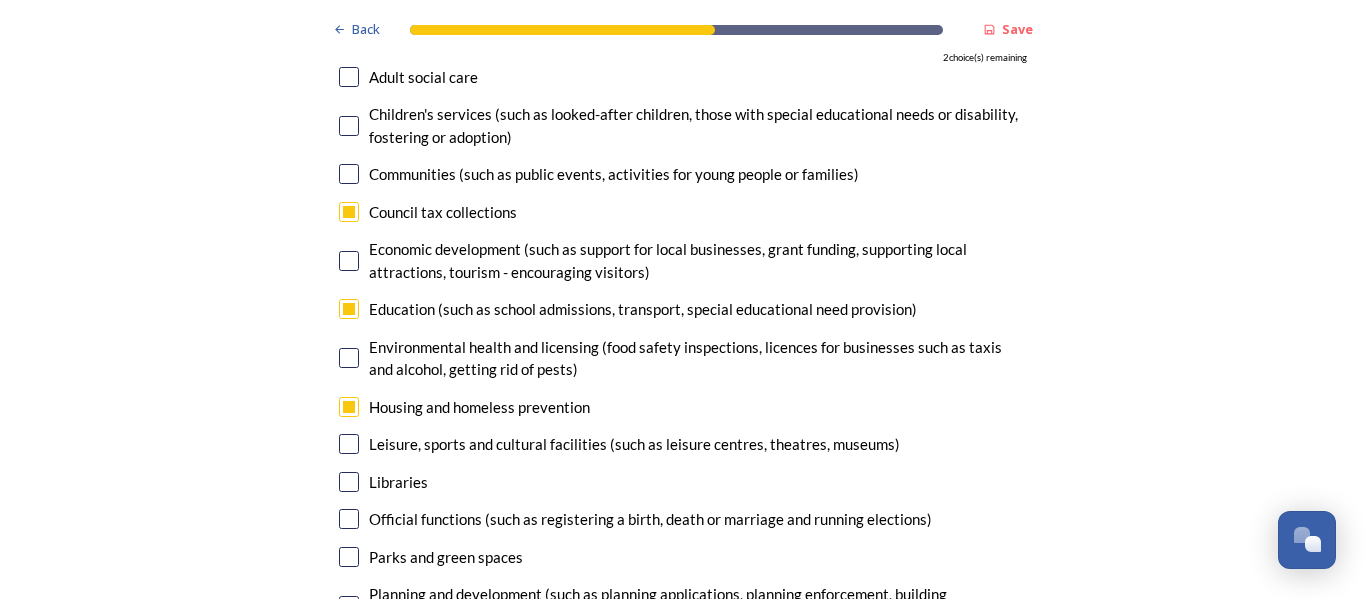 click at bounding box center (349, 444) 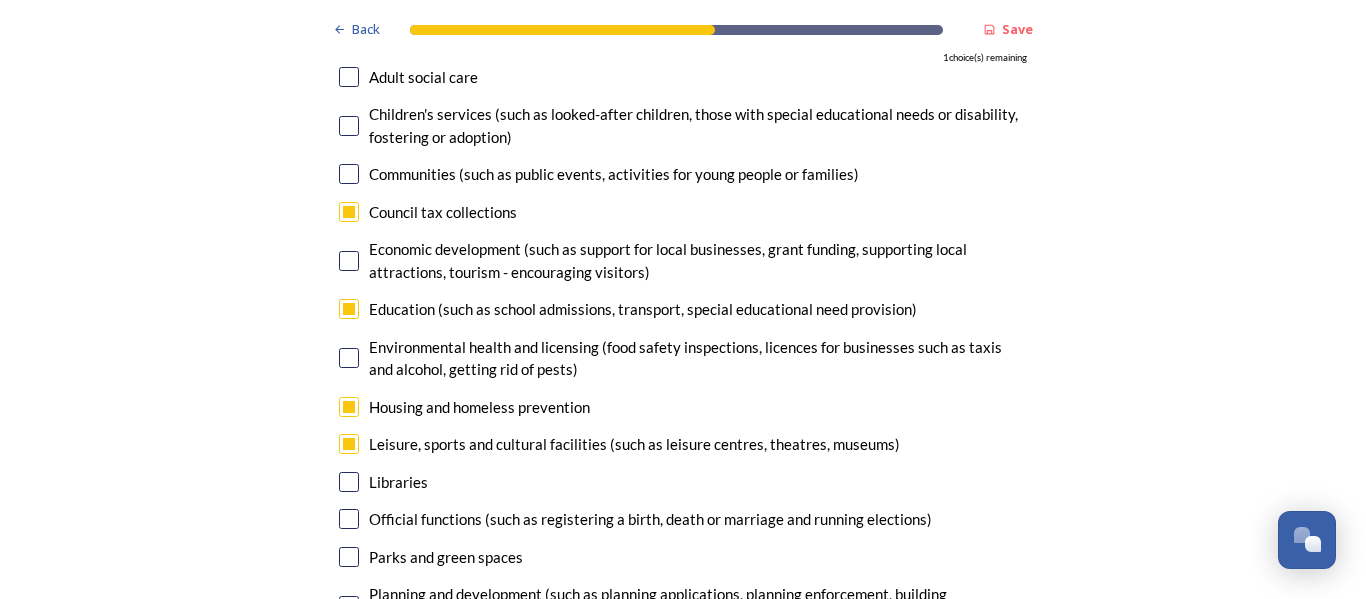 click at bounding box center (349, 482) 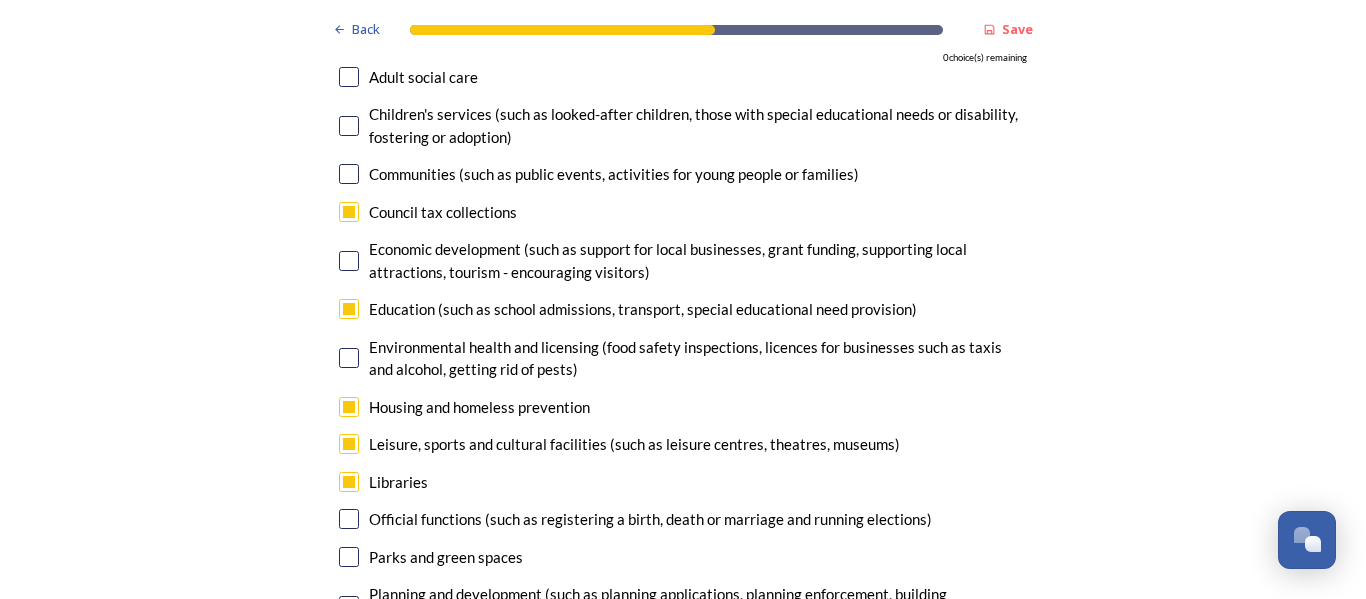 click on "Parks and green spaces" at bounding box center (683, 557) 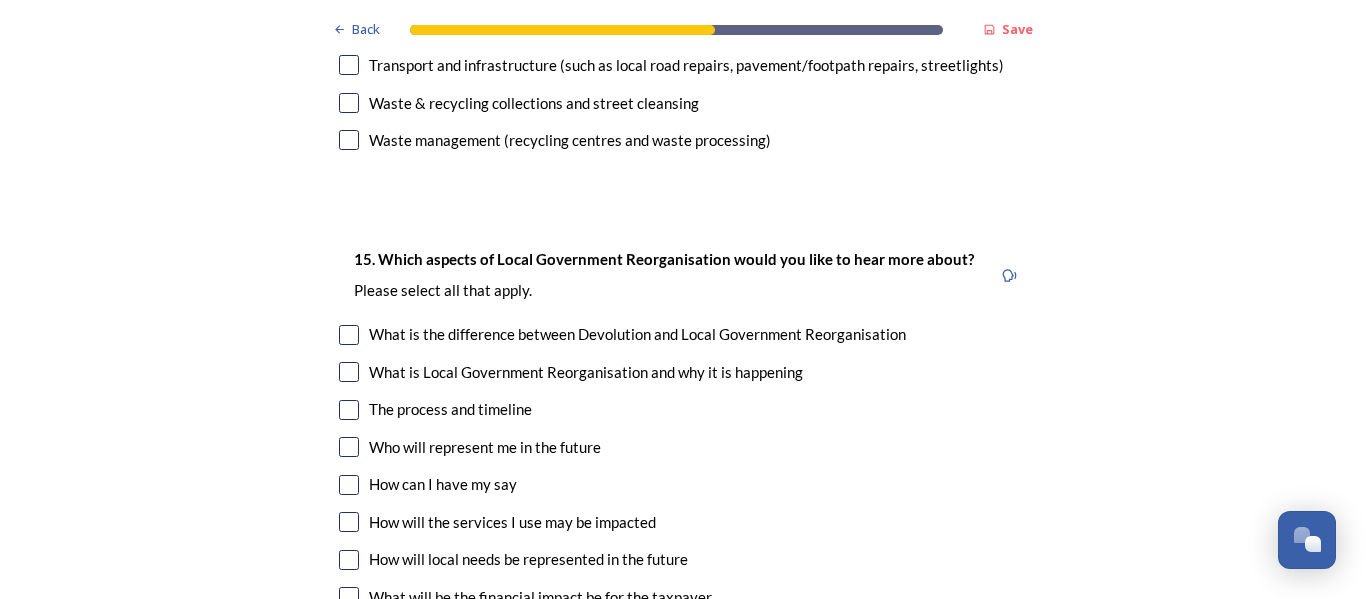 scroll, scrollTop: 5350, scrollLeft: 0, axis: vertical 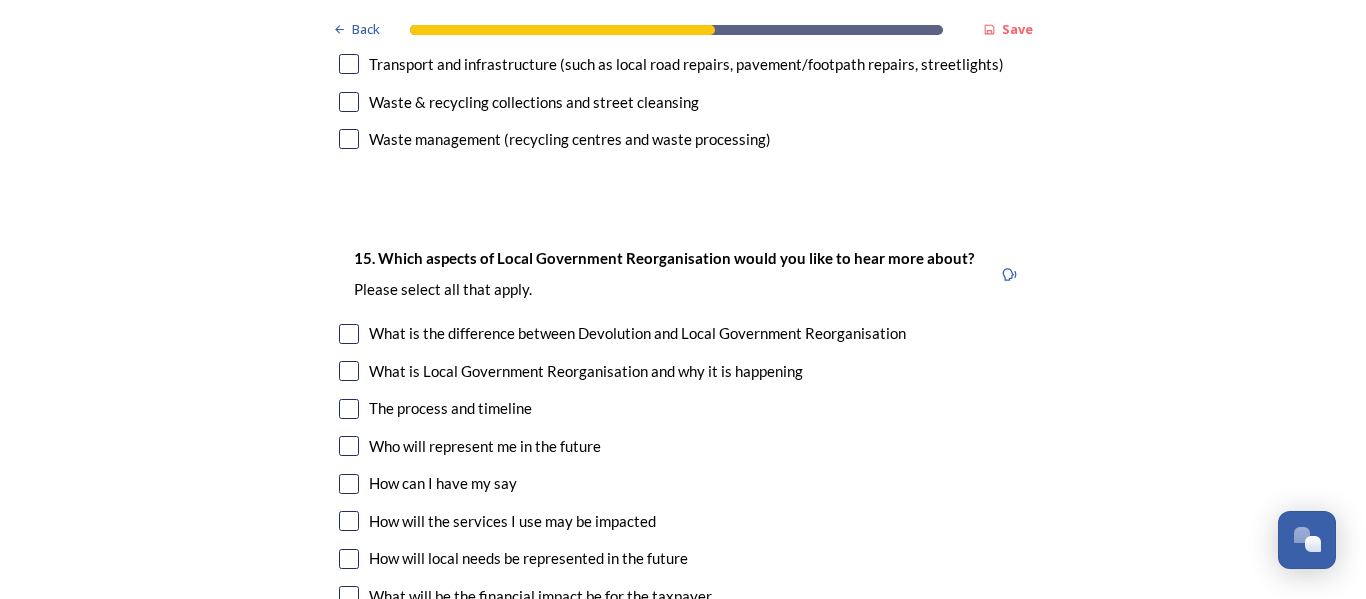 click at bounding box center (349, 446) 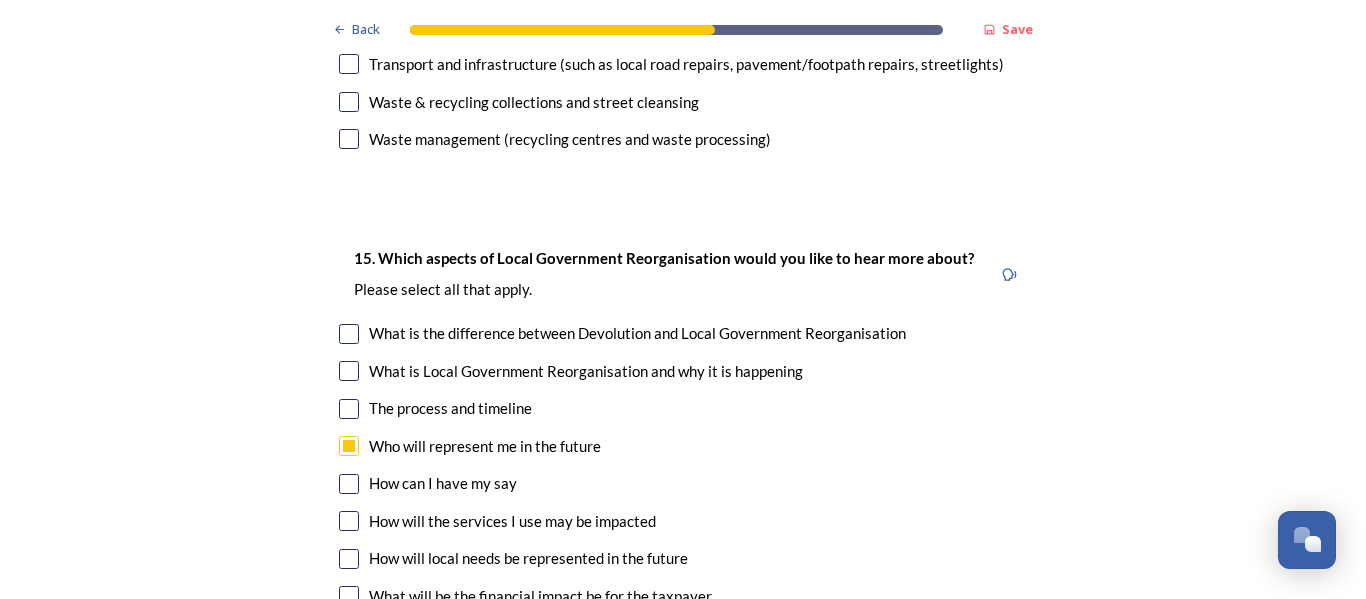 click at bounding box center [349, 334] 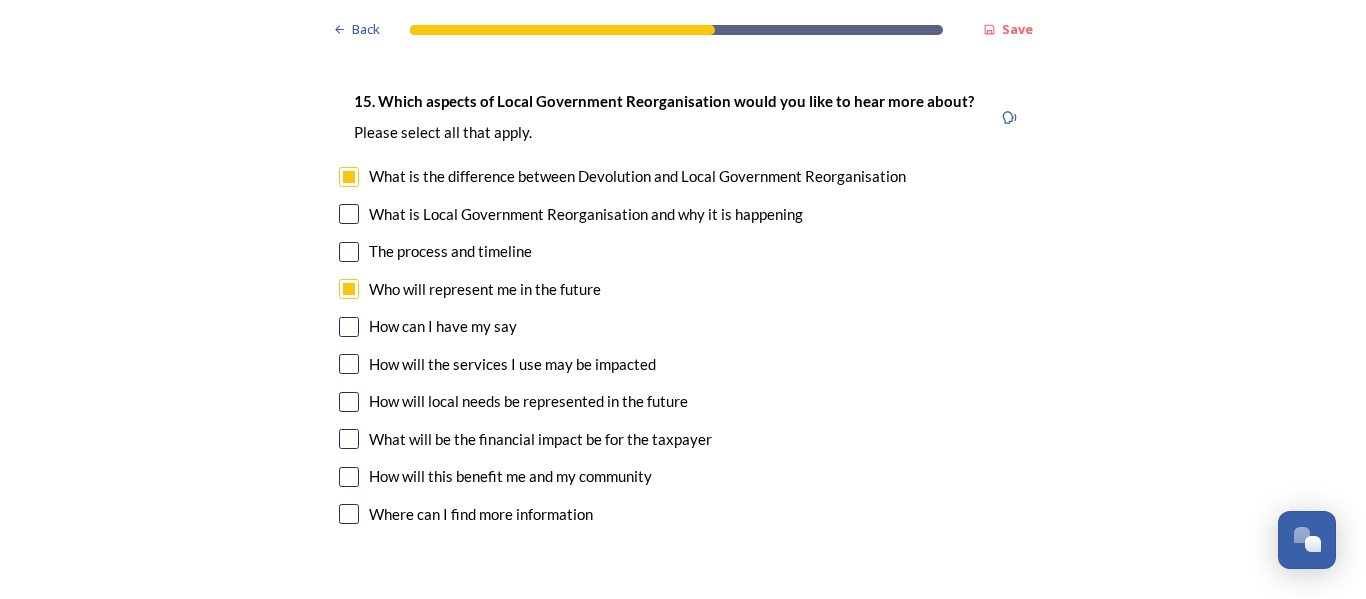scroll, scrollTop: 5525, scrollLeft: 0, axis: vertical 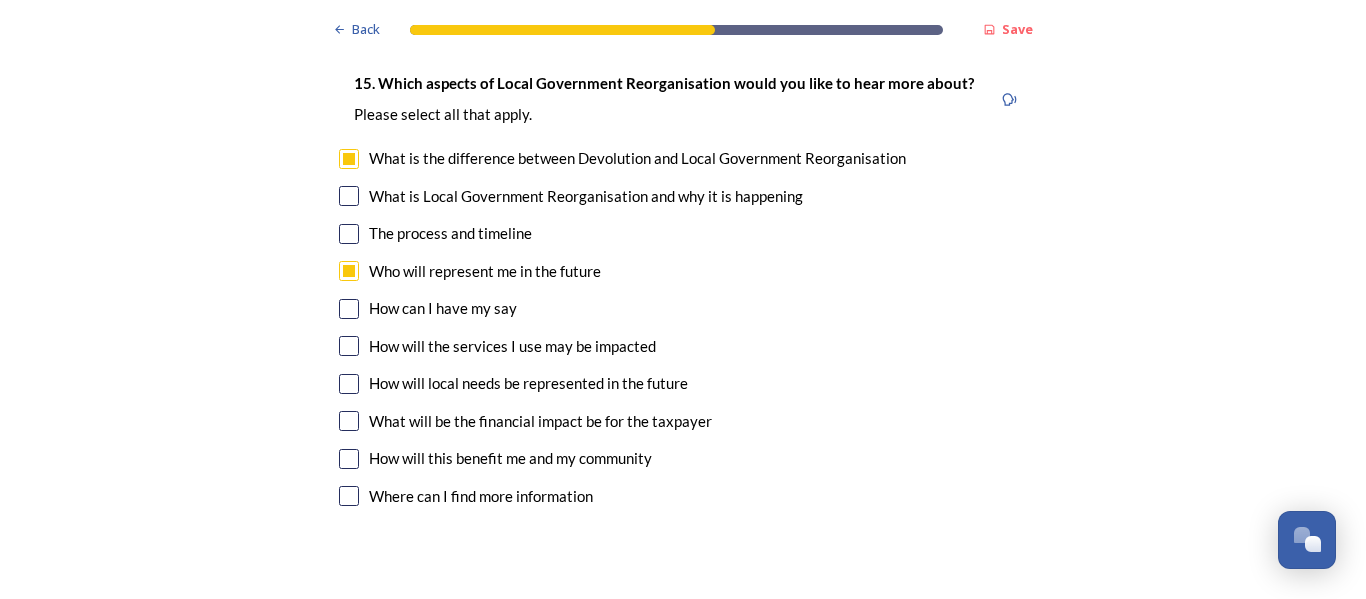 click on "How will this benefit me and my community" at bounding box center (510, 458) 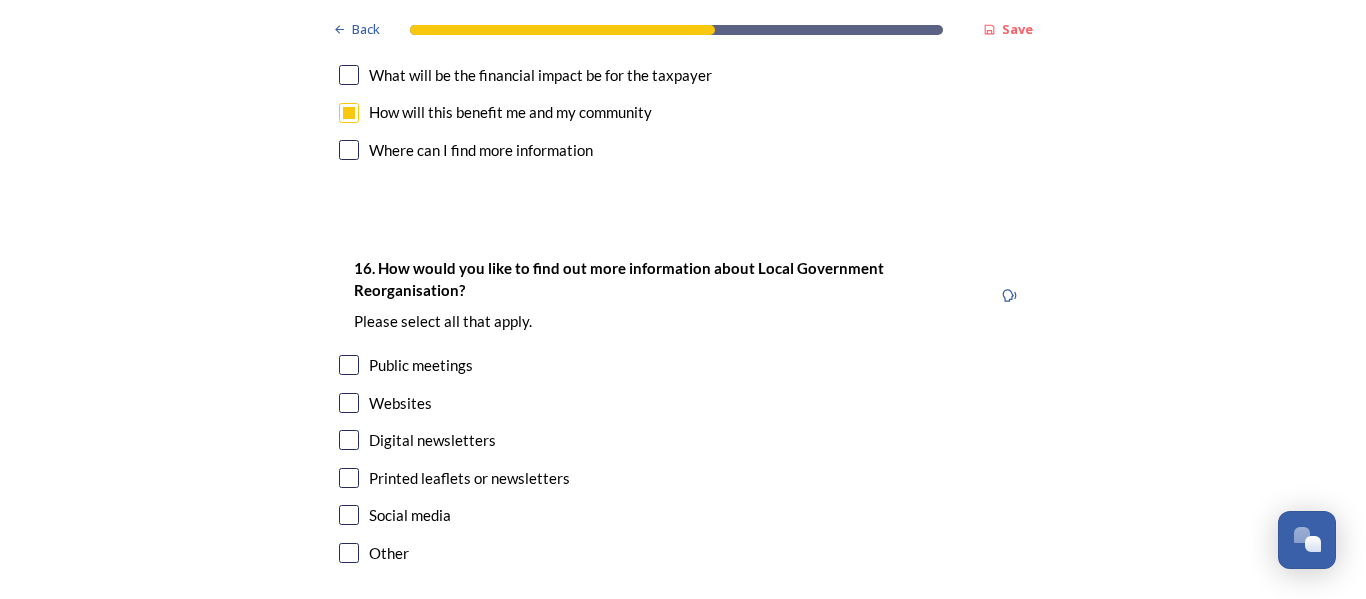 scroll, scrollTop: 5875, scrollLeft: 0, axis: vertical 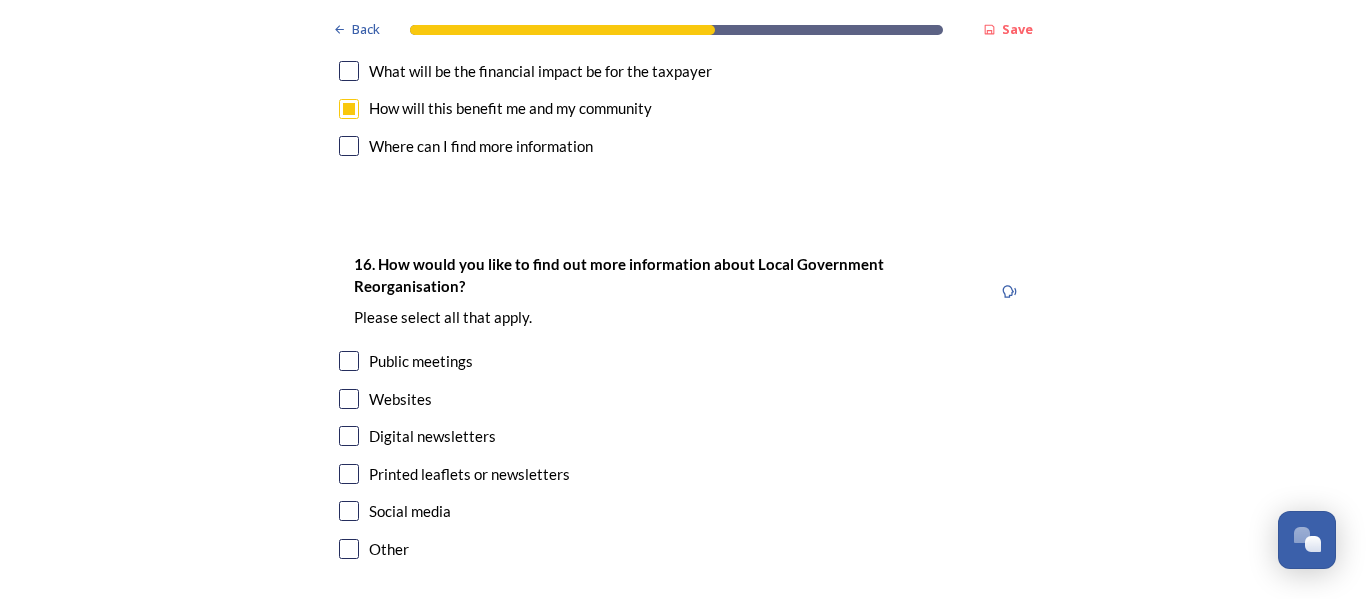 click on "Digital newsletters" at bounding box center (432, 436) 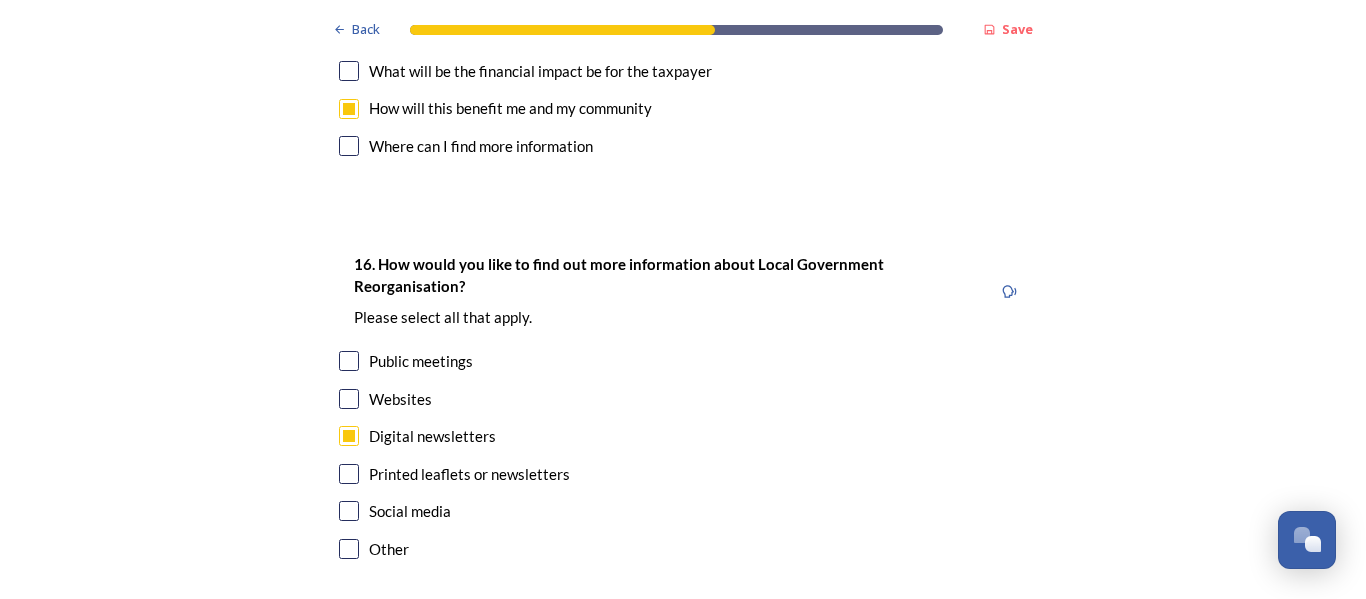 click on "Websites" at bounding box center [400, 399] 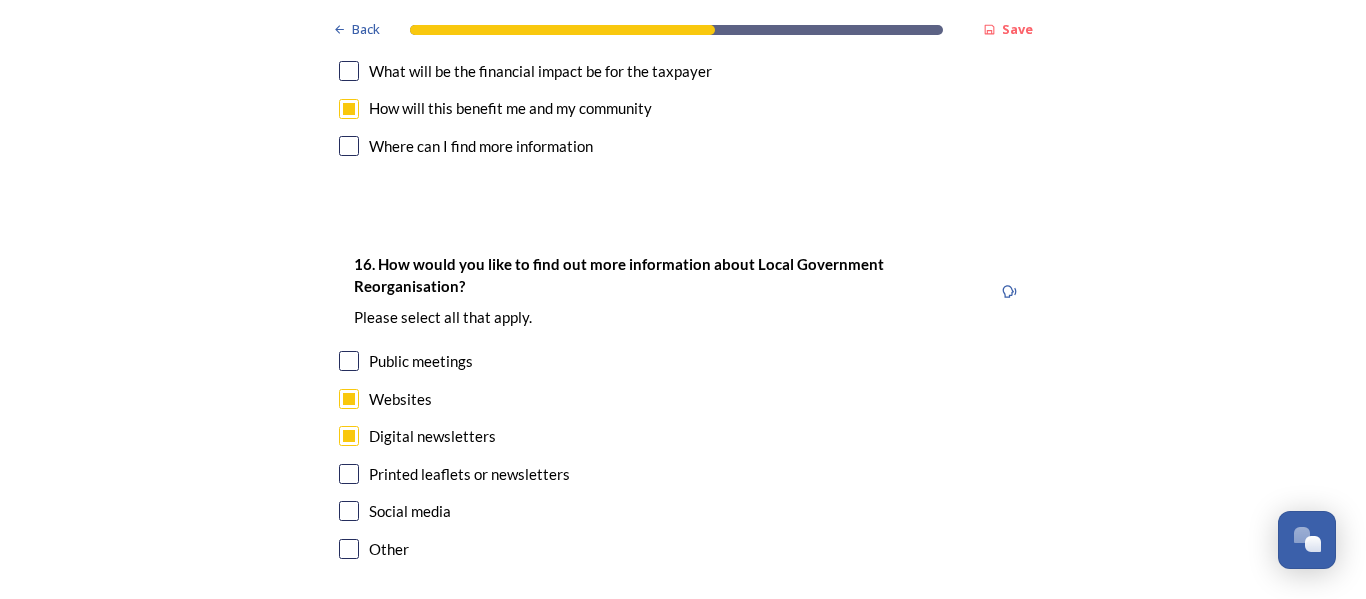 checkbox on "true" 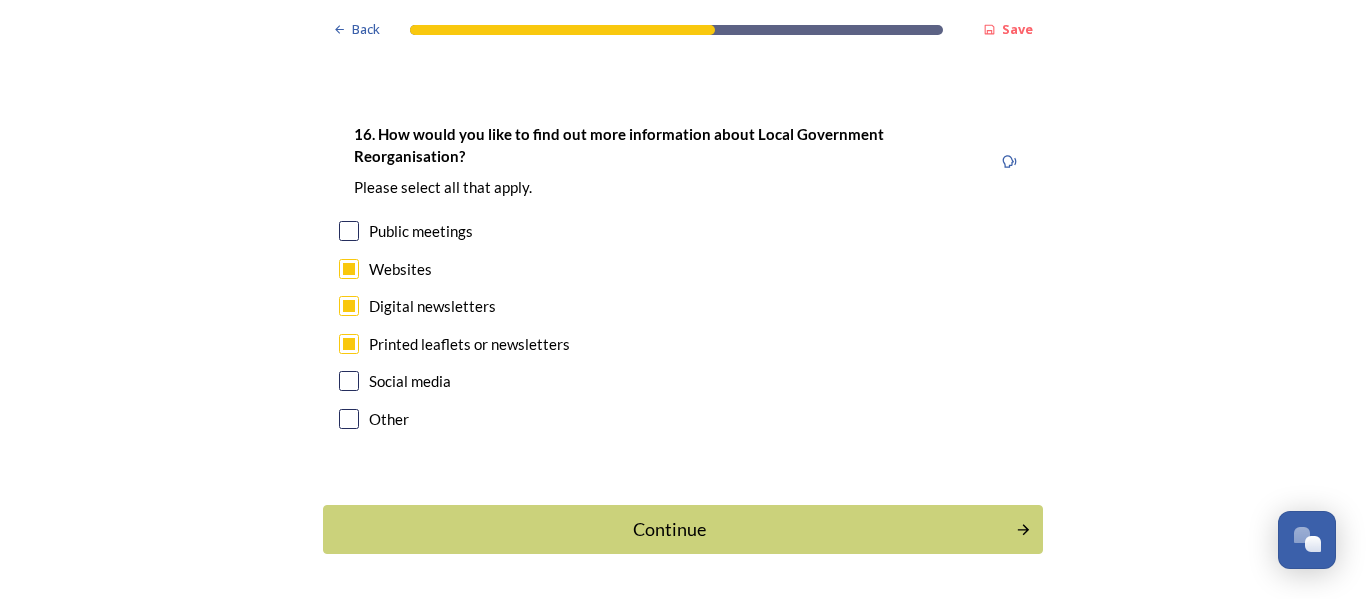 scroll, scrollTop: 6017, scrollLeft: 0, axis: vertical 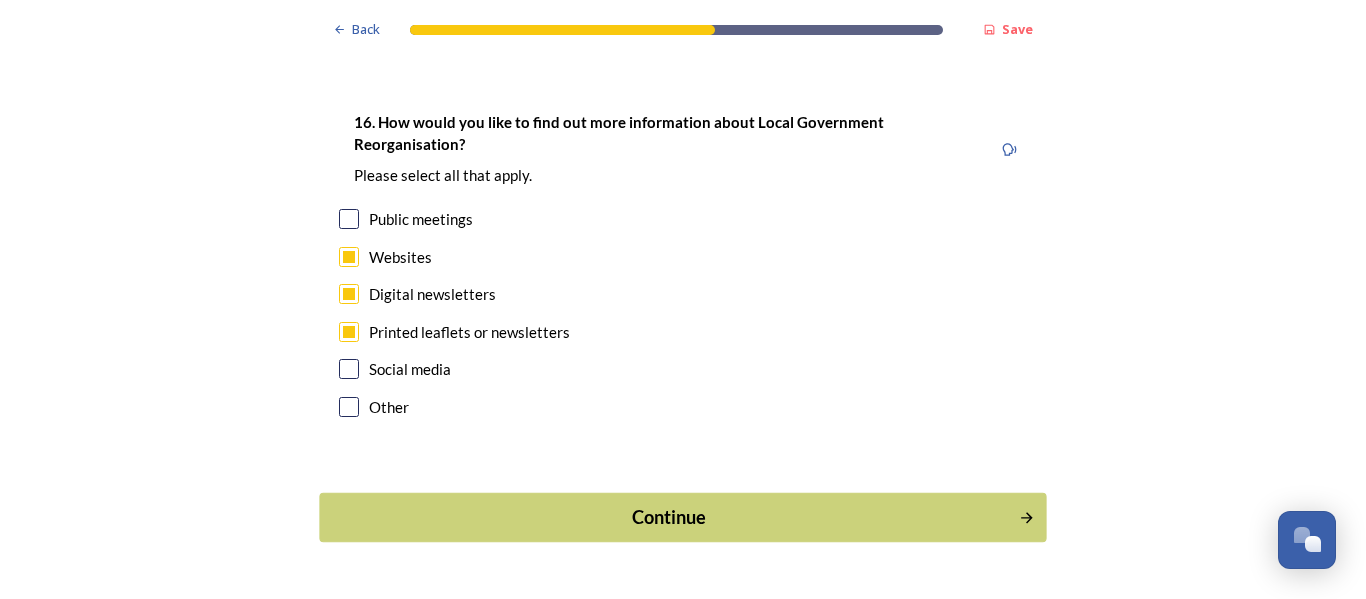 click on "Continue" at bounding box center [669, 517] 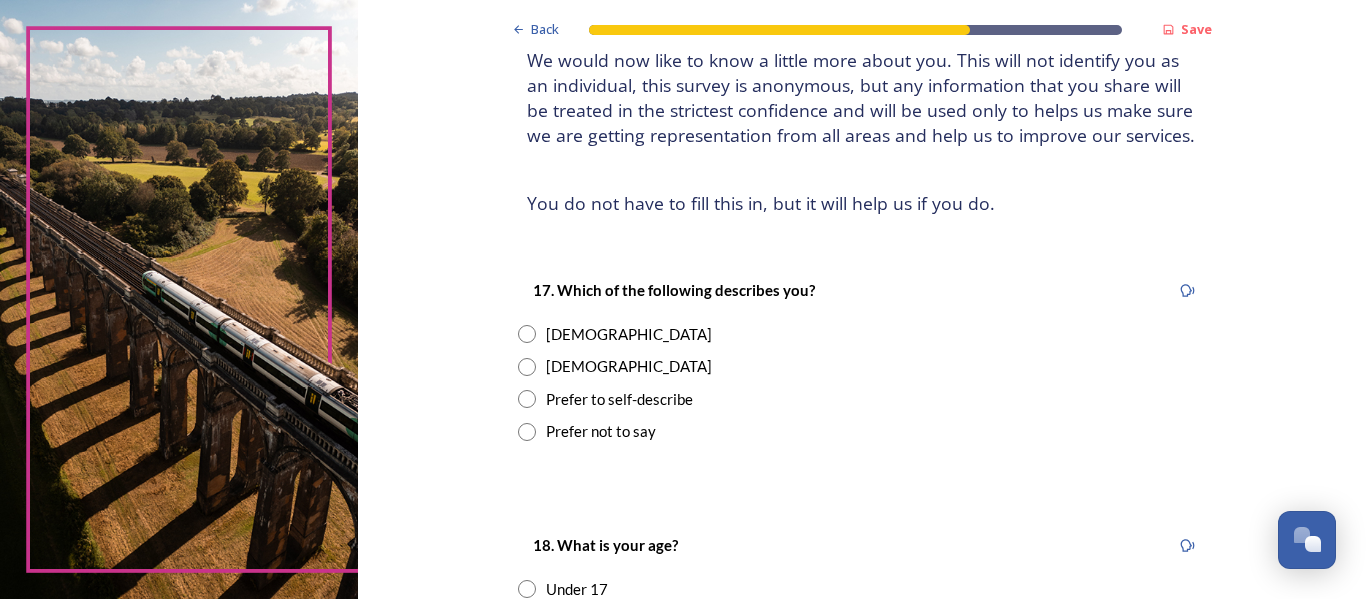 scroll, scrollTop: 150, scrollLeft: 0, axis: vertical 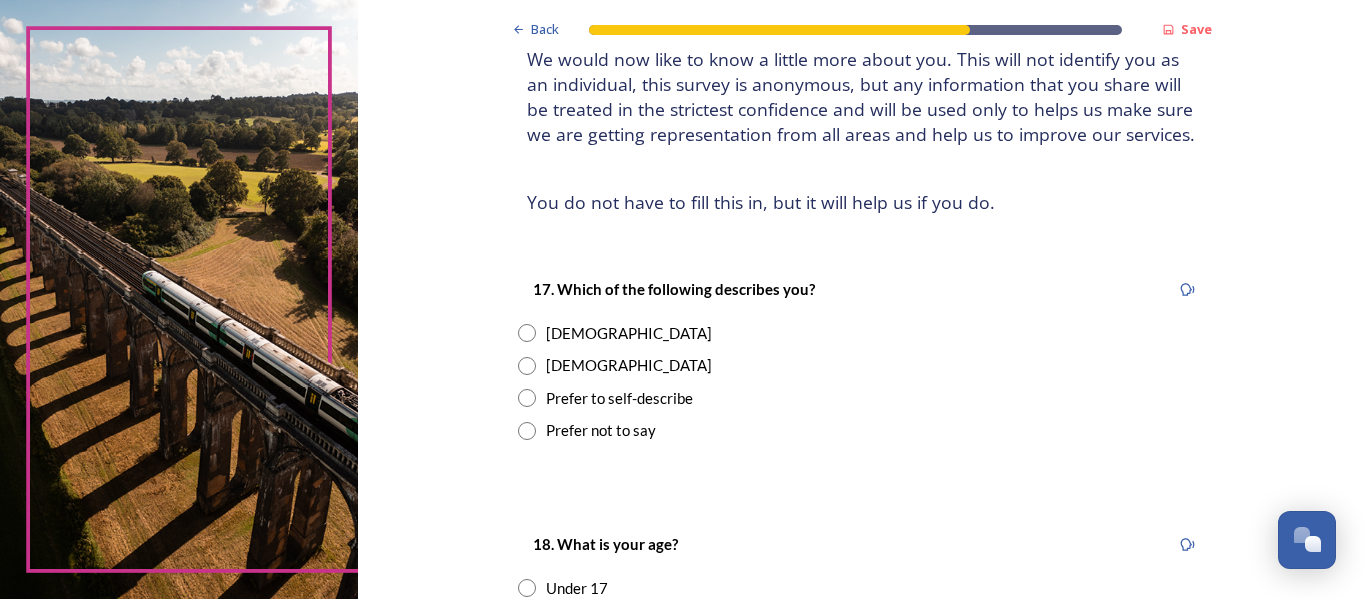 click on "[DEMOGRAPHIC_DATA]" at bounding box center [629, 365] 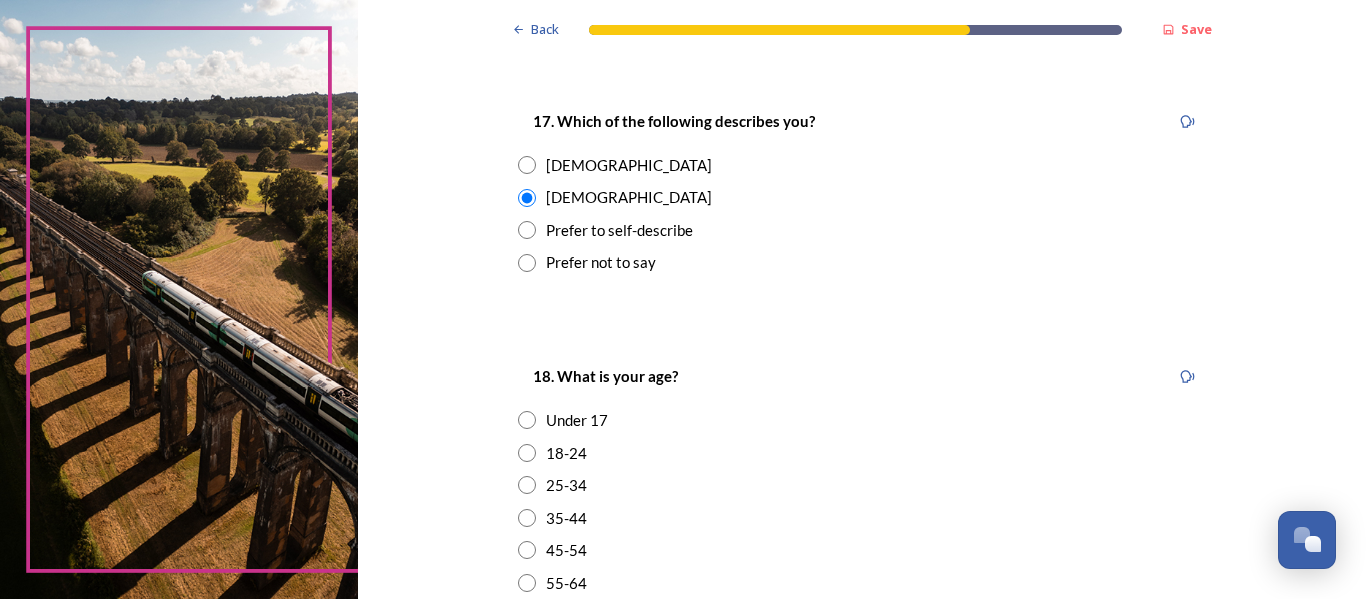 scroll, scrollTop: 325, scrollLeft: 0, axis: vertical 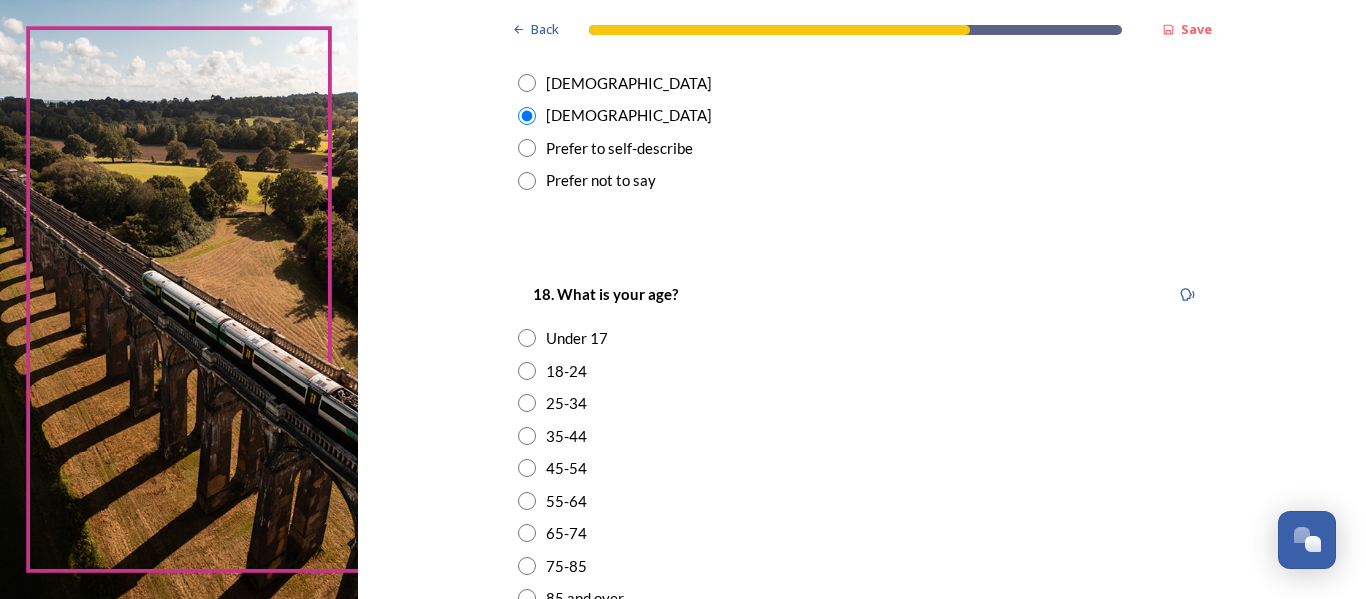 click on "18-24" at bounding box center (566, 371) 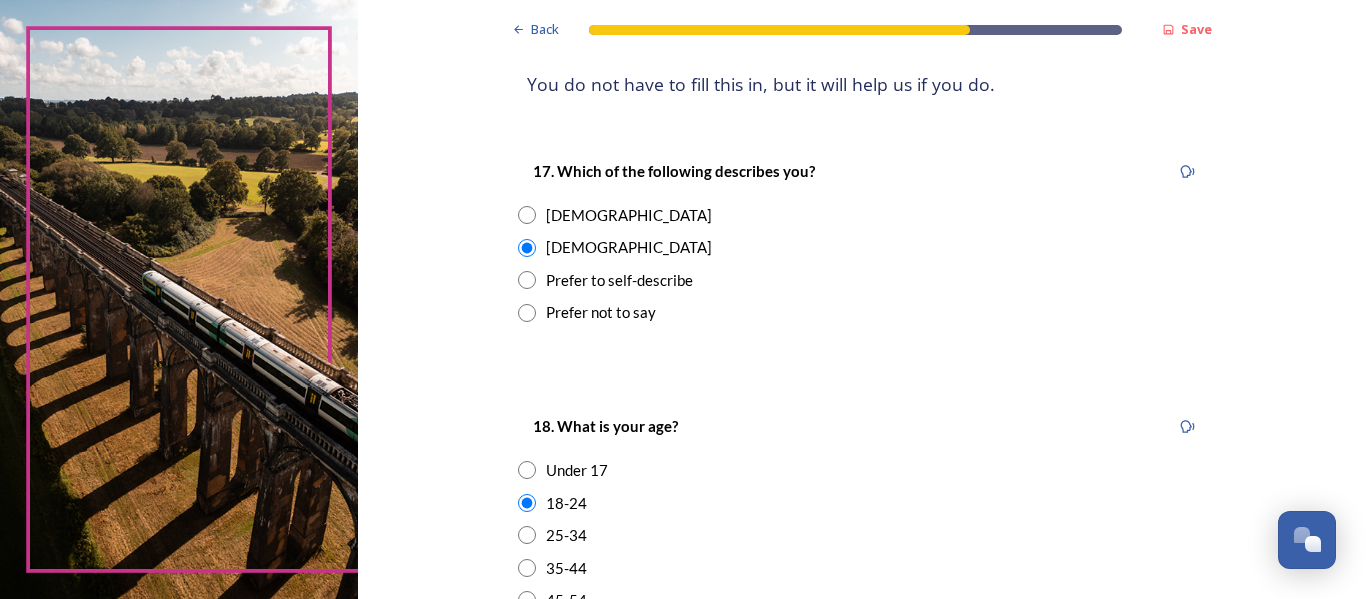 scroll, scrollTop: 325, scrollLeft: 0, axis: vertical 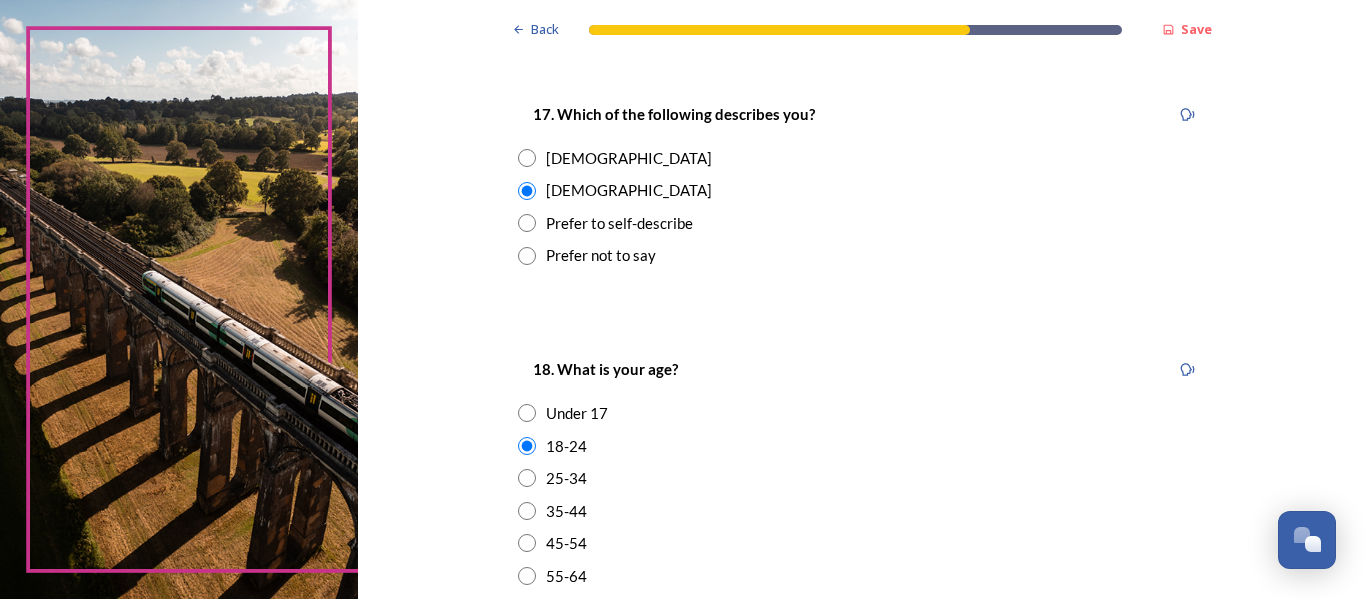 click on "Under 17" at bounding box center (862, 413) 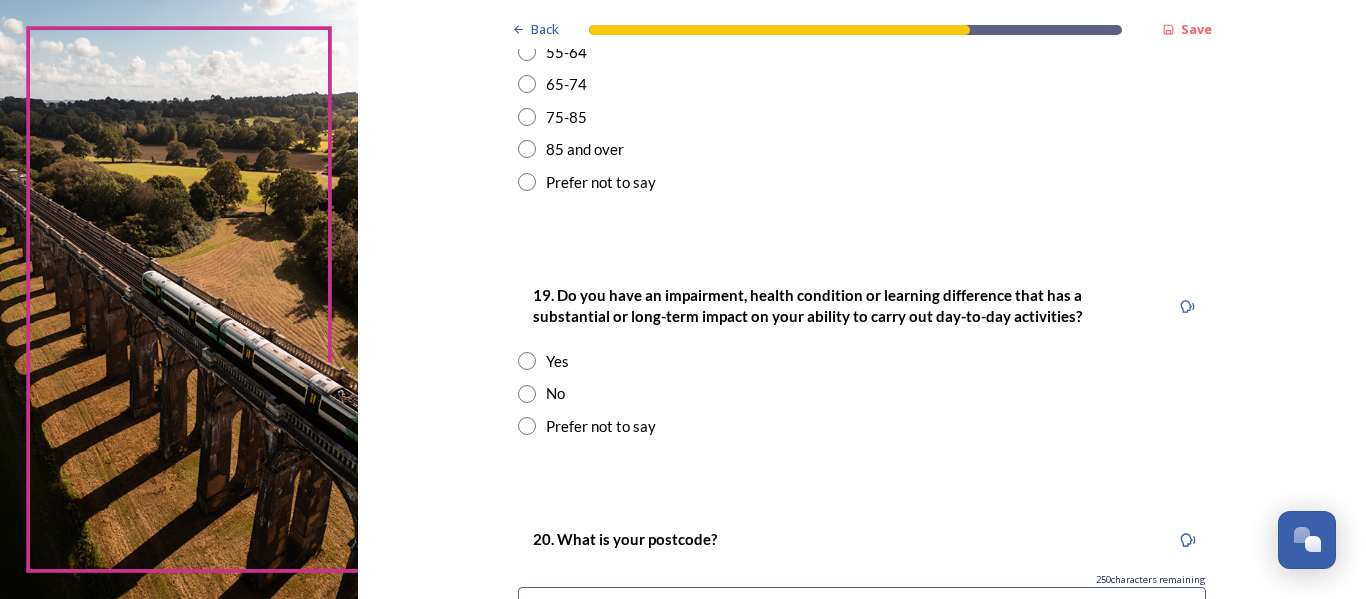 scroll, scrollTop: 850, scrollLeft: 0, axis: vertical 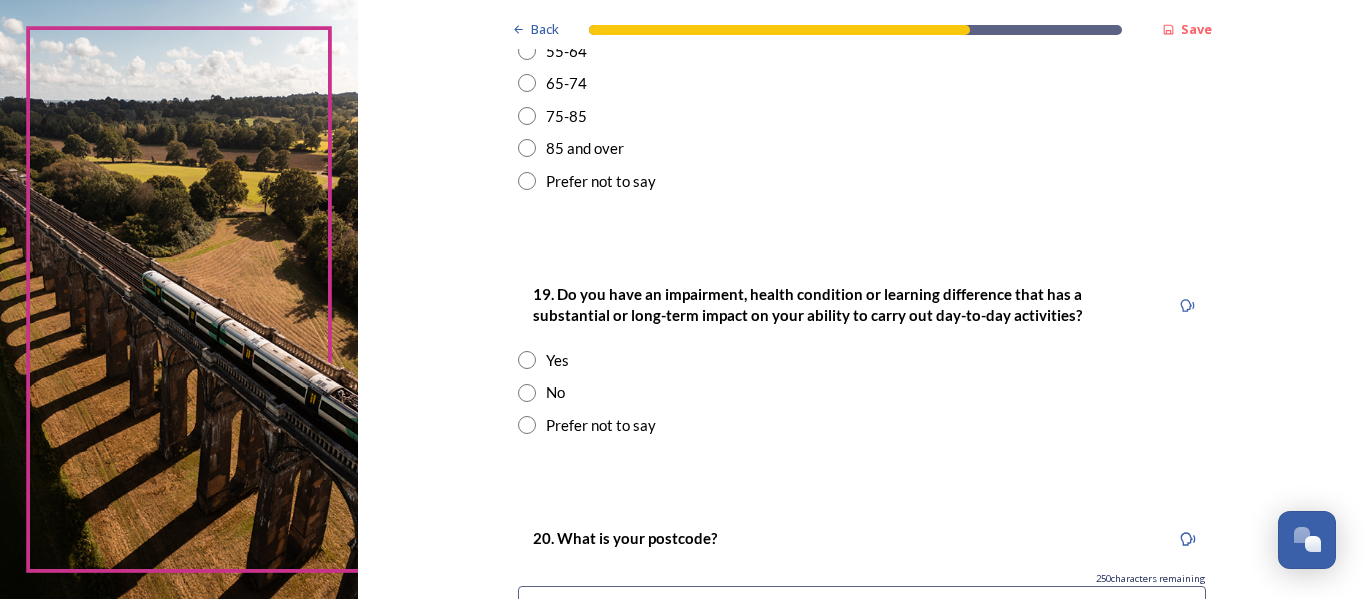 click on "Yes" at bounding box center (862, 360) 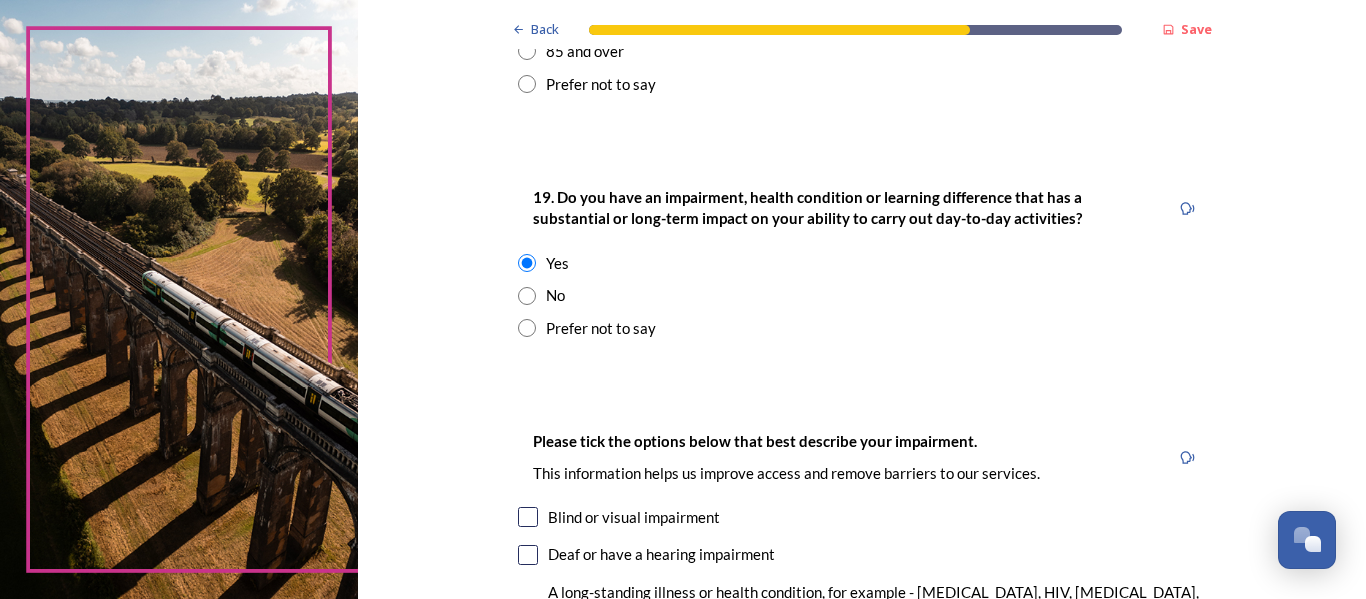 scroll, scrollTop: 1200, scrollLeft: 0, axis: vertical 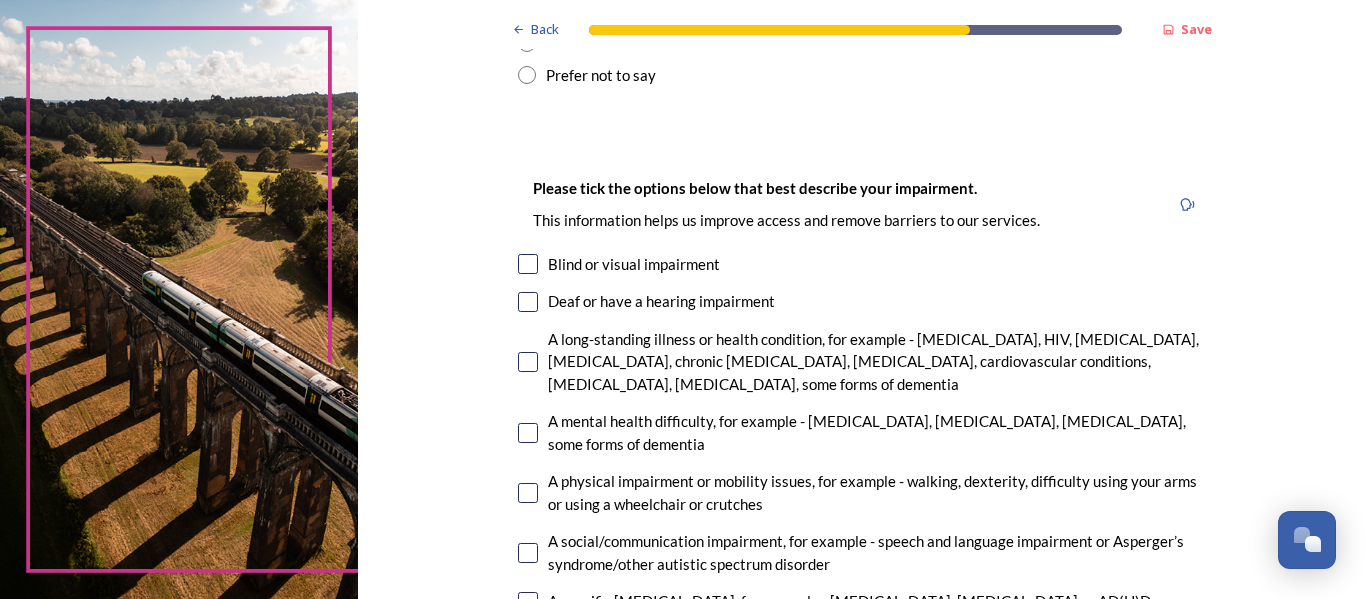 click on "A mental health difficulty, for example - [MEDICAL_DATA], [MEDICAL_DATA], [MEDICAL_DATA], some forms of dementia" at bounding box center [877, 432] 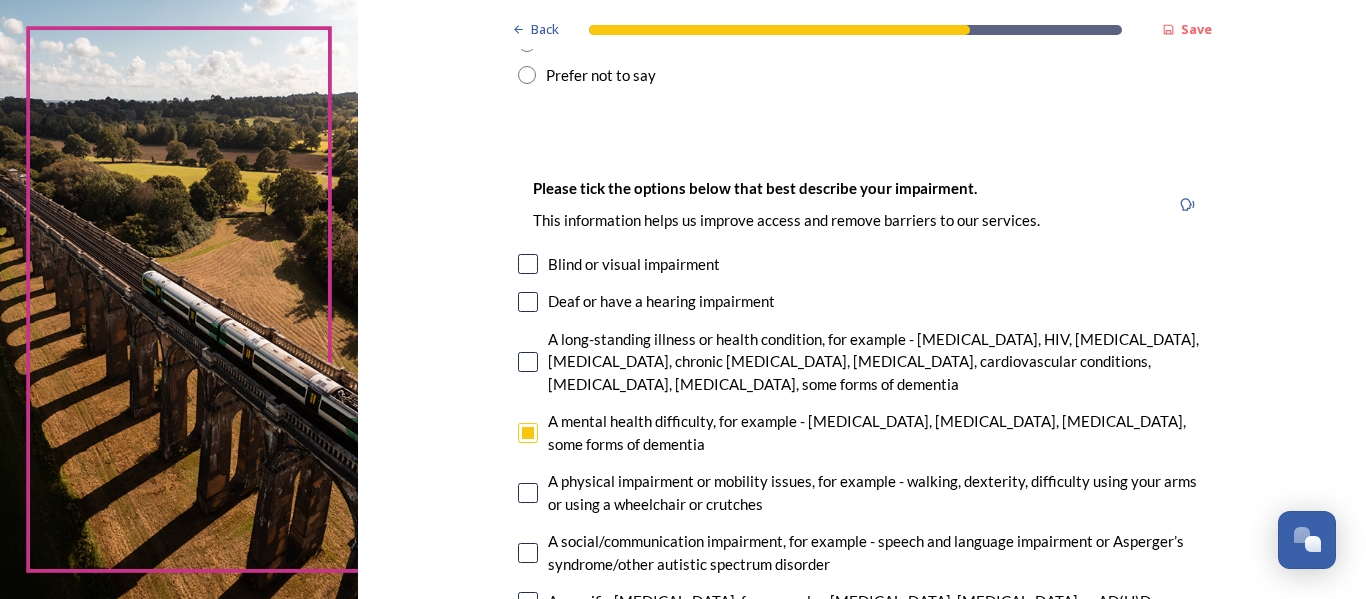 checkbox on "true" 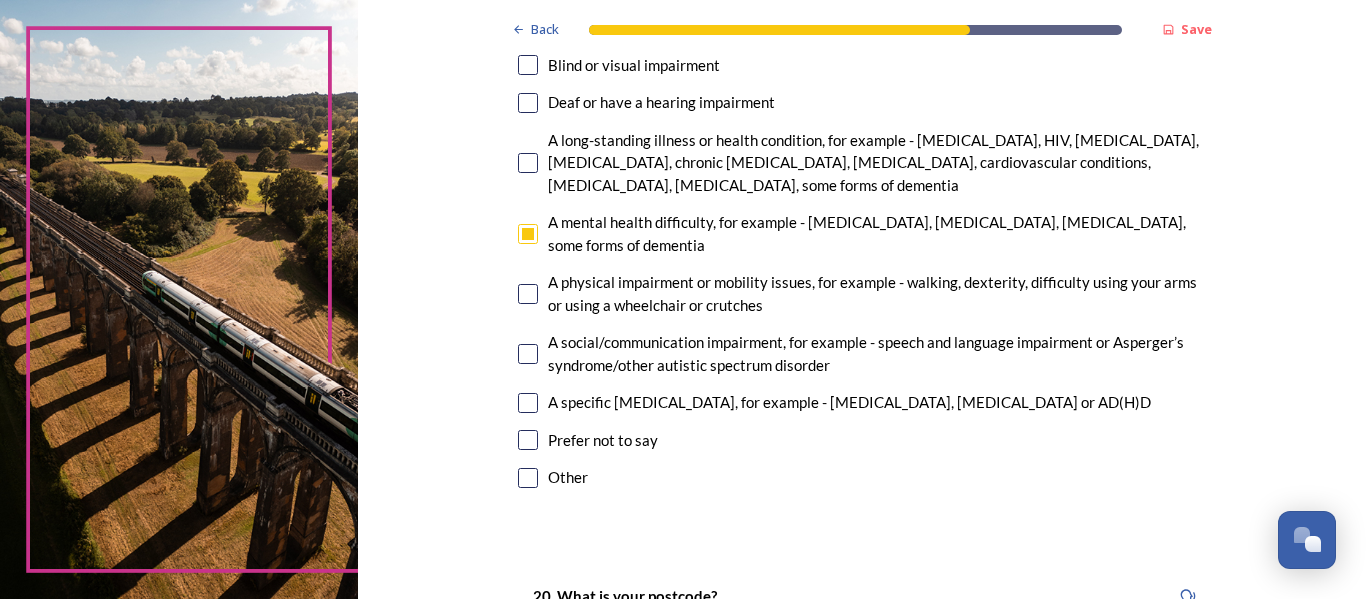 scroll, scrollTop: 1400, scrollLeft: 0, axis: vertical 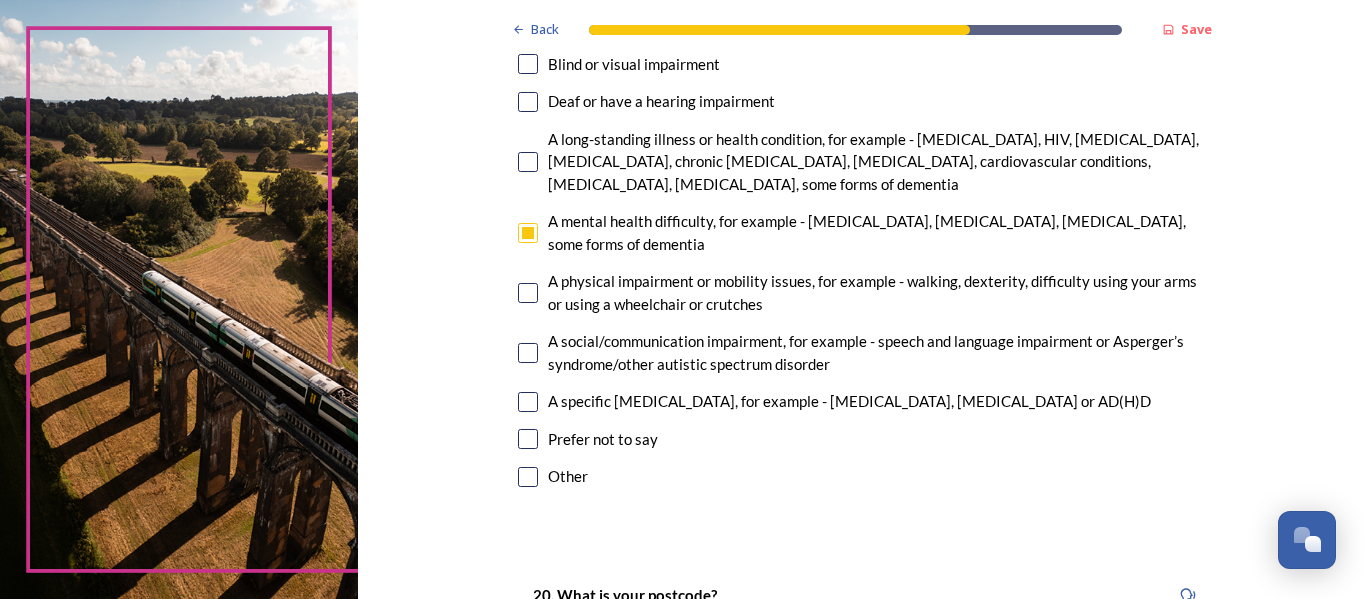 click on "A social/communication impairment, for example - speech and language impairment or Asperger’s syndrome/other autistic spectrum disorder" at bounding box center [877, 352] 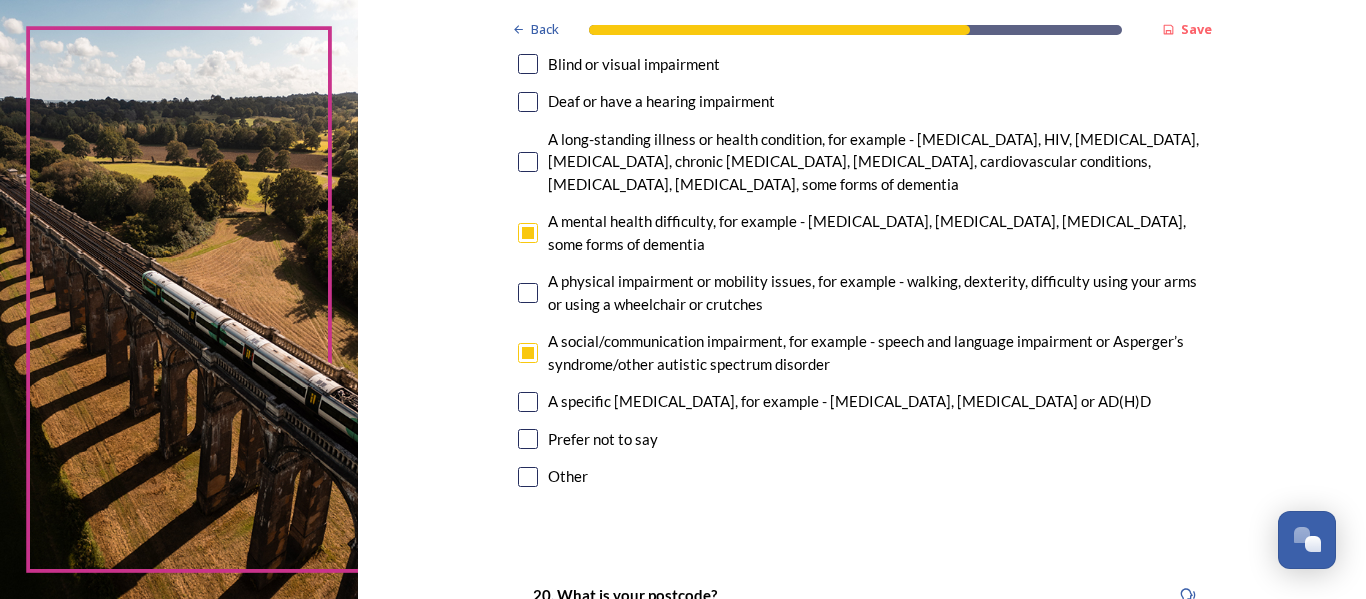 checkbox on "true" 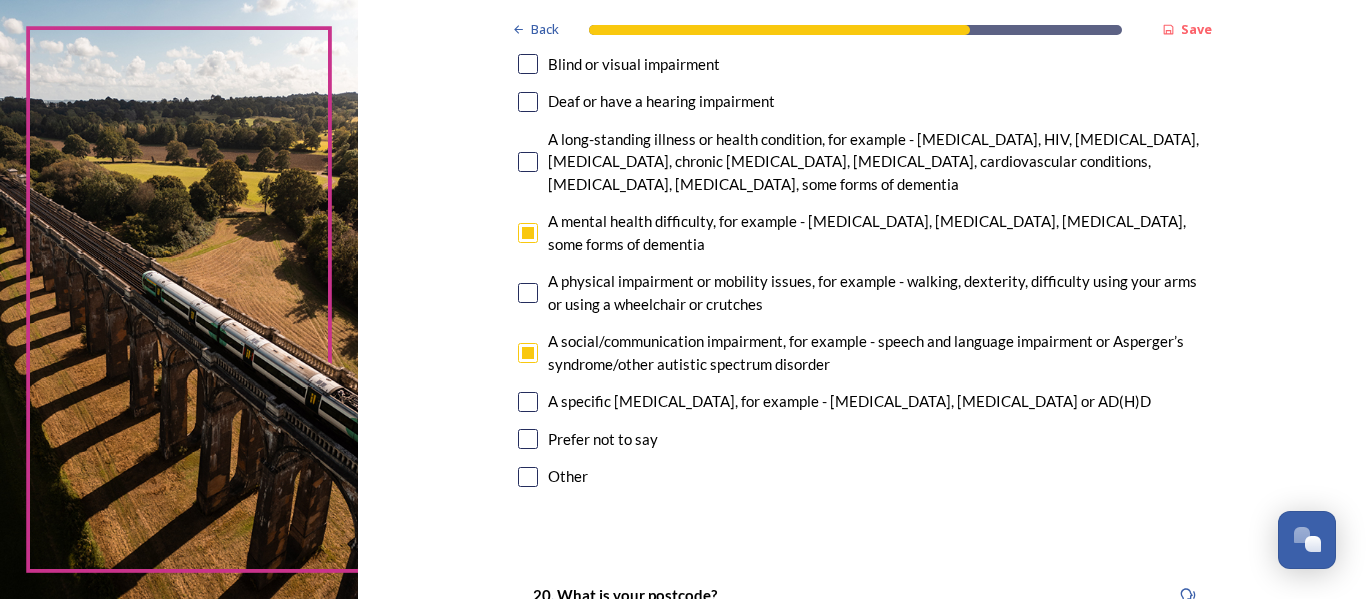 click on "A specific [MEDICAL_DATA], for example - [MEDICAL_DATA], [MEDICAL_DATA] or AD(H)D" at bounding box center [849, 401] 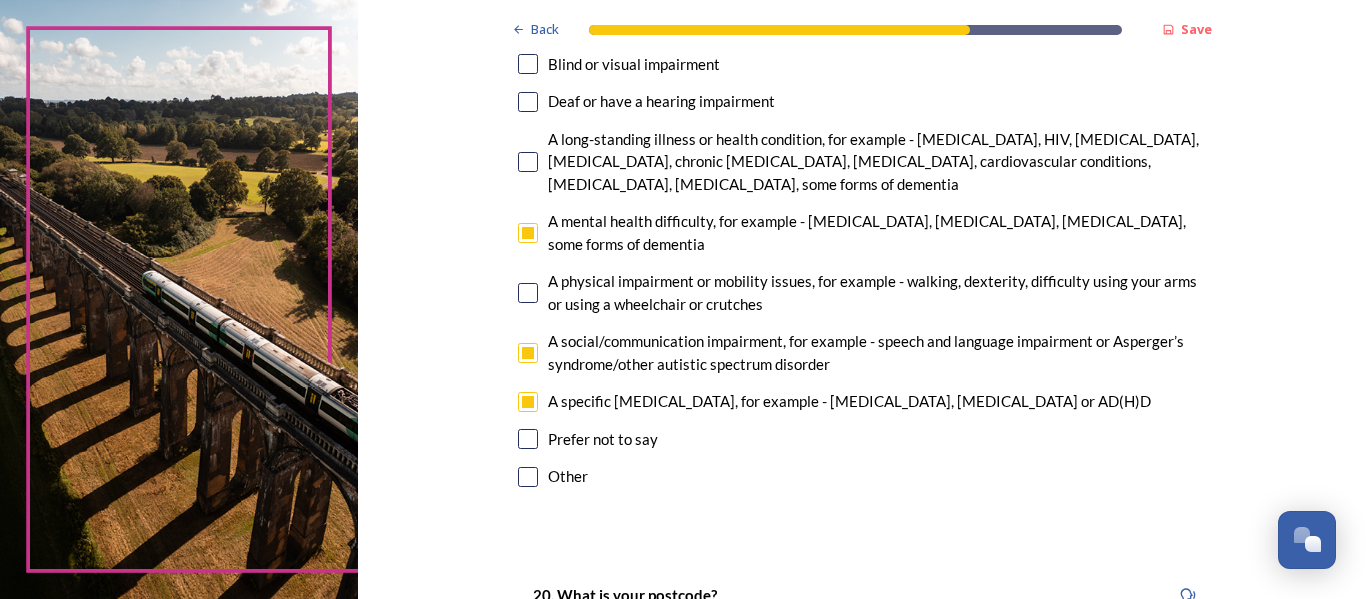 checkbox on "true" 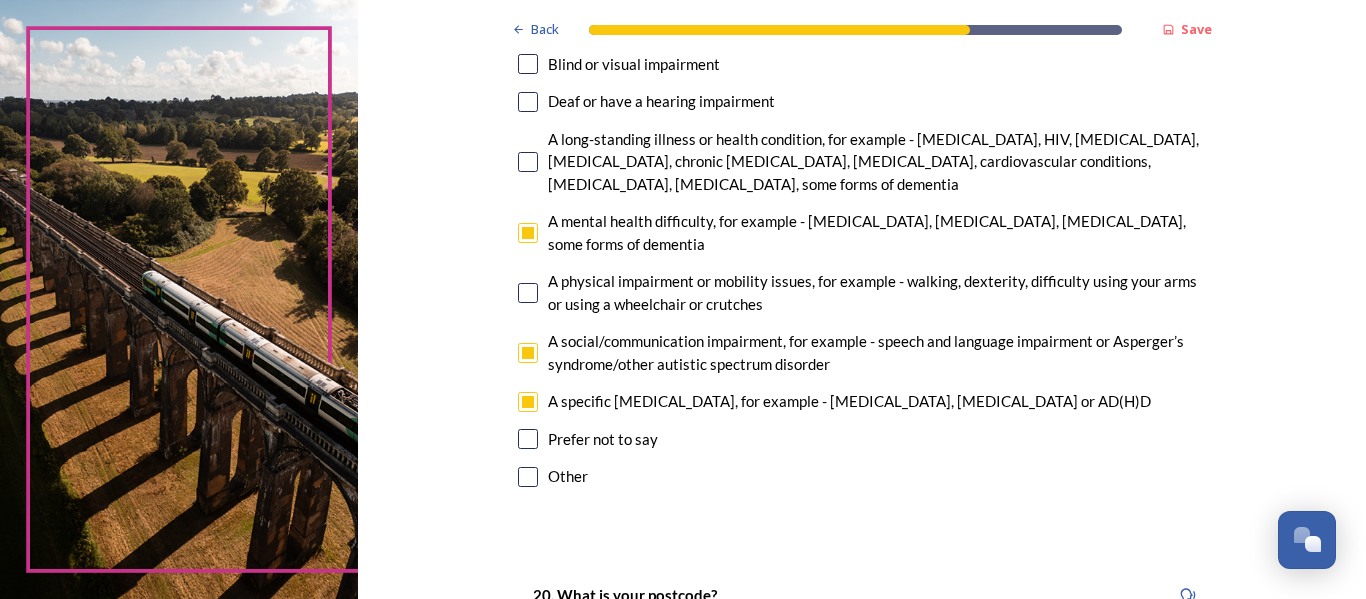 click on "A social/communication impairment, for example - speech and language impairment or Asperger’s syndrome/other autistic spectrum disorder" at bounding box center (877, 352) 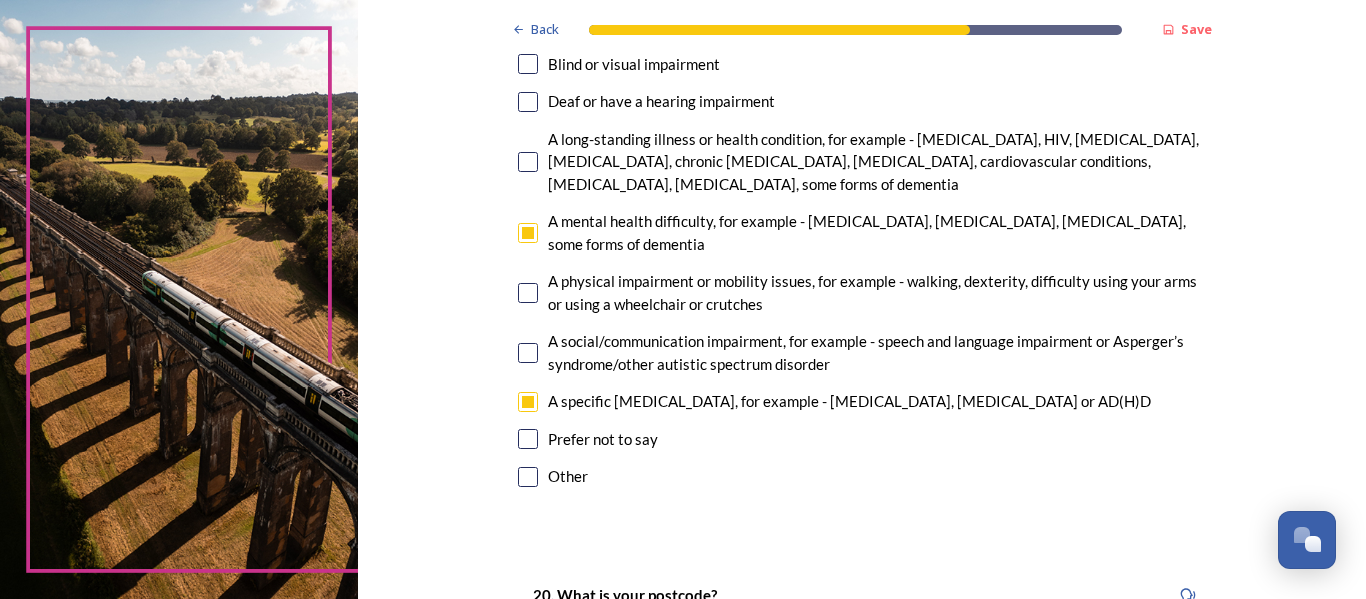 click at bounding box center [528, 353] 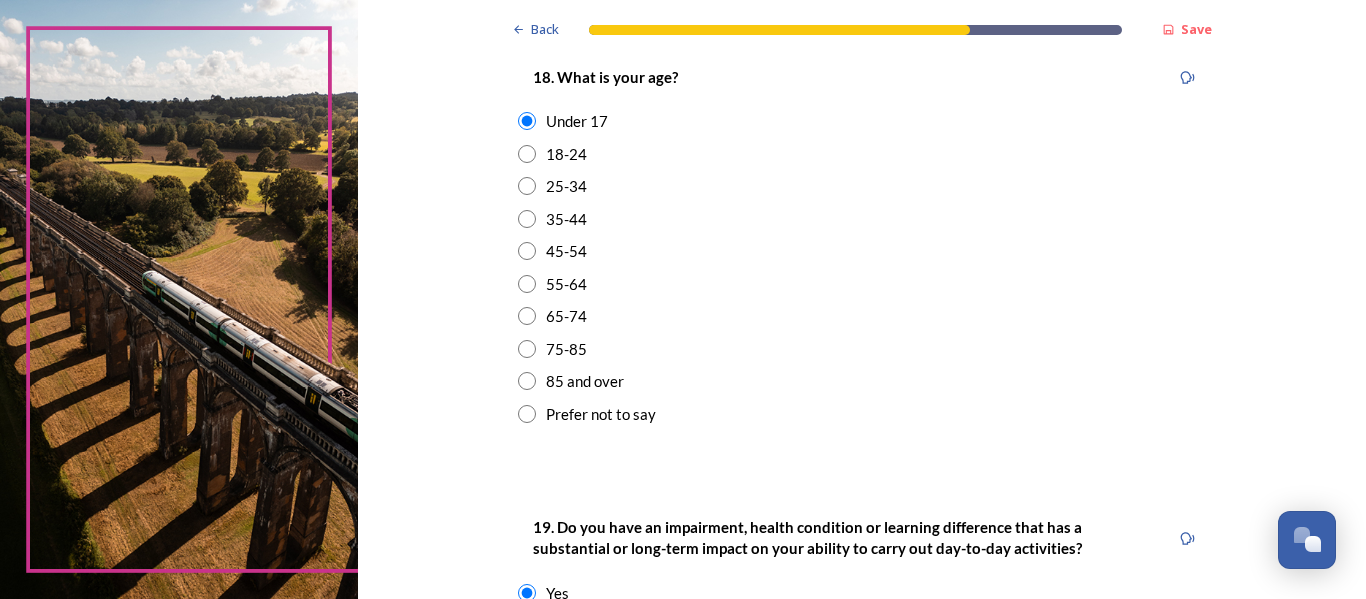 scroll, scrollTop: 575, scrollLeft: 0, axis: vertical 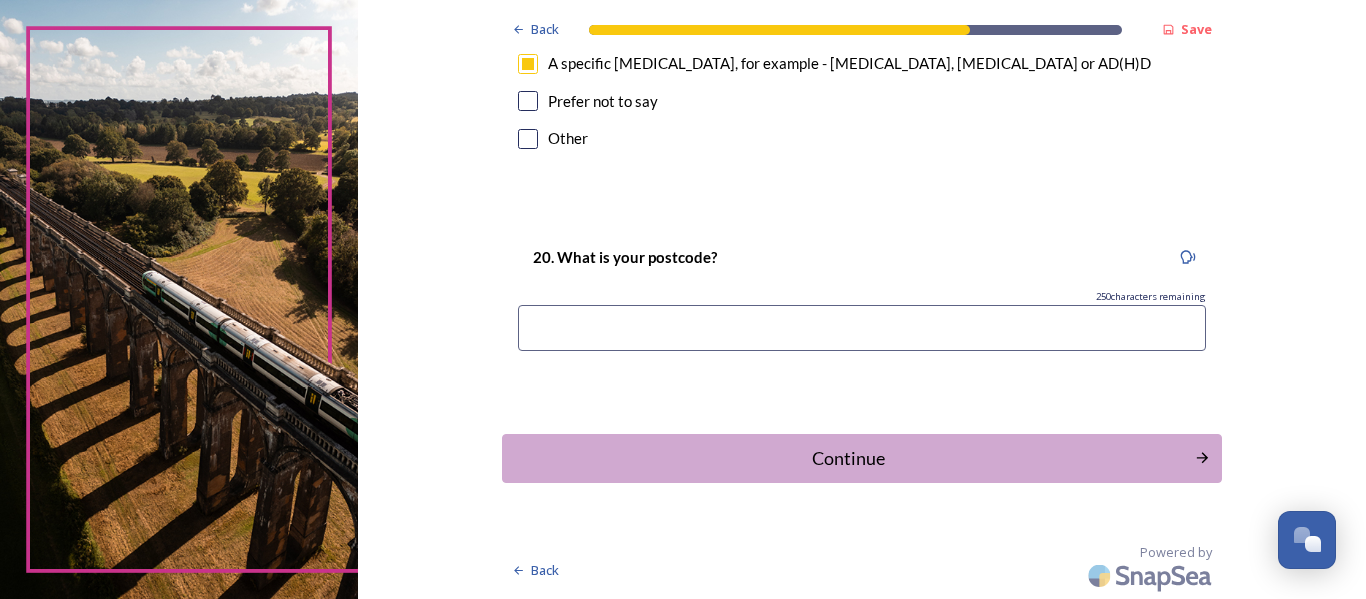 click at bounding box center [862, 328] 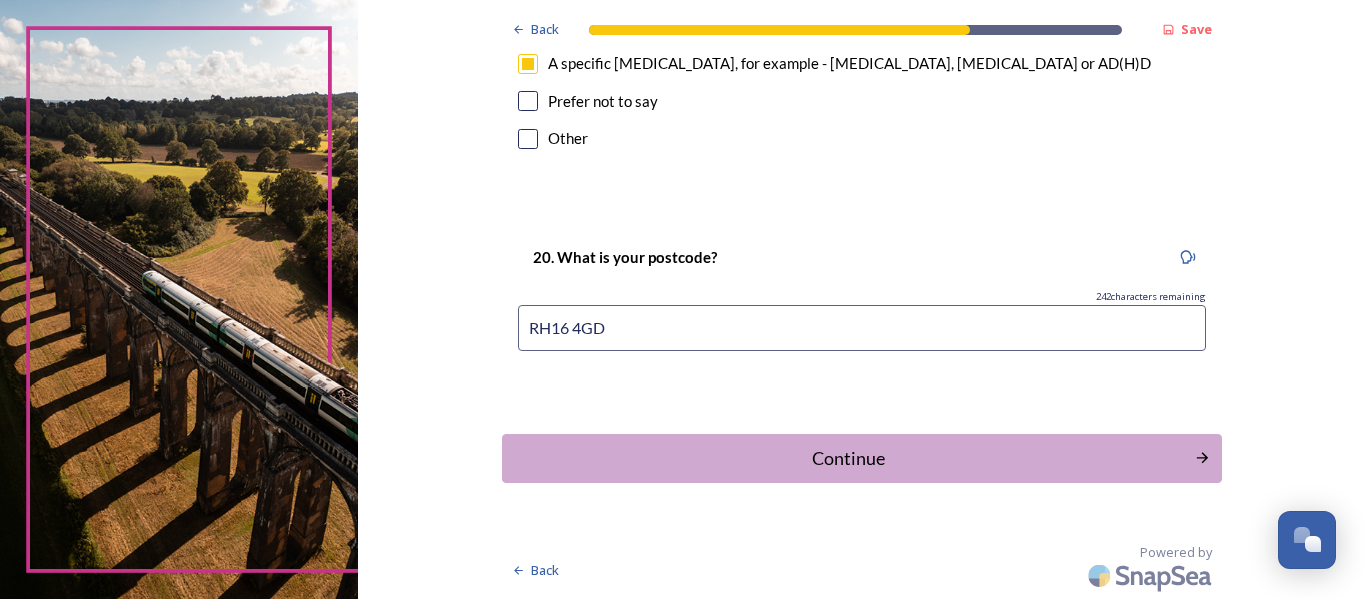 type on "RH16 4GD" 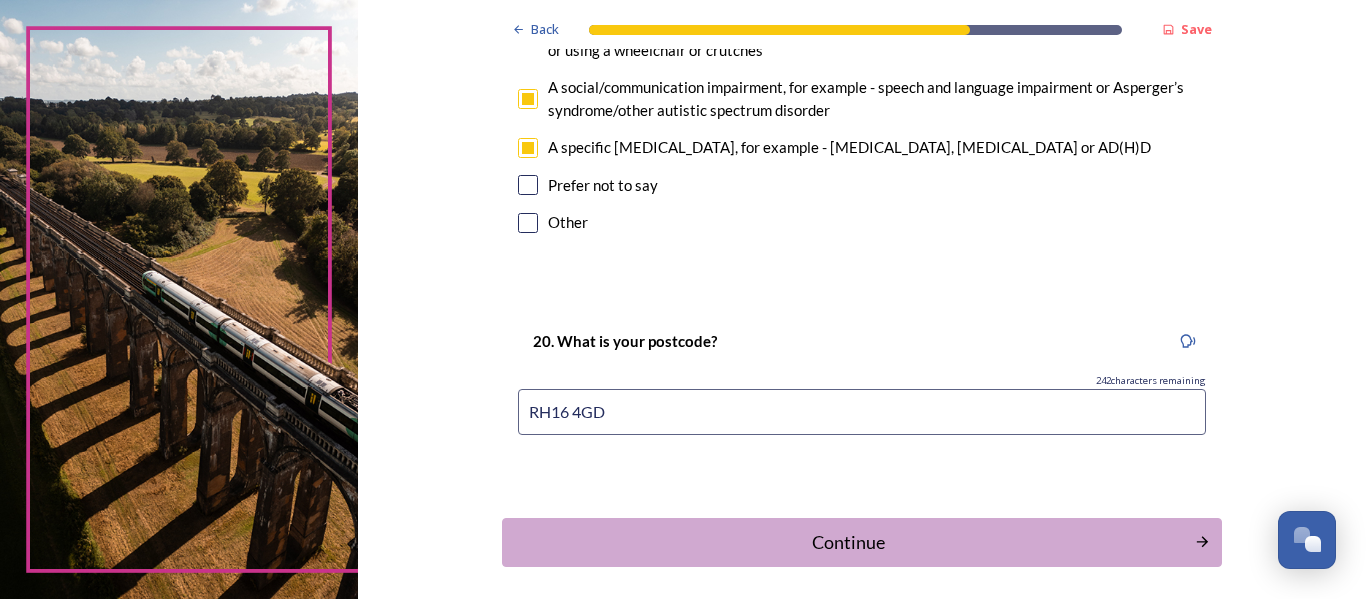 scroll, scrollTop: 1738, scrollLeft: 0, axis: vertical 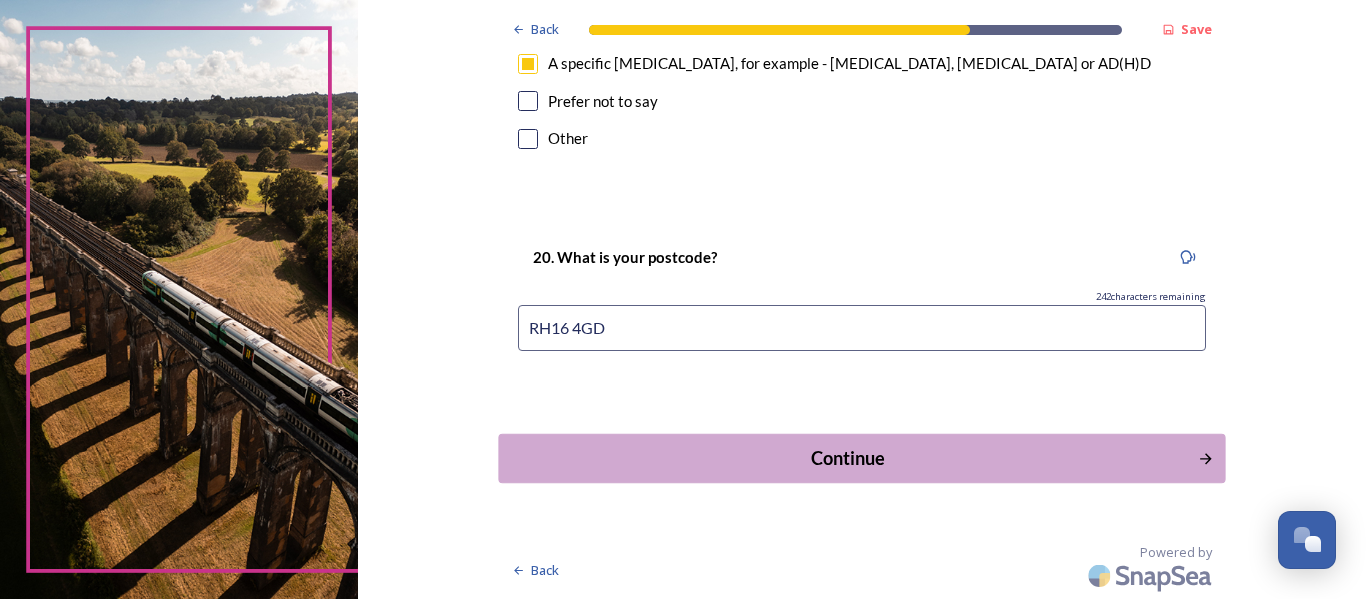 click on "Continue" at bounding box center [847, 458] 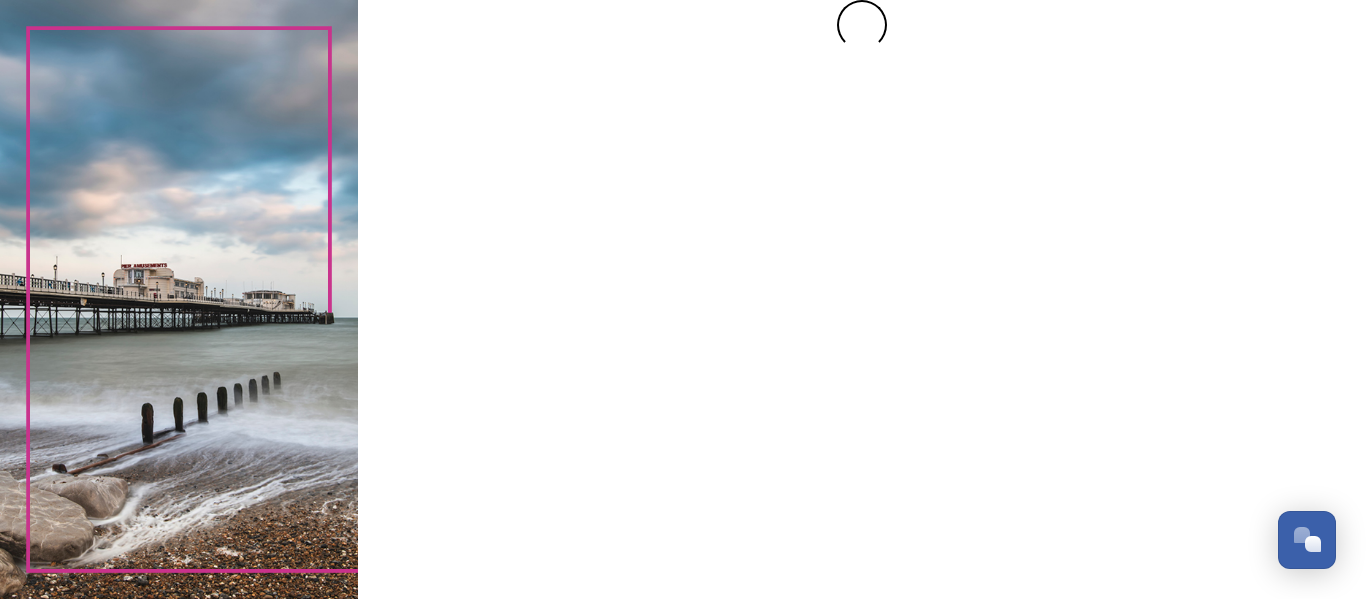 scroll, scrollTop: 0, scrollLeft: 0, axis: both 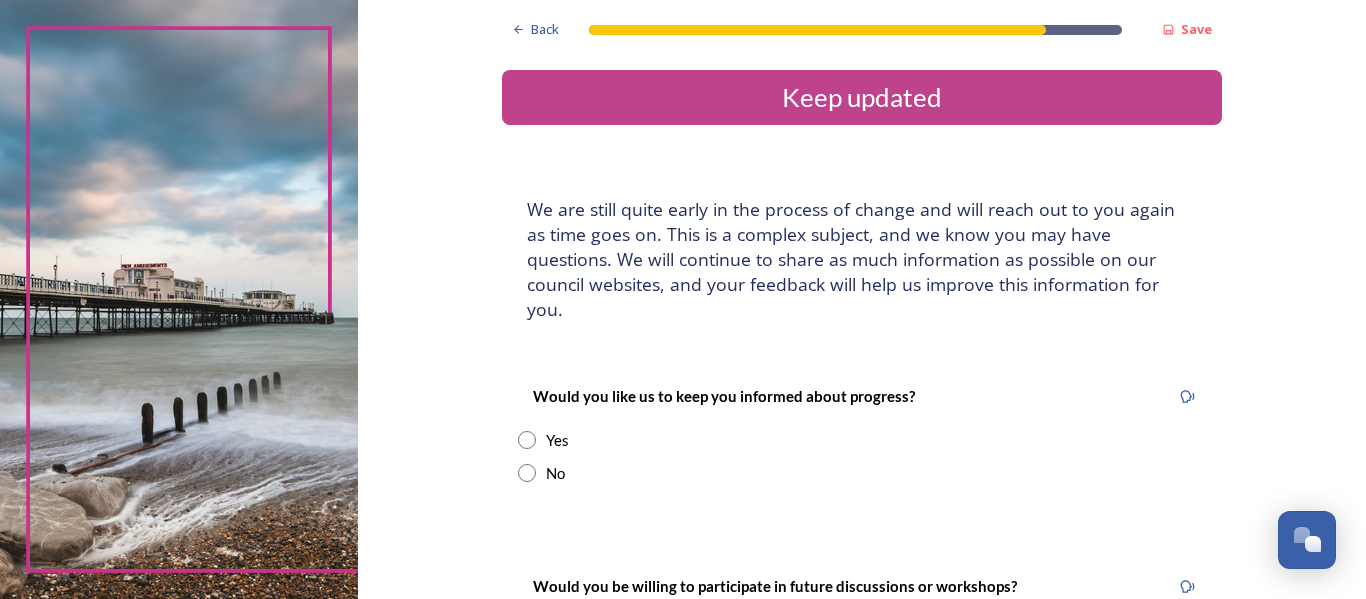 click on "Yes" at bounding box center [862, 440] 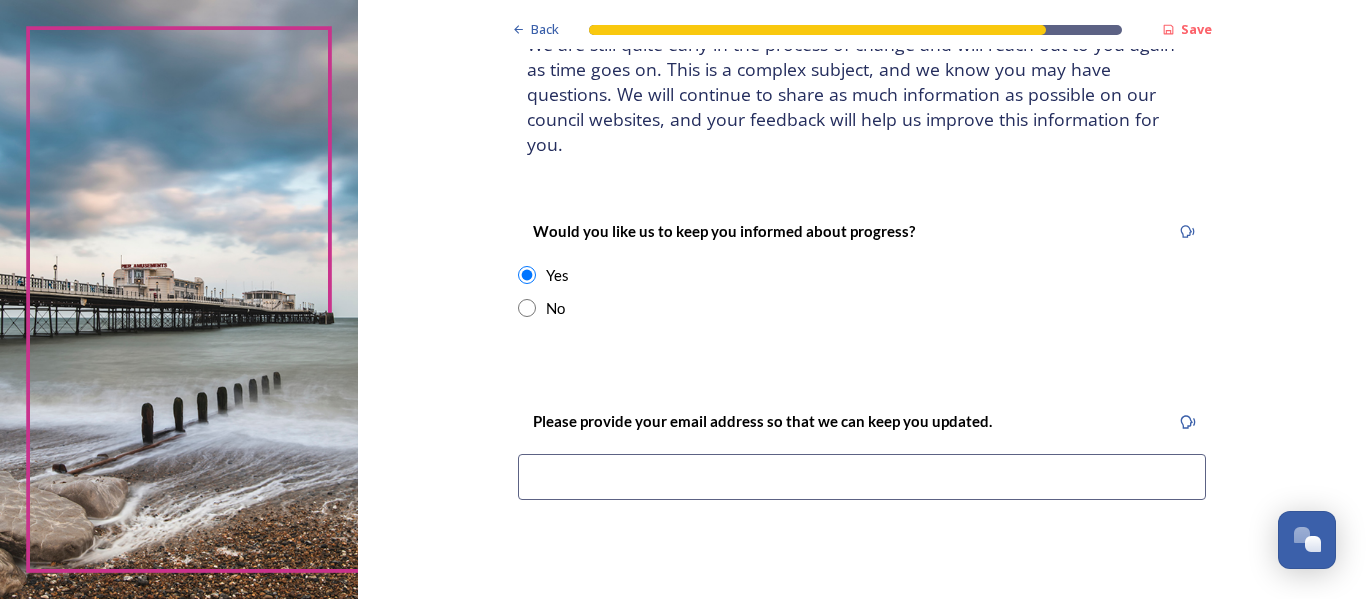 scroll, scrollTop: 175, scrollLeft: 0, axis: vertical 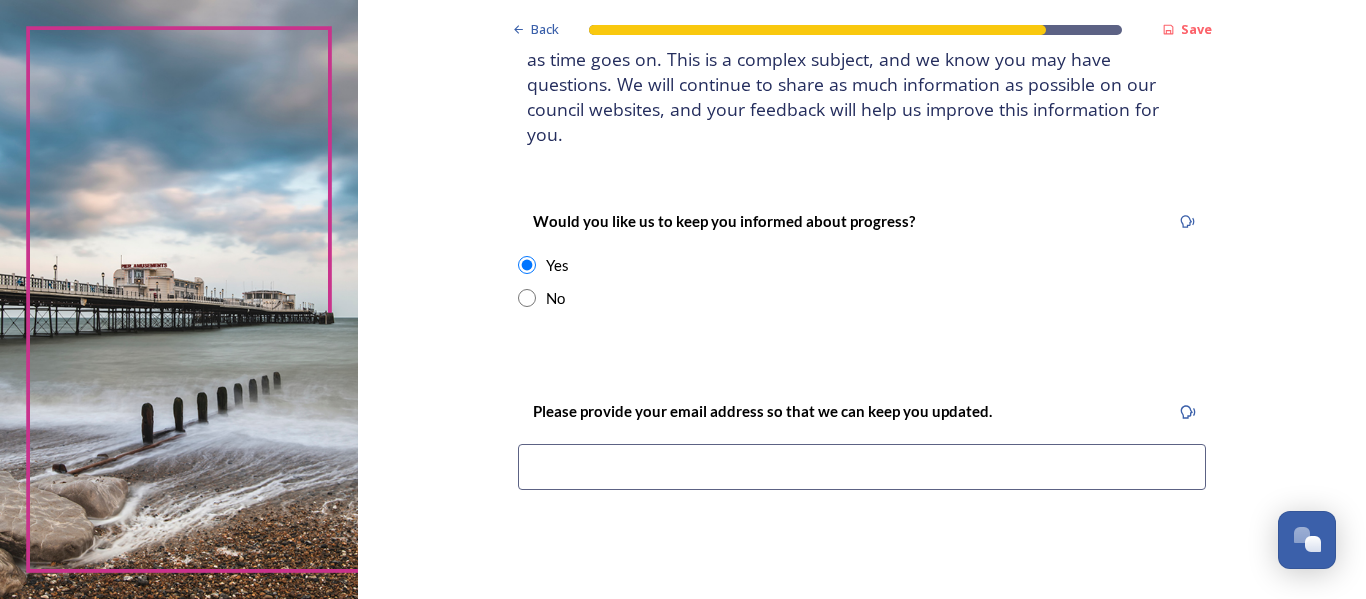 click at bounding box center [862, 467] 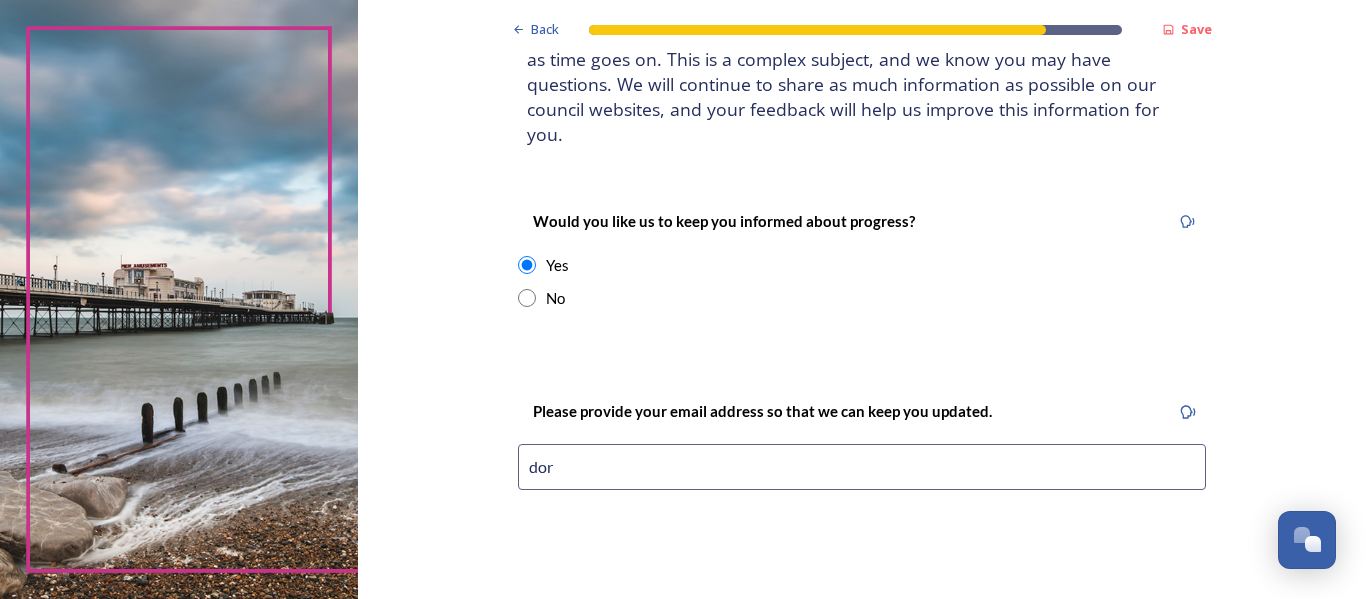 drag, startPoint x: 545, startPoint y: 445, endPoint x: 516, endPoint y: 442, distance: 29.15476 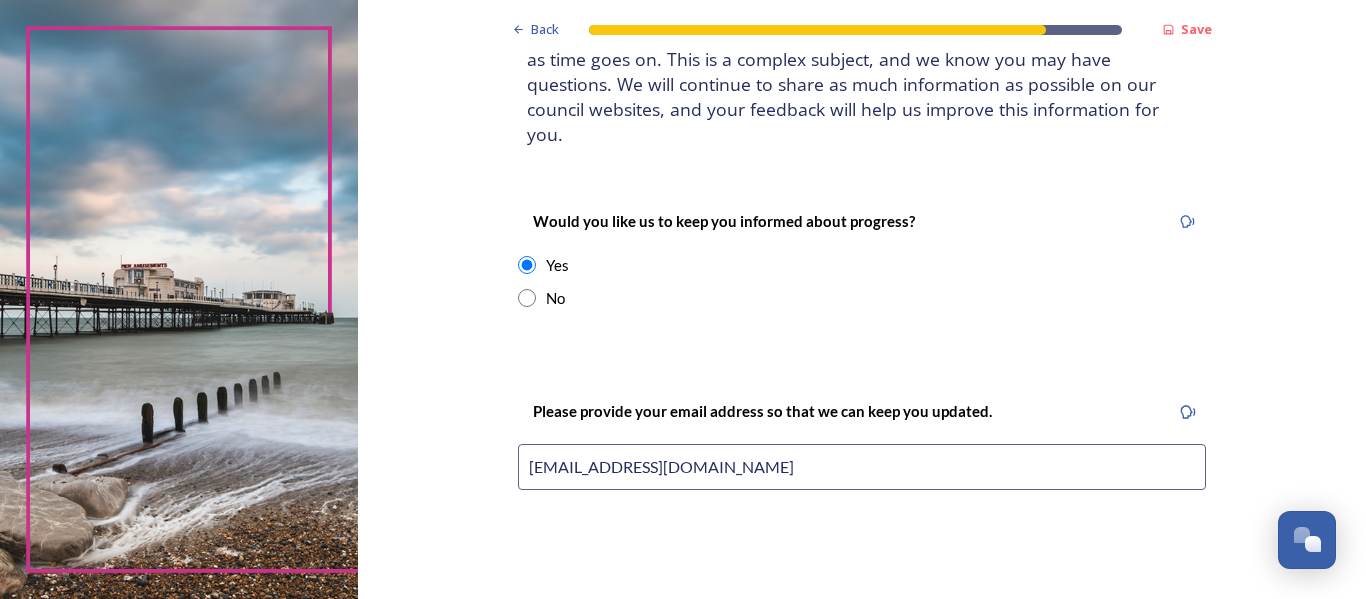 type on "[EMAIL_ADDRESS][DOMAIN_NAME]" 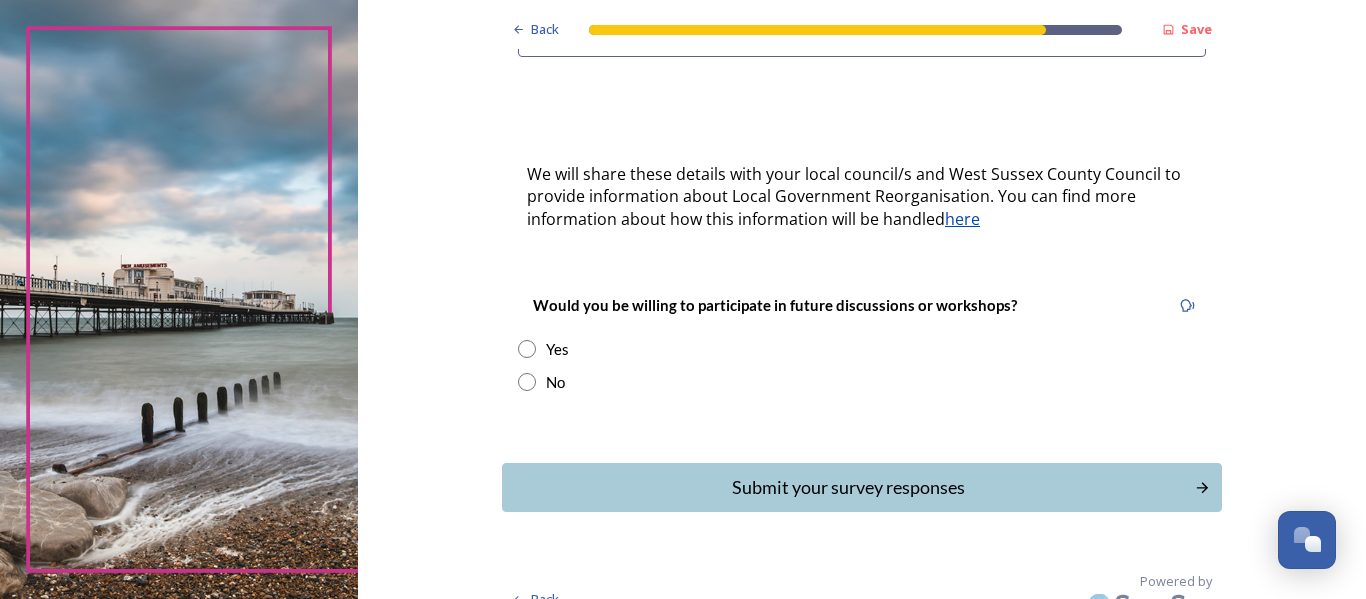 scroll, scrollTop: 612, scrollLeft: 0, axis: vertical 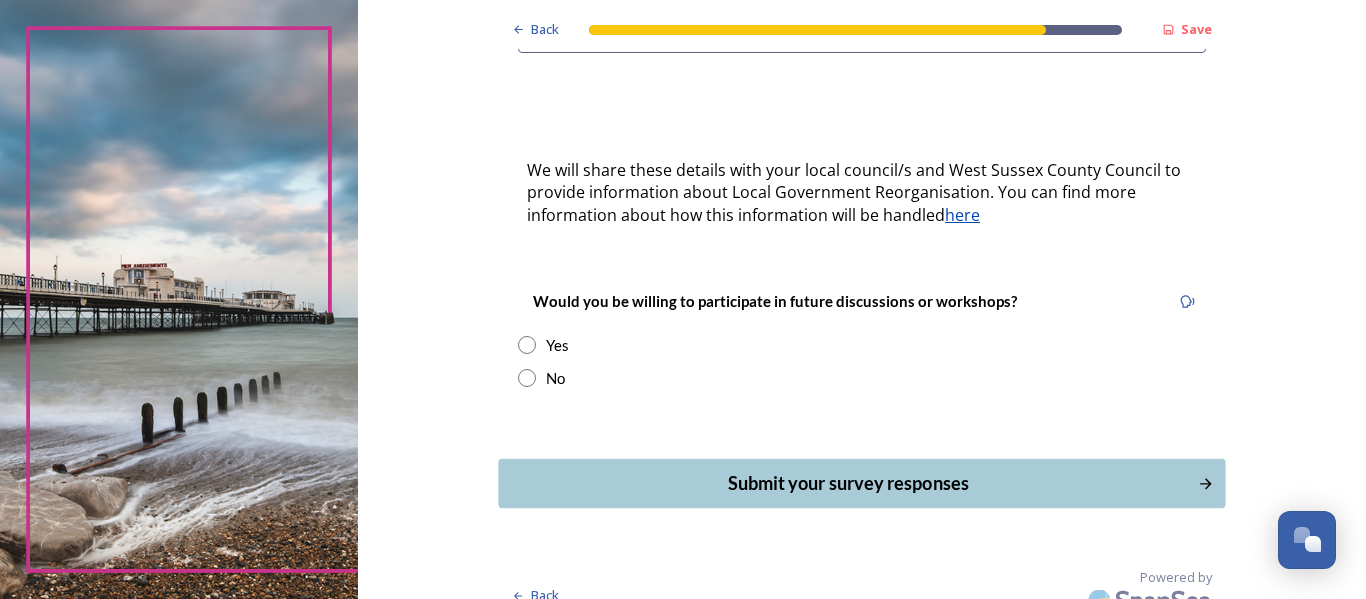 click on "Submit your survey responses" at bounding box center (847, 483) 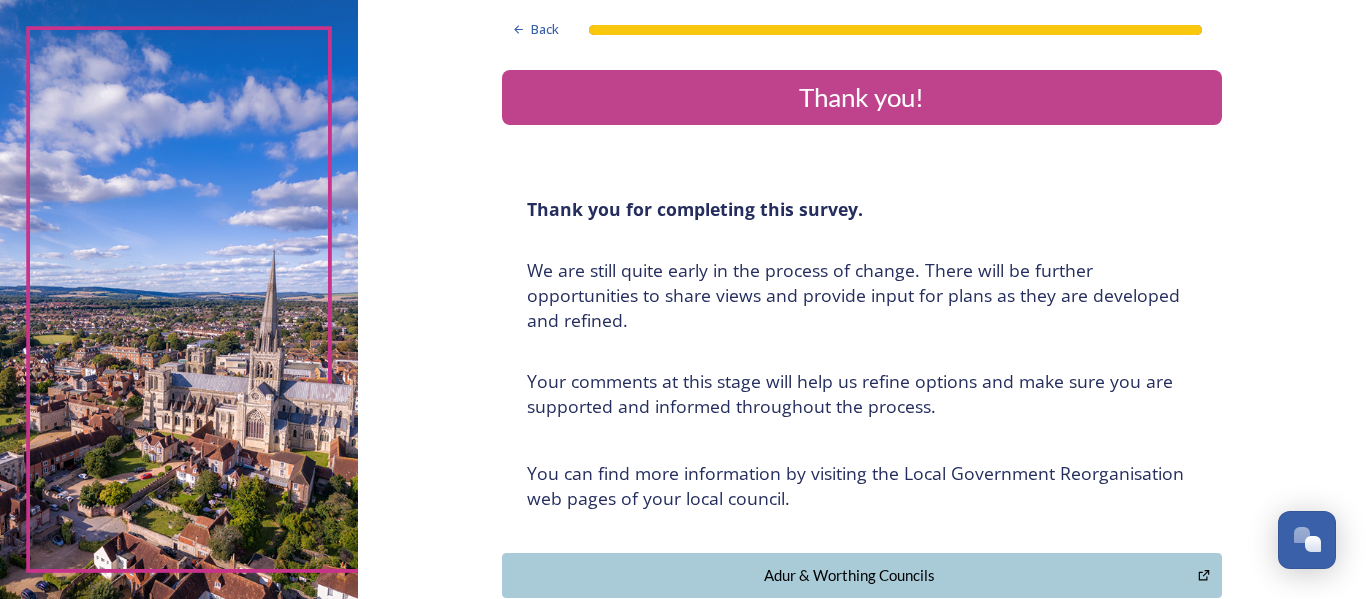 scroll, scrollTop: 689, scrollLeft: 0, axis: vertical 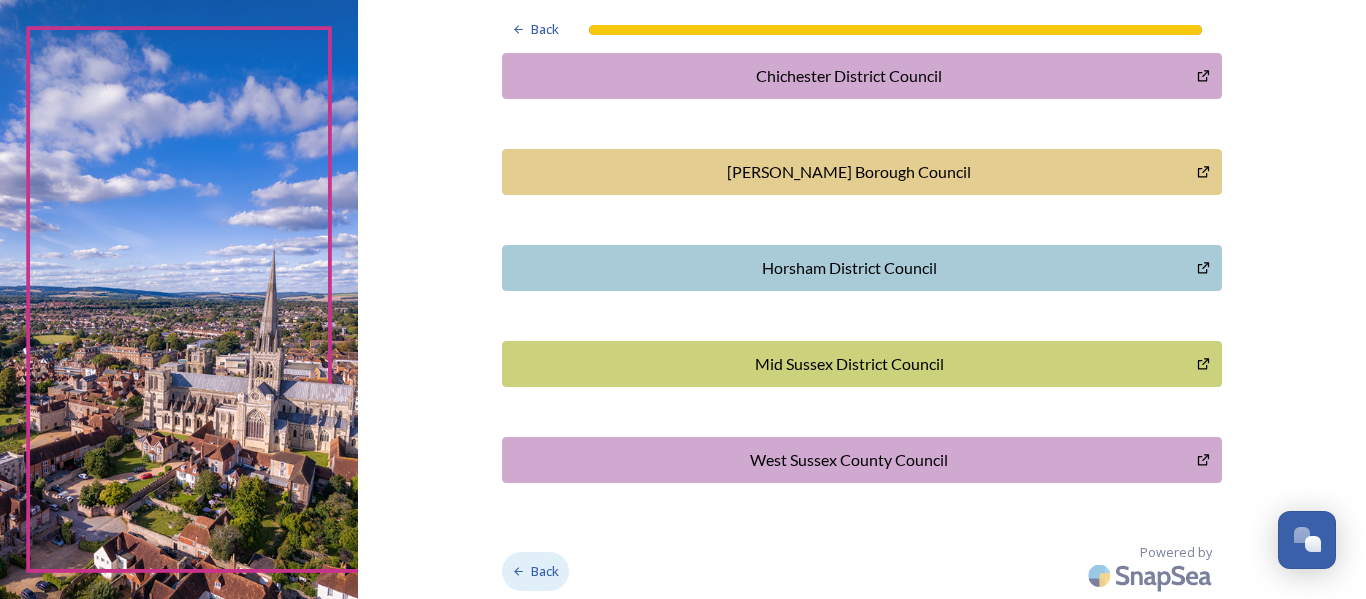 click on "Back" at bounding box center [545, 571] 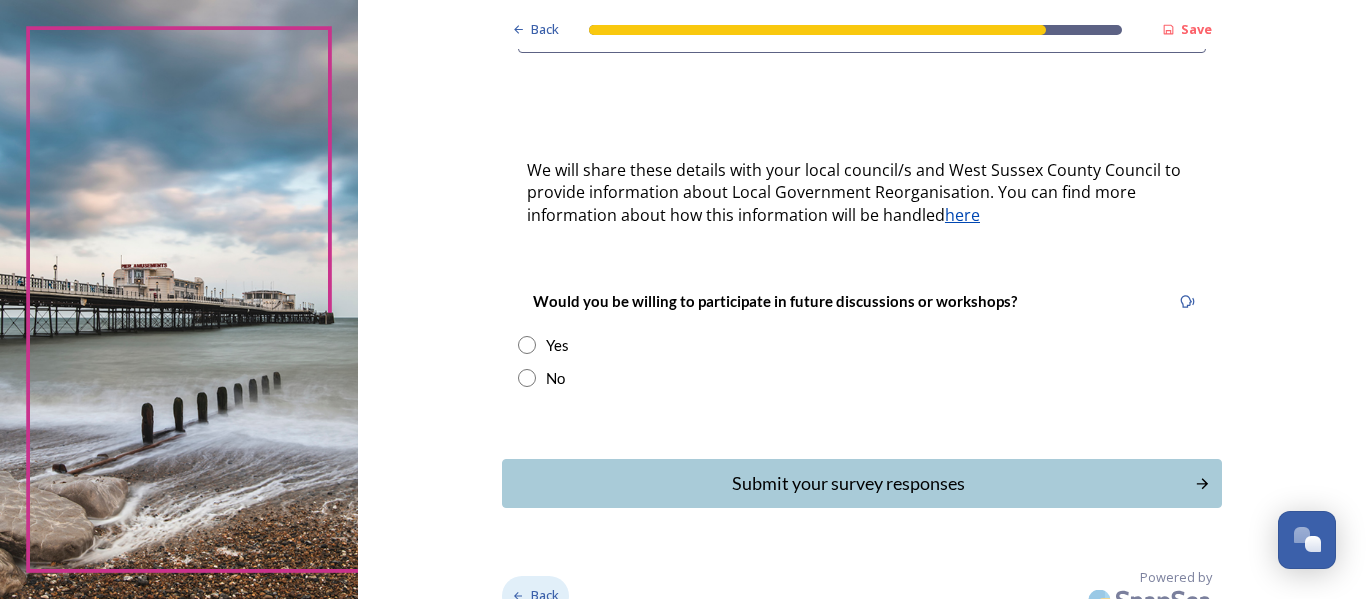 click on "Back" at bounding box center (545, 595) 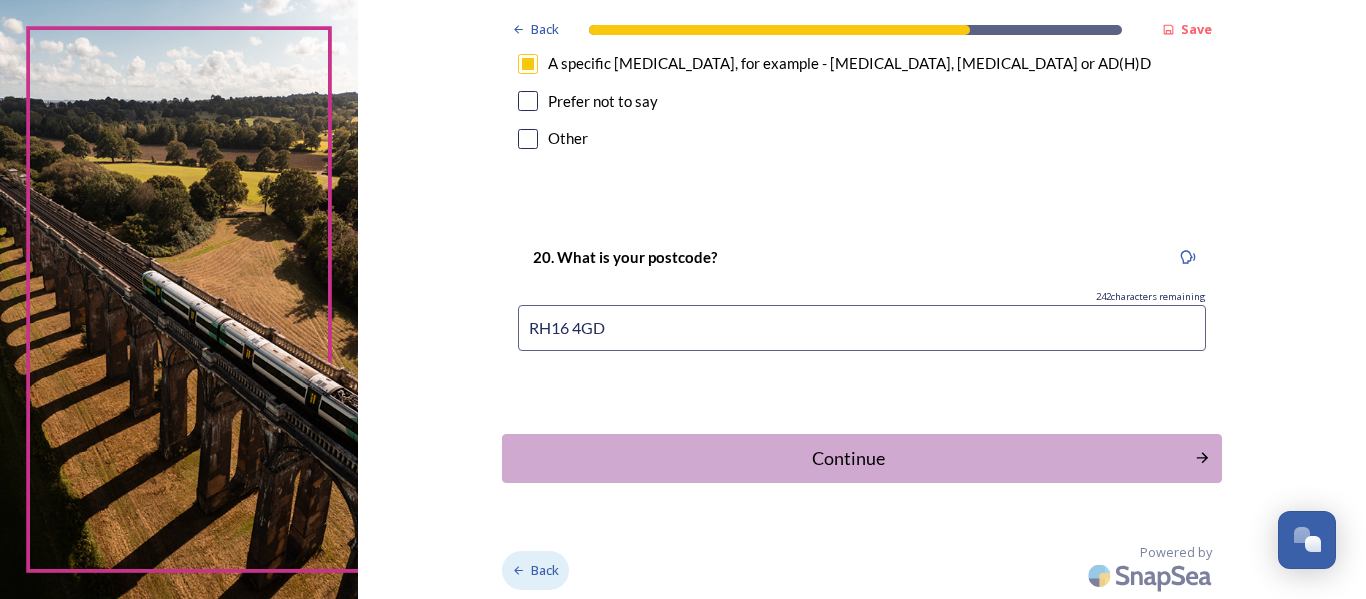 click on "Back" at bounding box center [545, 570] 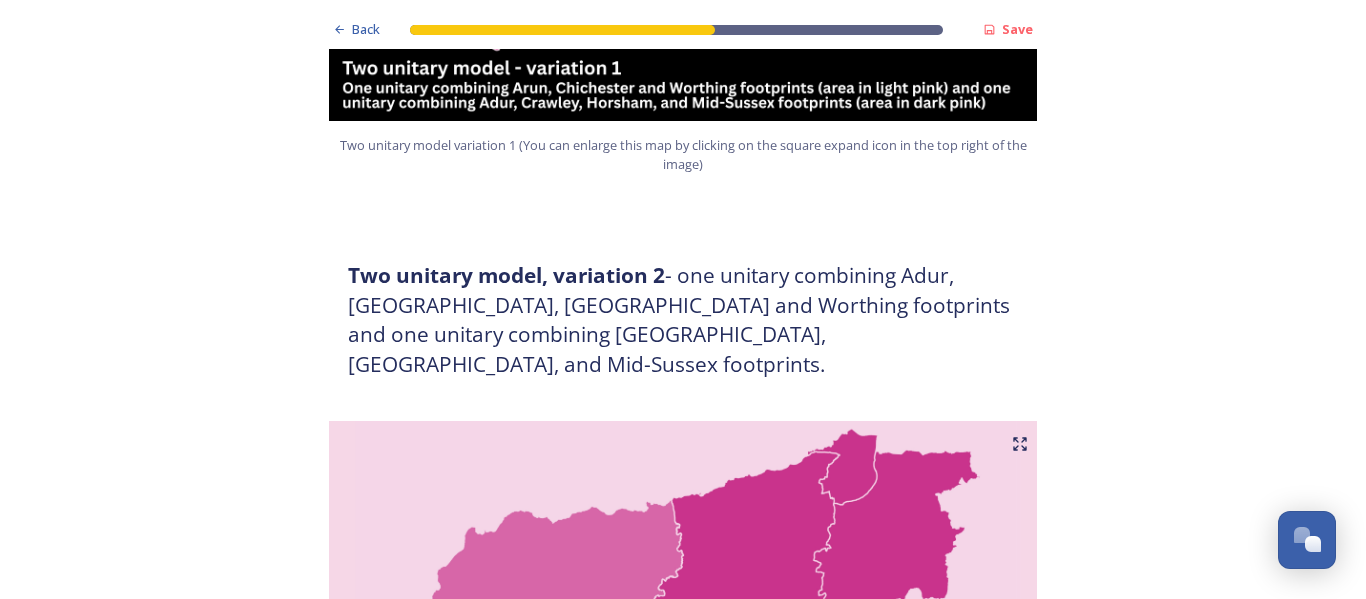 scroll, scrollTop: 6017, scrollLeft: 0, axis: vertical 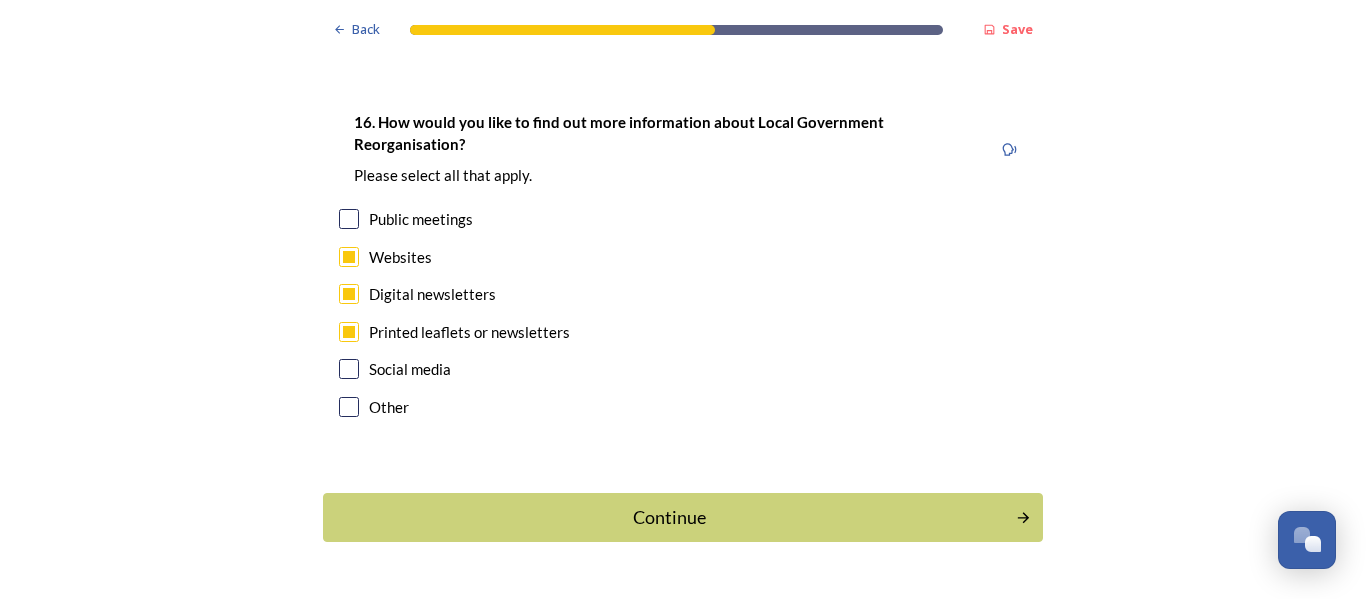 click on "Back" at bounding box center (366, 630) 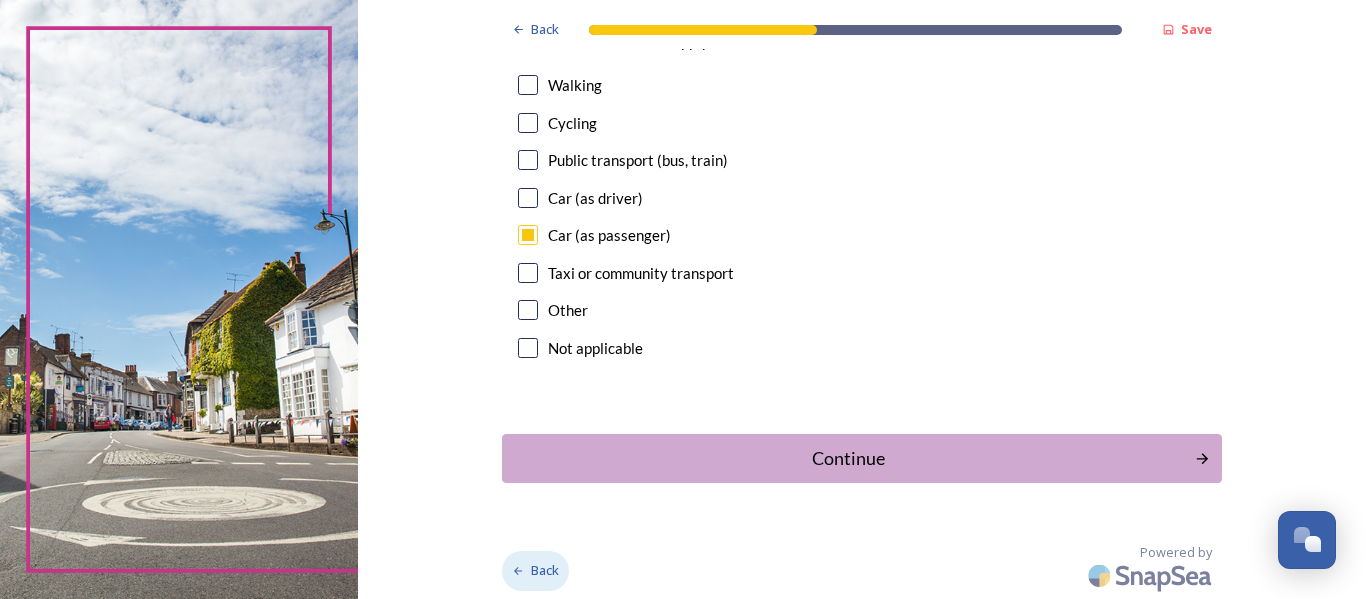 click on "Back" at bounding box center [535, 570] 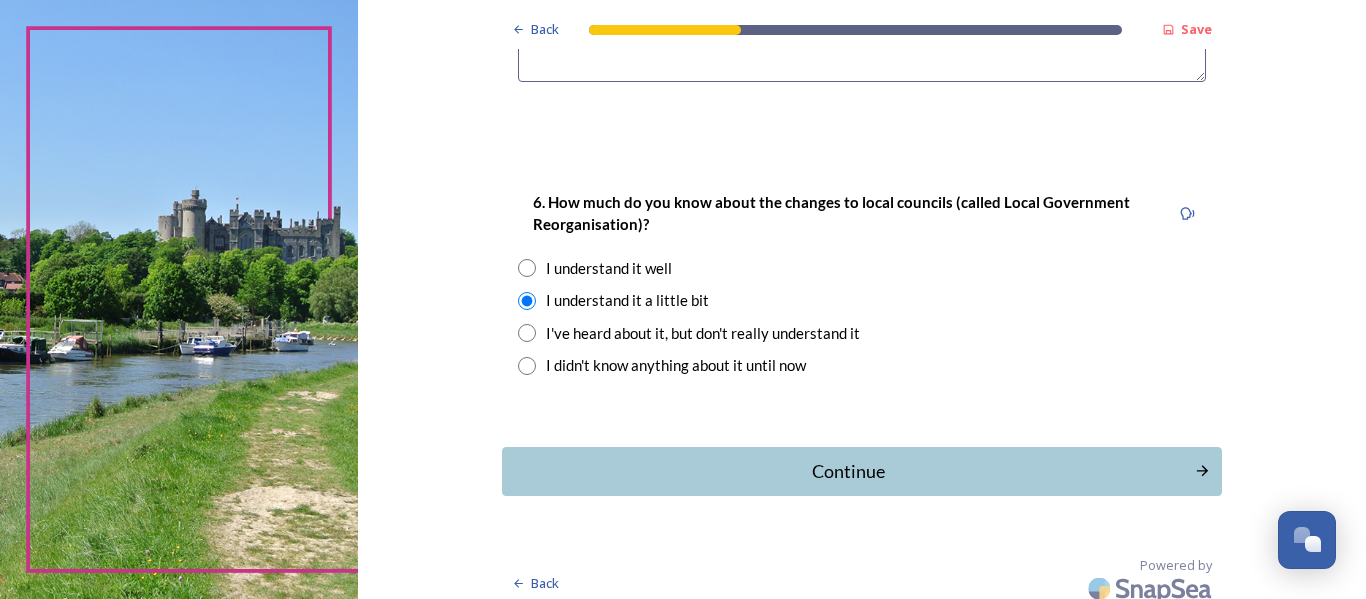 scroll, scrollTop: 1940, scrollLeft: 0, axis: vertical 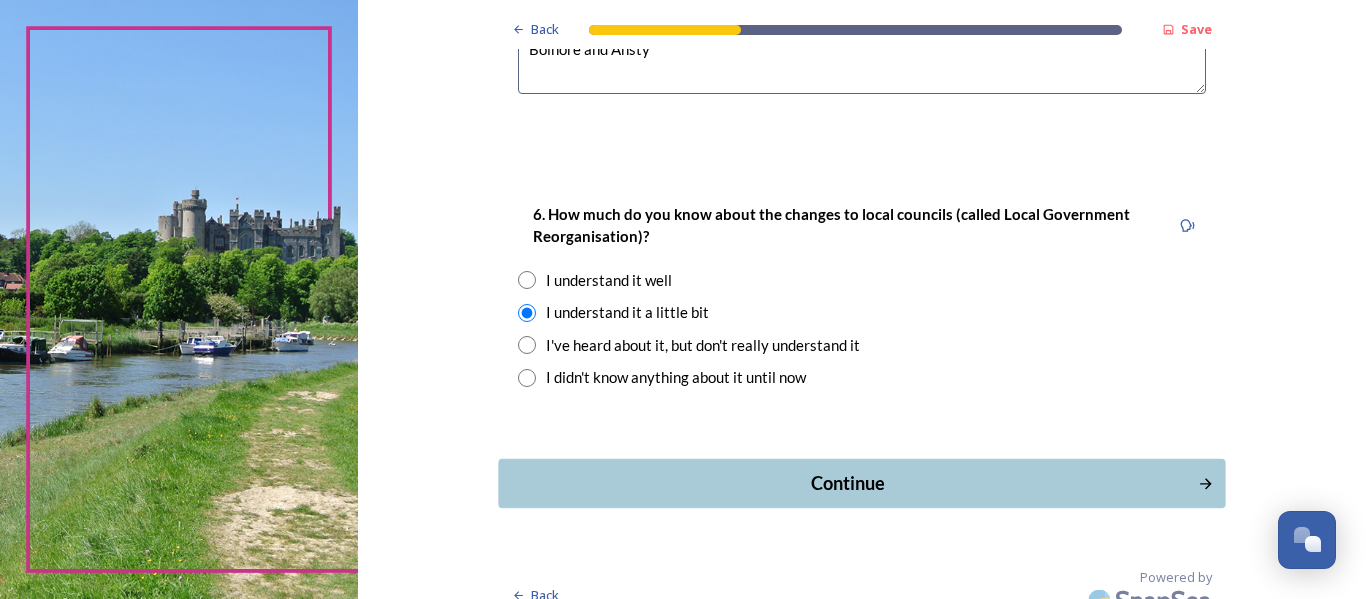 click on "Continue" at bounding box center (847, 483) 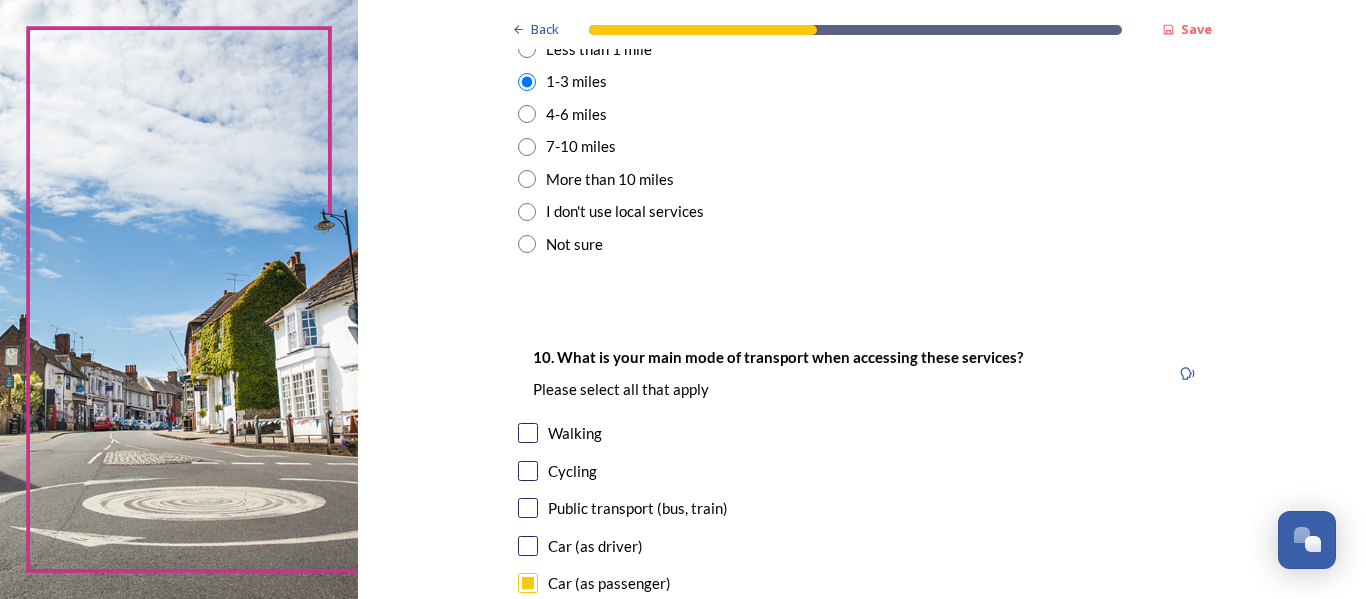 scroll, scrollTop: 1875, scrollLeft: 0, axis: vertical 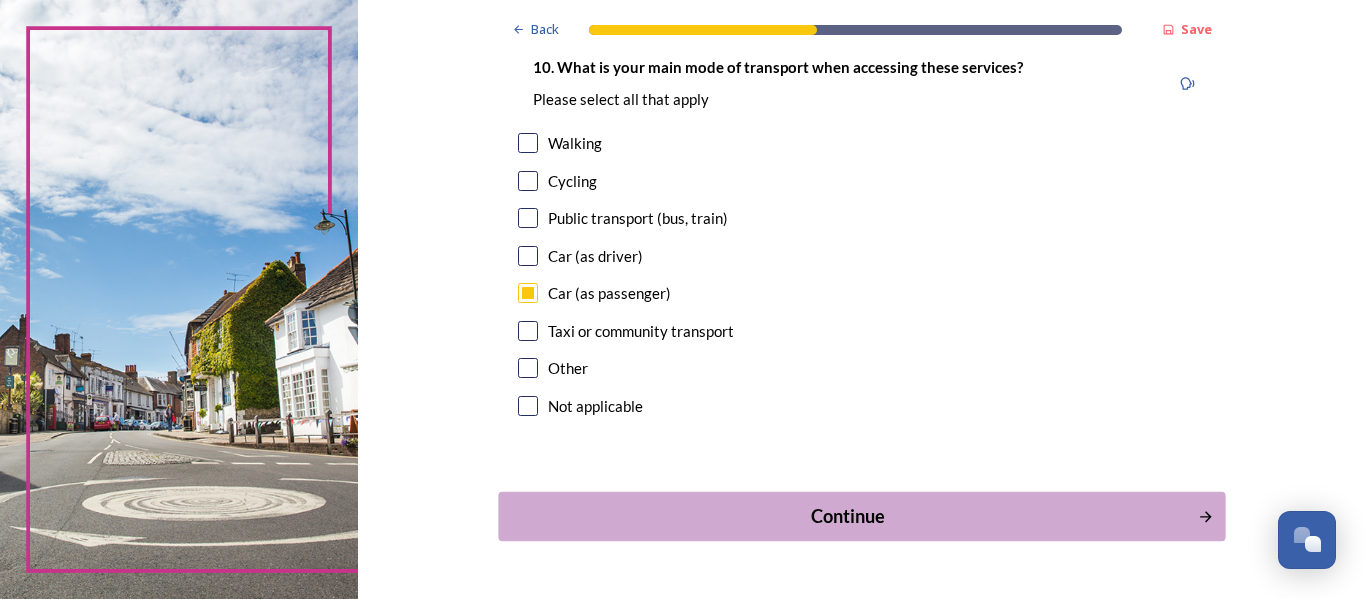 click on "Continue" at bounding box center [847, 516] 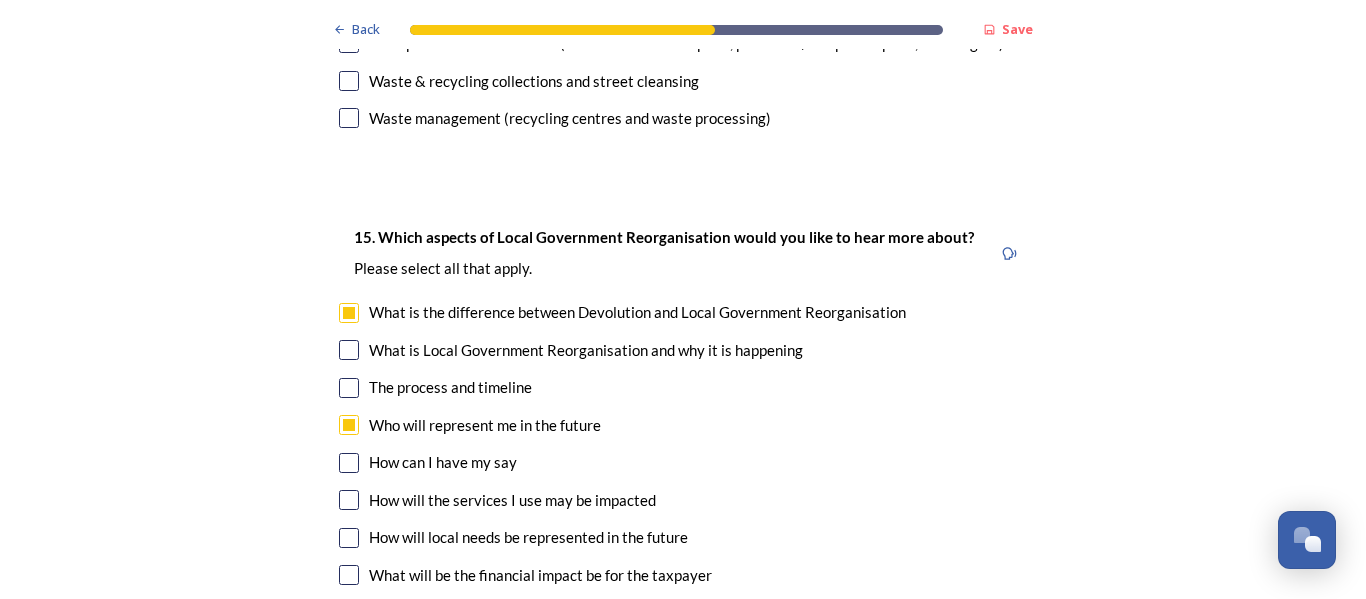 scroll, scrollTop: 6017, scrollLeft: 0, axis: vertical 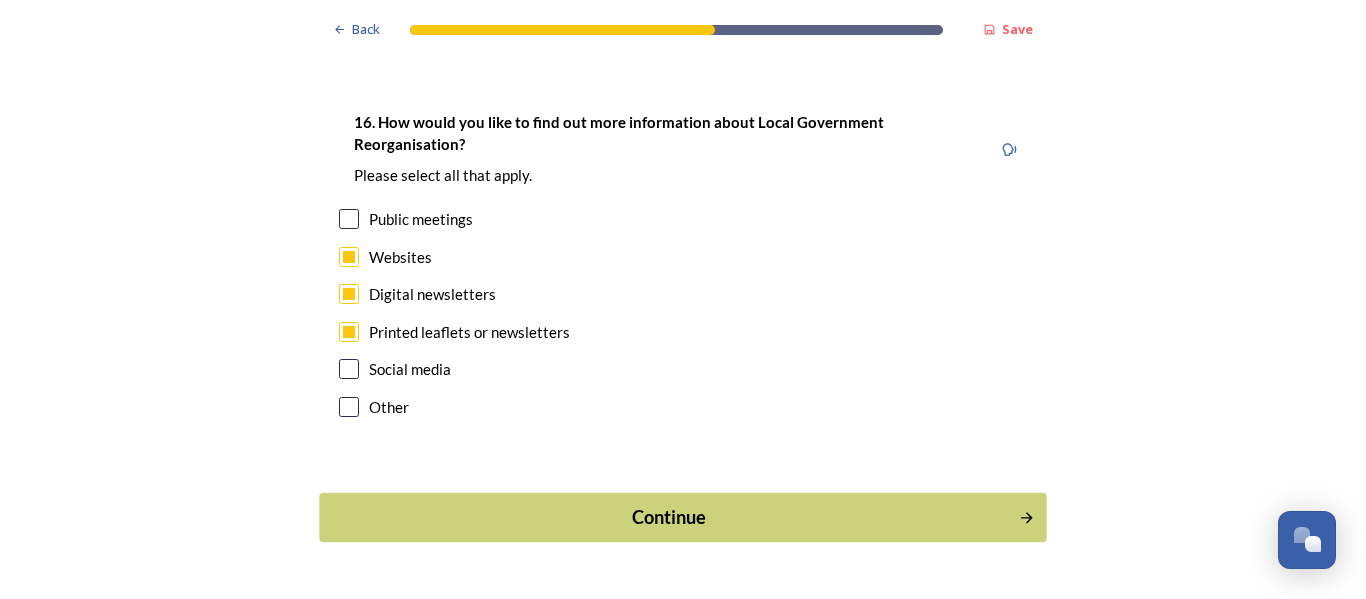 click on "Continue" at bounding box center [669, 517] 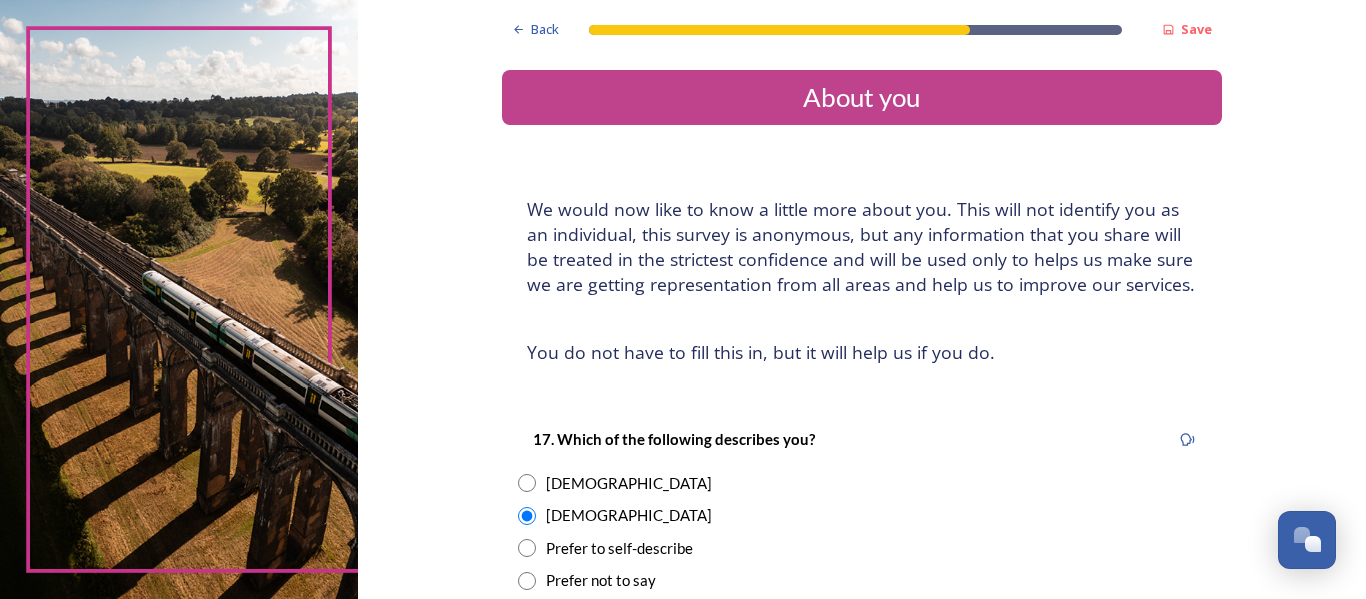scroll, scrollTop: 1738, scrollLeft: 0, axis: vertical 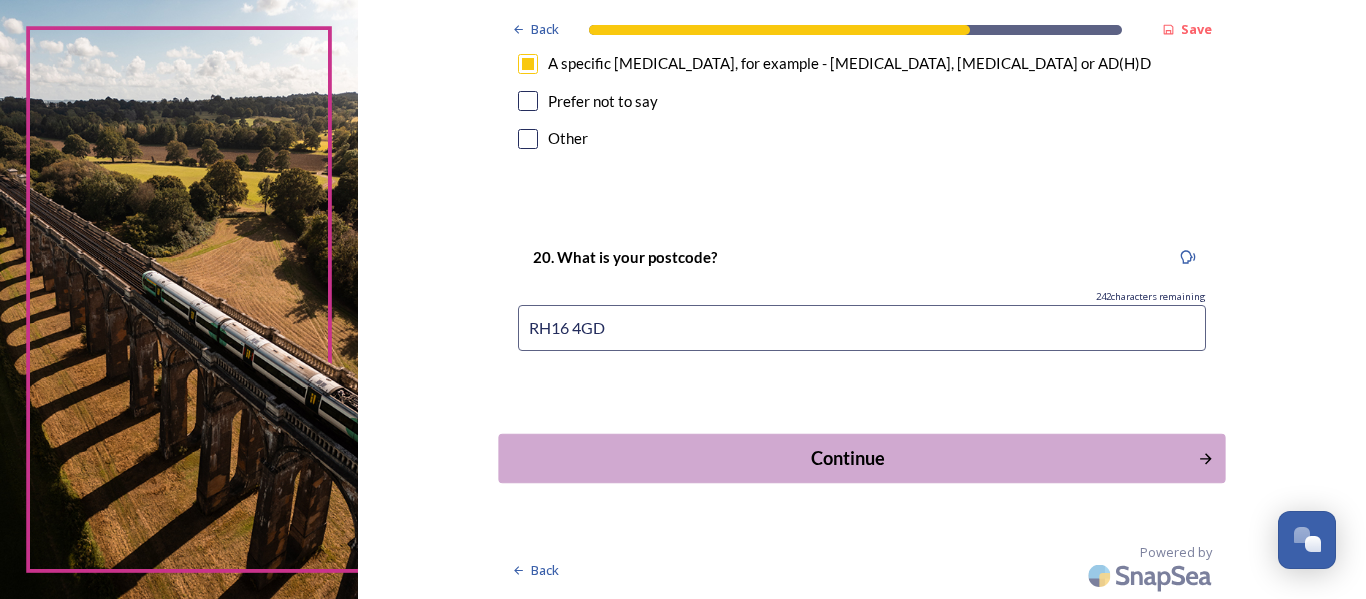 click on "Continue" at bounding box center [847, 458] 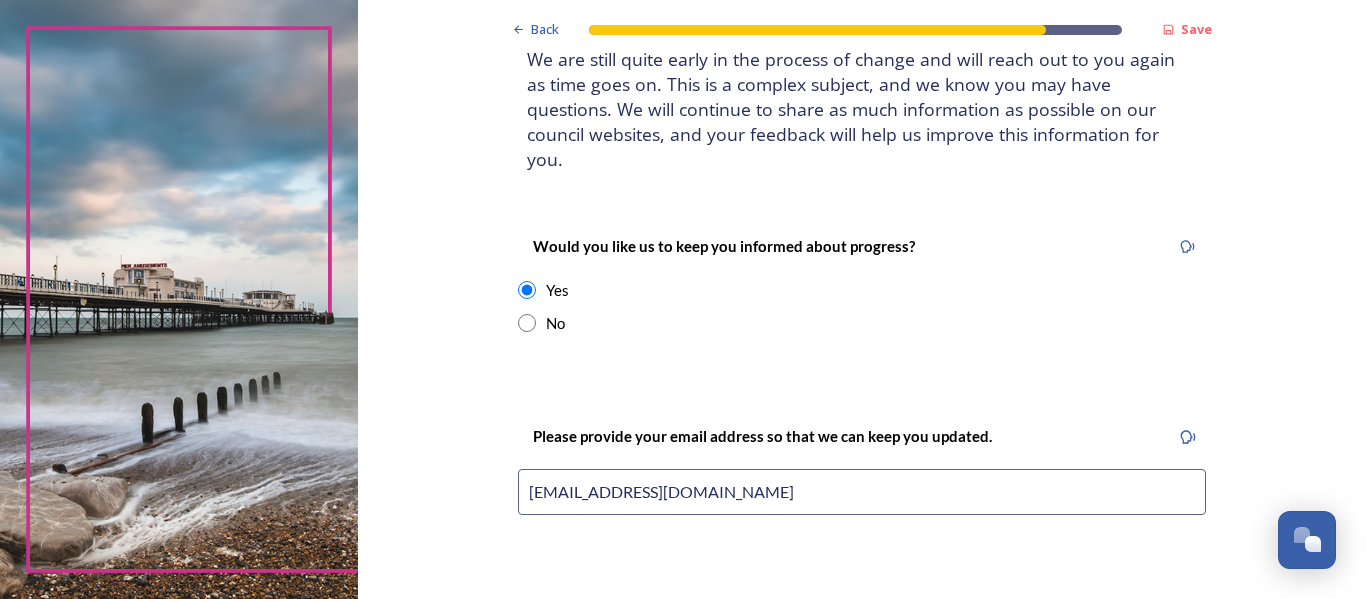 scroll, scrollTop: 612, scrollLeft: 0, axis: vertical 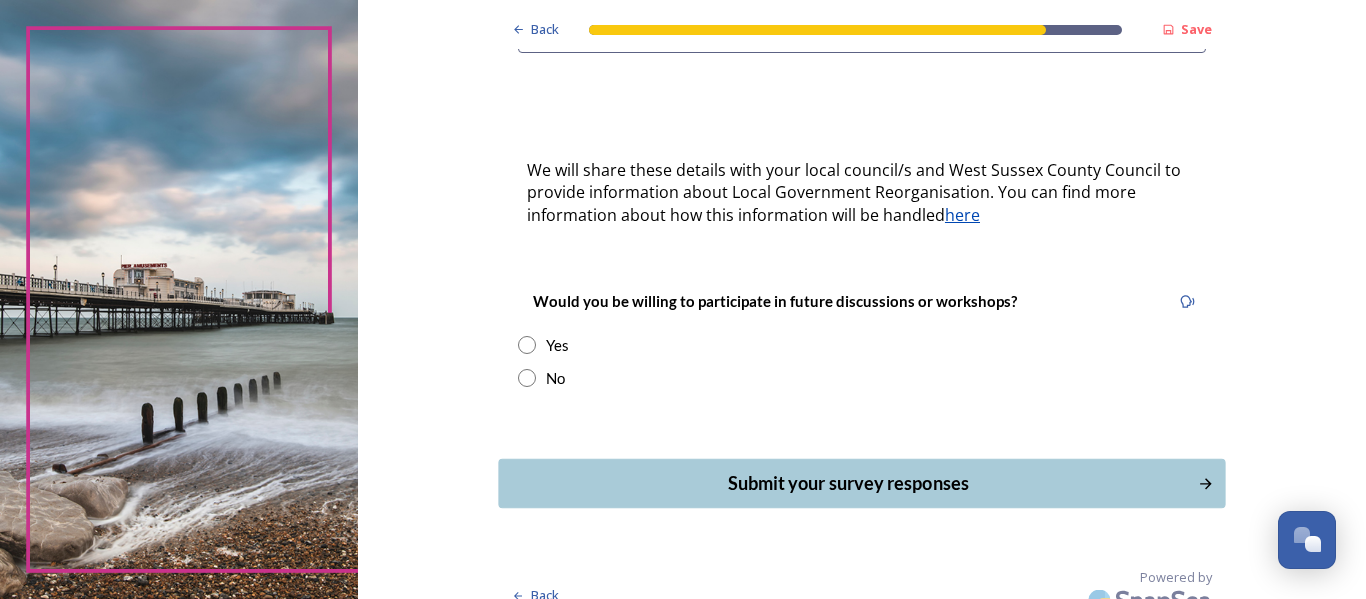 click on "Submit your survey responses" at bounding box center [847, 483] 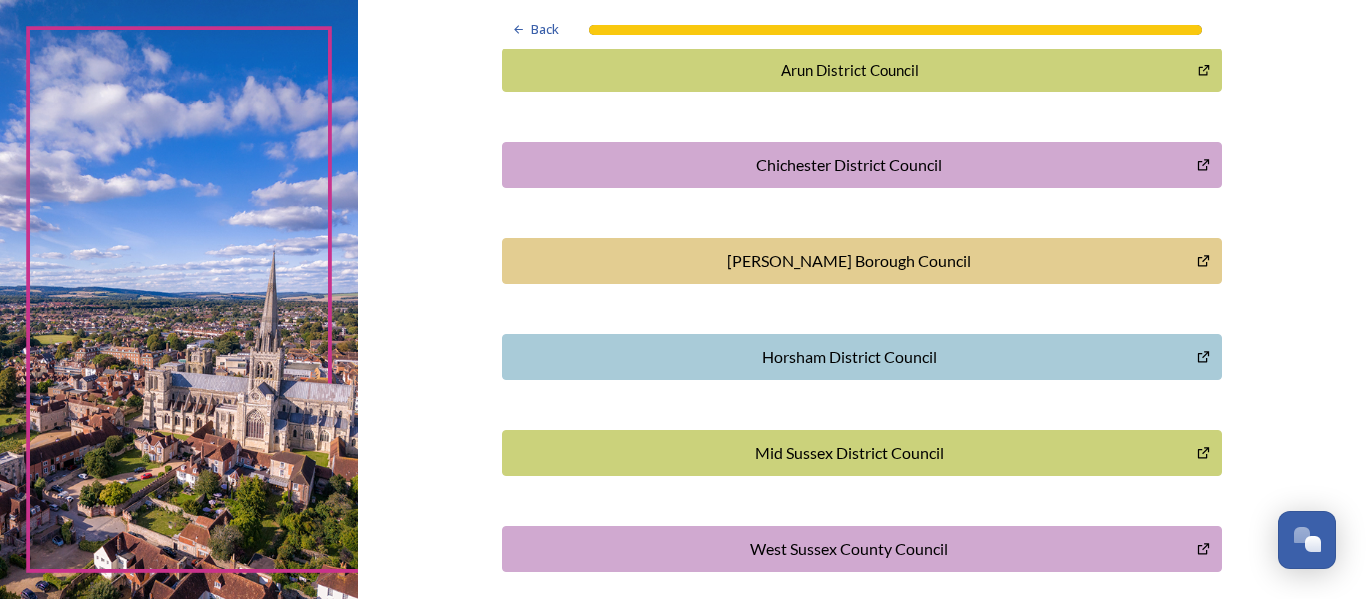 scroll, scrollTop: 689, scrollLeft: 0, axis: vertical 